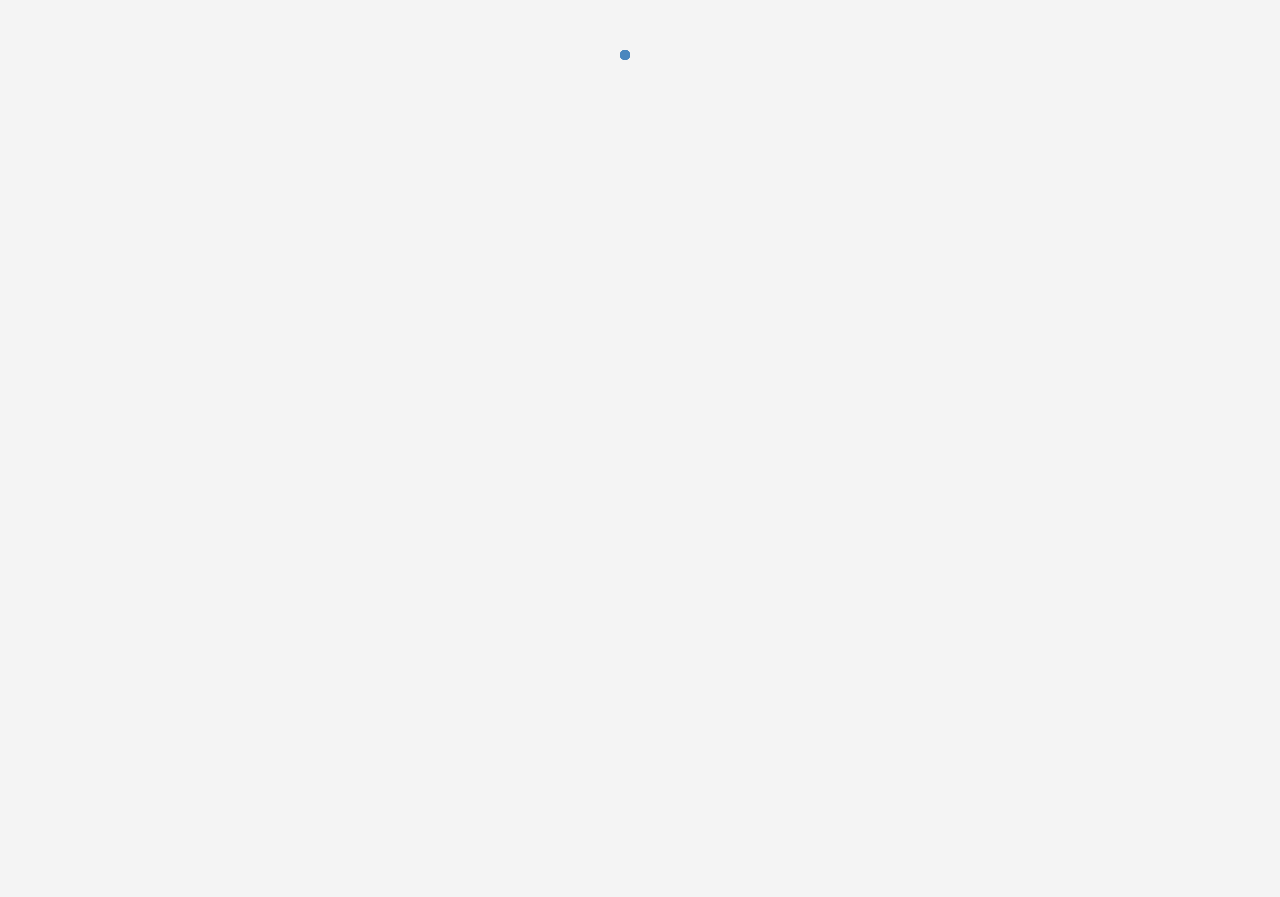scroll, scrollTop: 0, scrollLeft: 0, axis: both 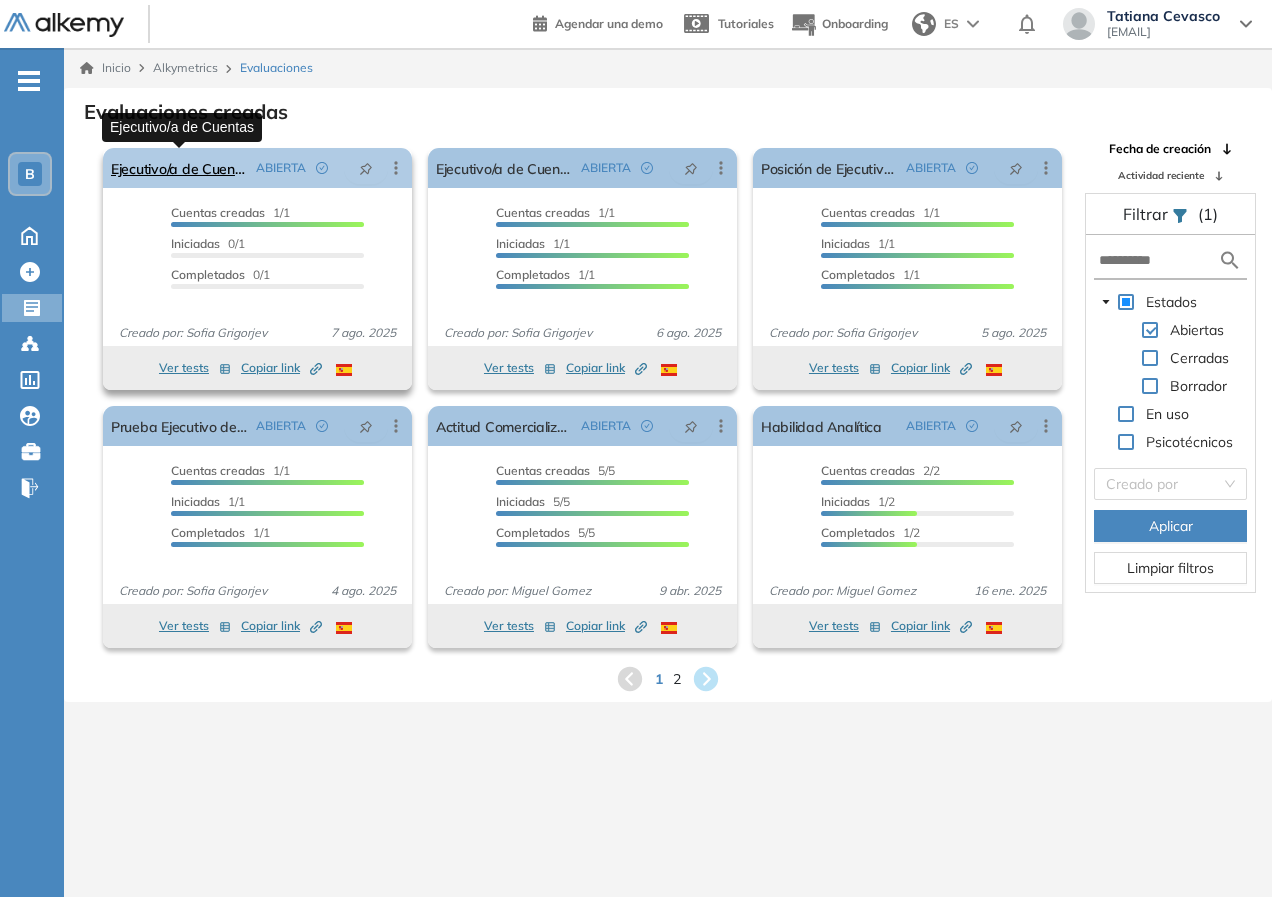 click on "Ejecutivo/a de Cuentas" at bounding box center [179, 168] 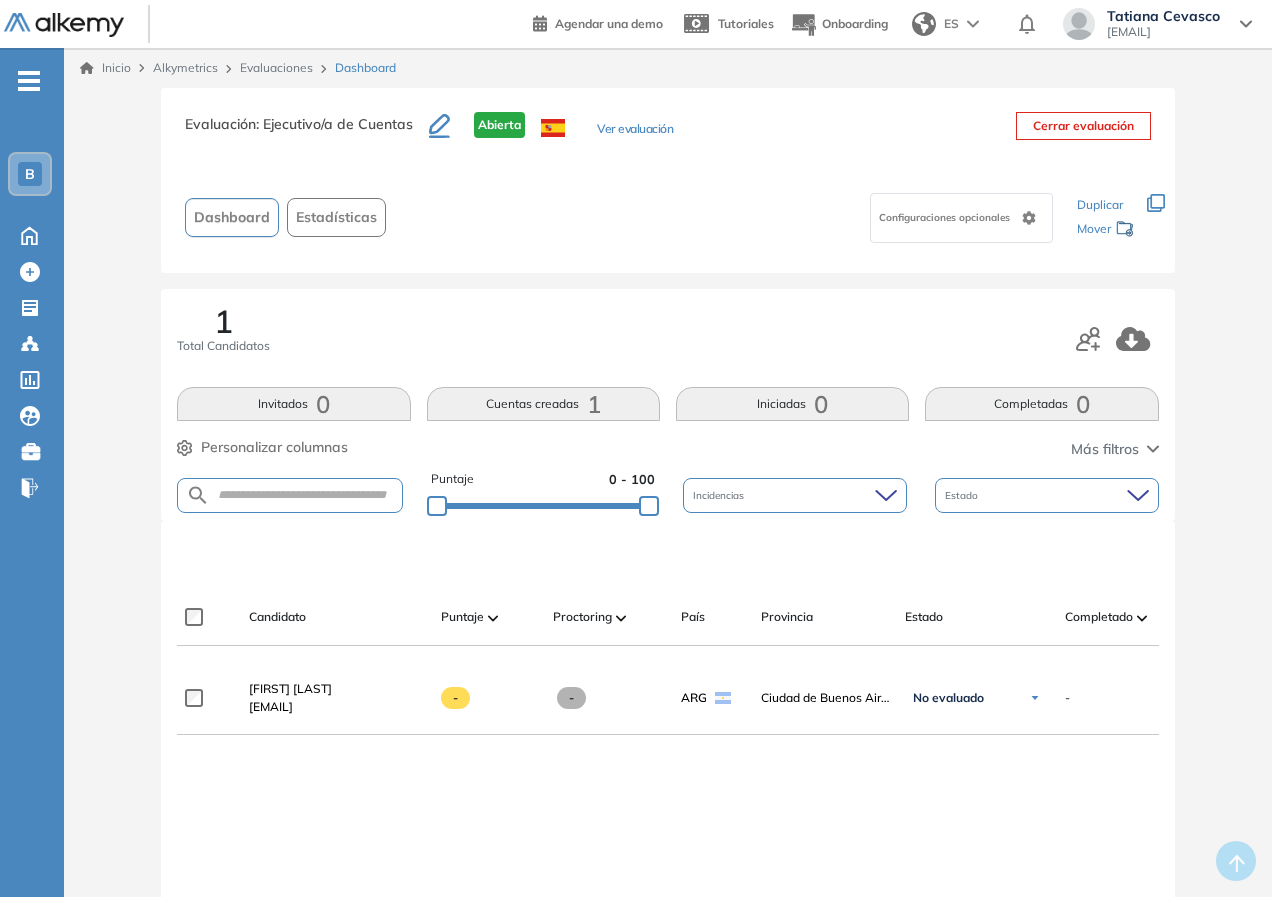 drag, startPoint x: 512, startPoint y: 412, endPoint x: 663, endPoint y: 418, distance: 151.11916 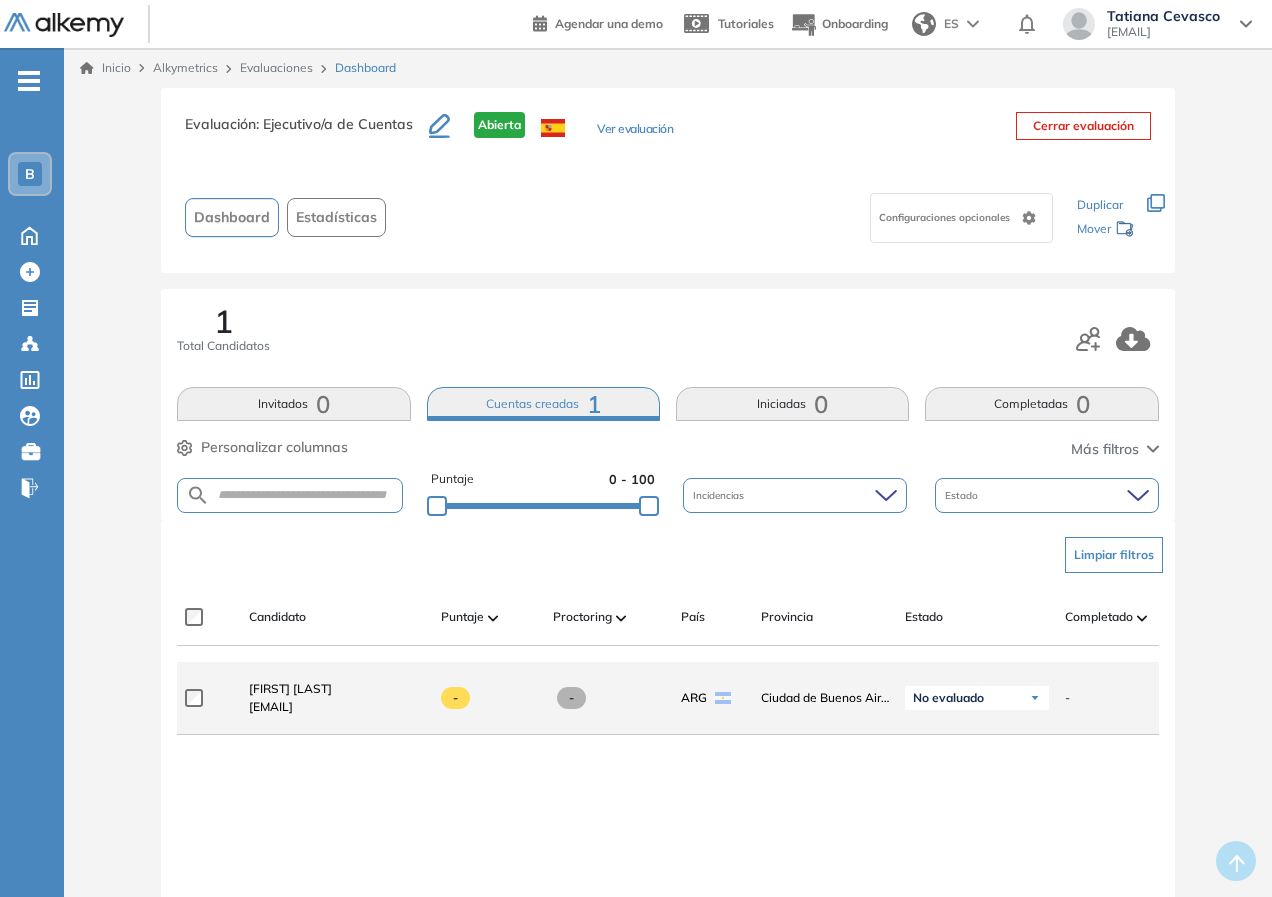 click on "-" at bounding box center [455, 698] 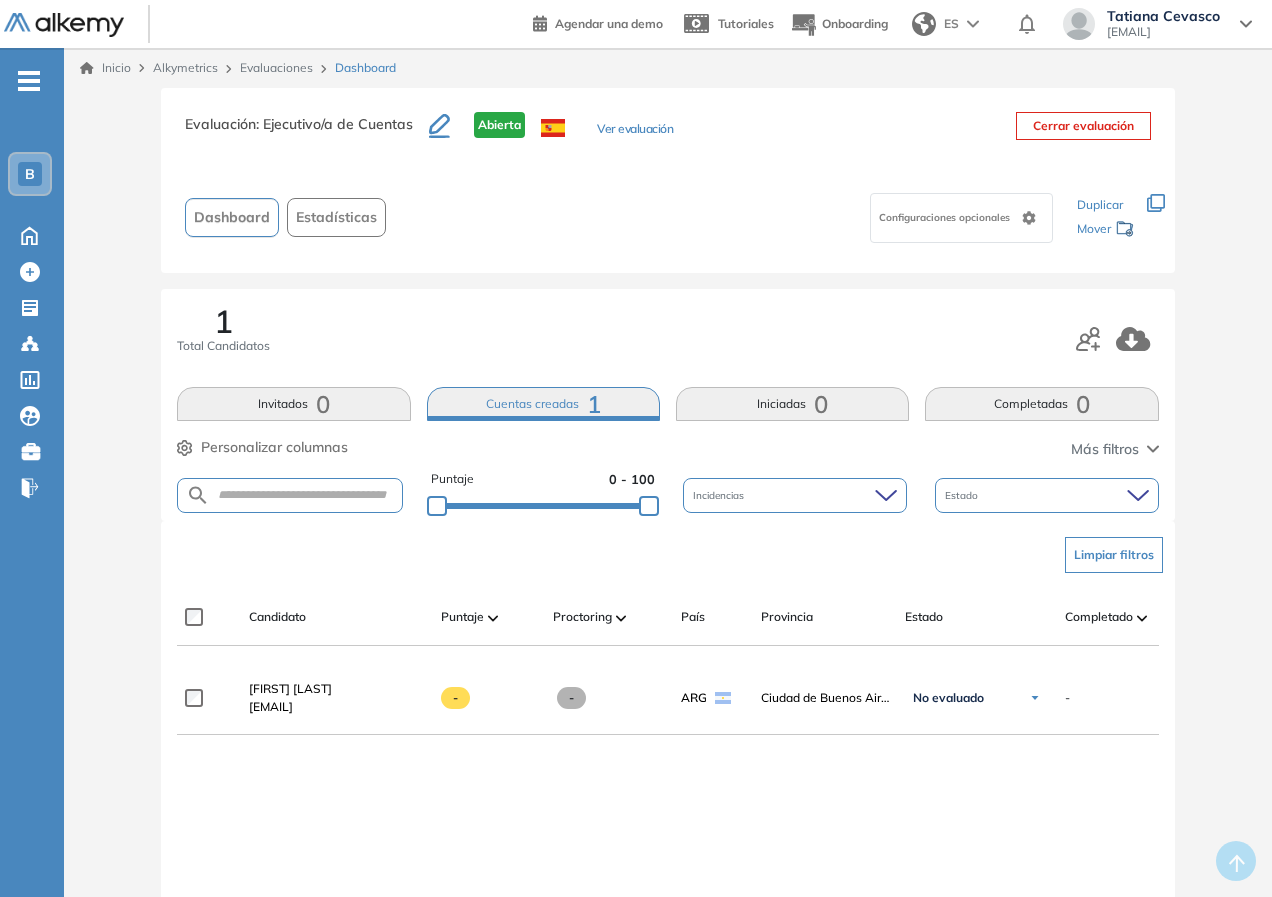 drag, startPoint x: 588, startPoint y: 786, endPoint x: 590, endPoint y: 660, distance: 126.01587 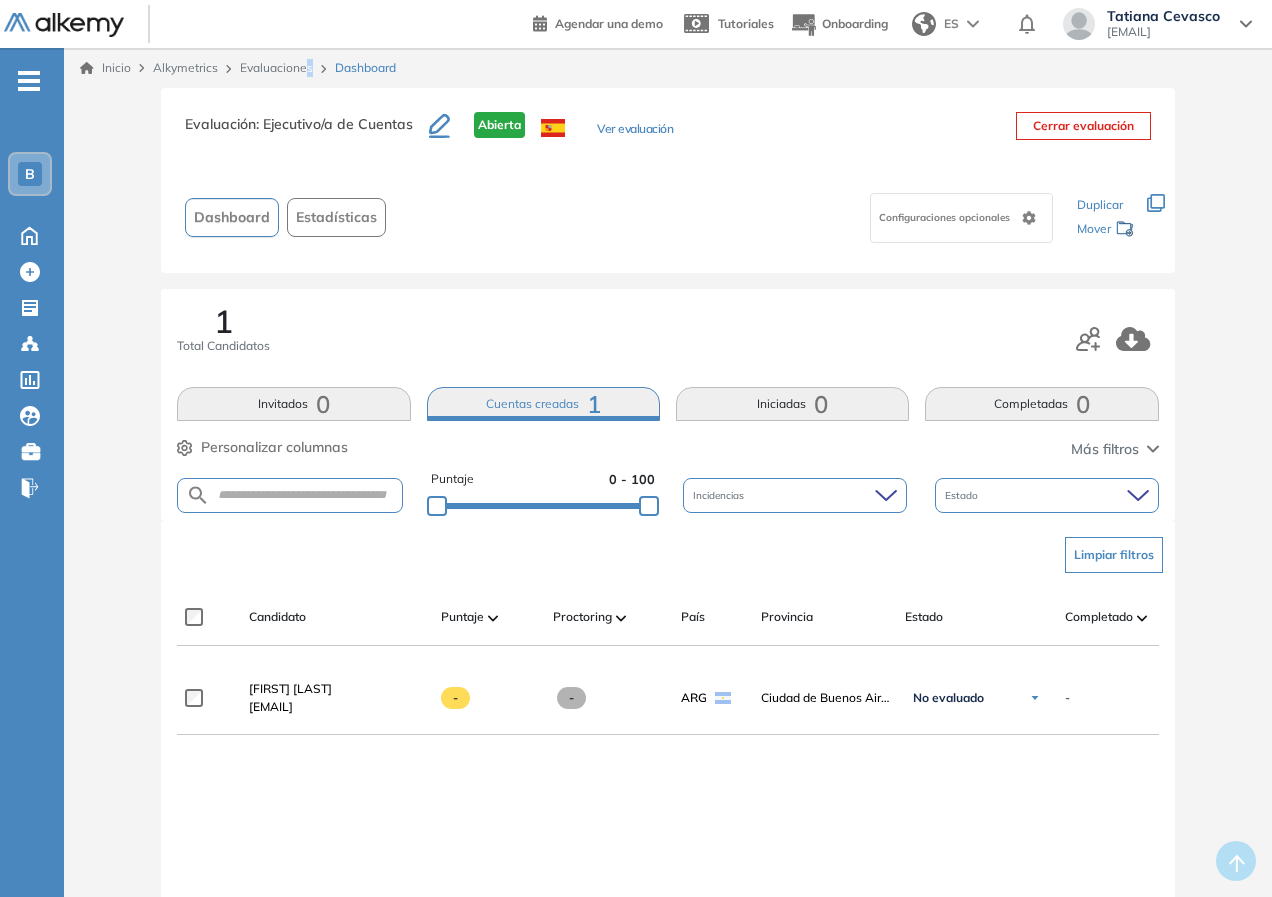click on "Evaluaciones" at bounding box center (276, 67) 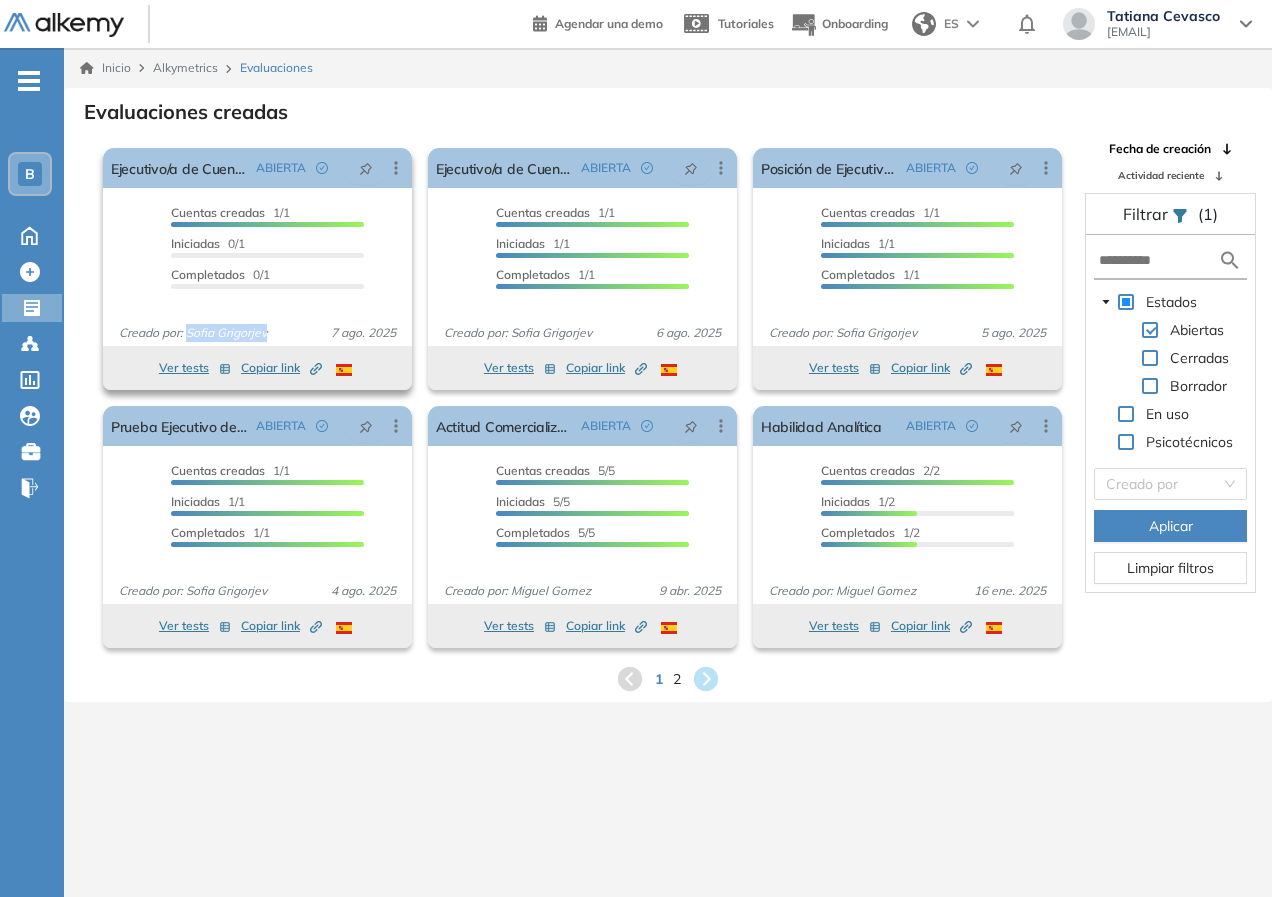 drag, startPoint x: 187, startPoint y: 333, endPoint x: 277, endPoint y: 330, distance: 90.04999 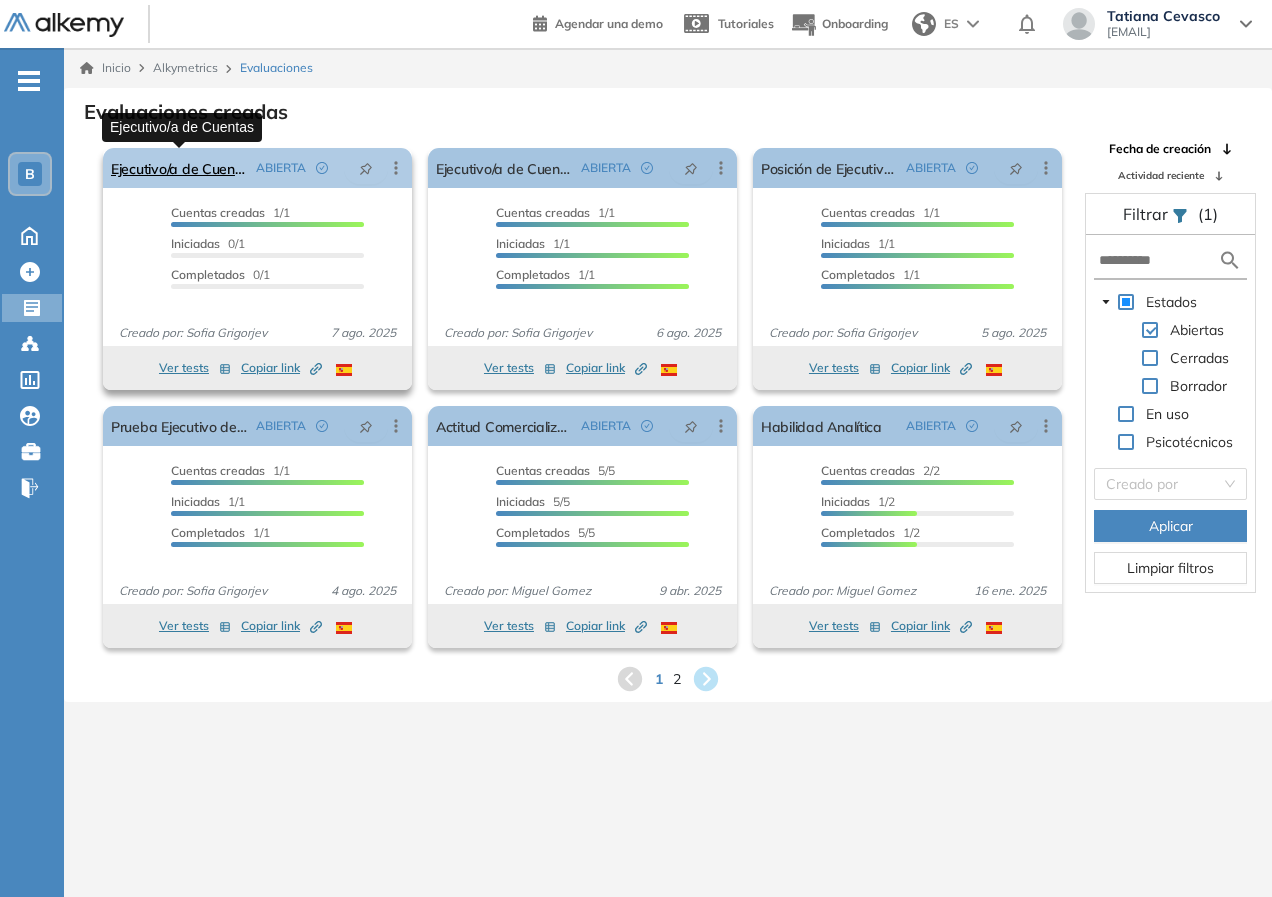 click on "Ejecutivo/a de Cuentas" at bounding box center [179, 168] 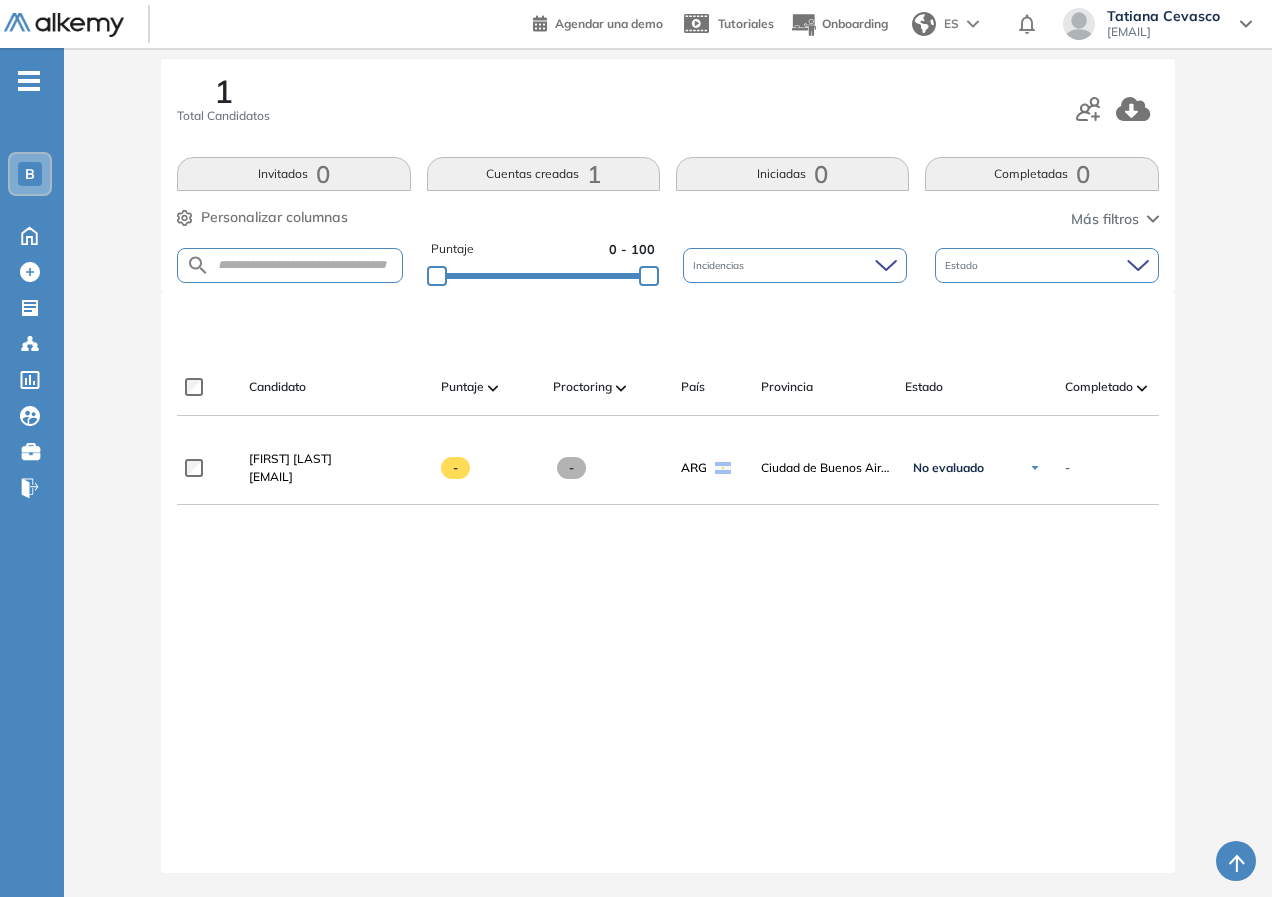 scroll, scrollTop: 0, scrollLeft: 0, axis: both 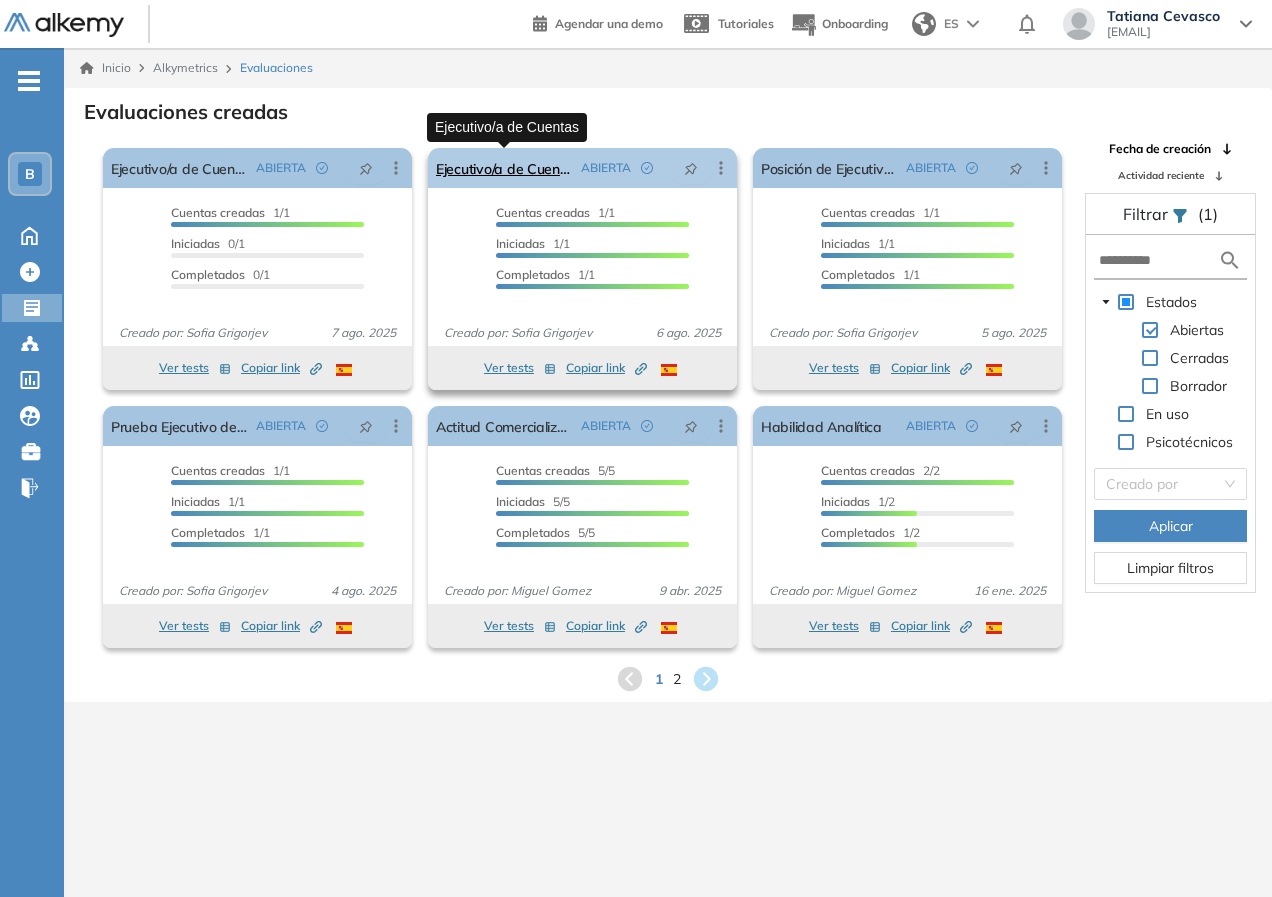 click on "Ejecutivo/a de Cuentas" at bounding box center (504, 168) 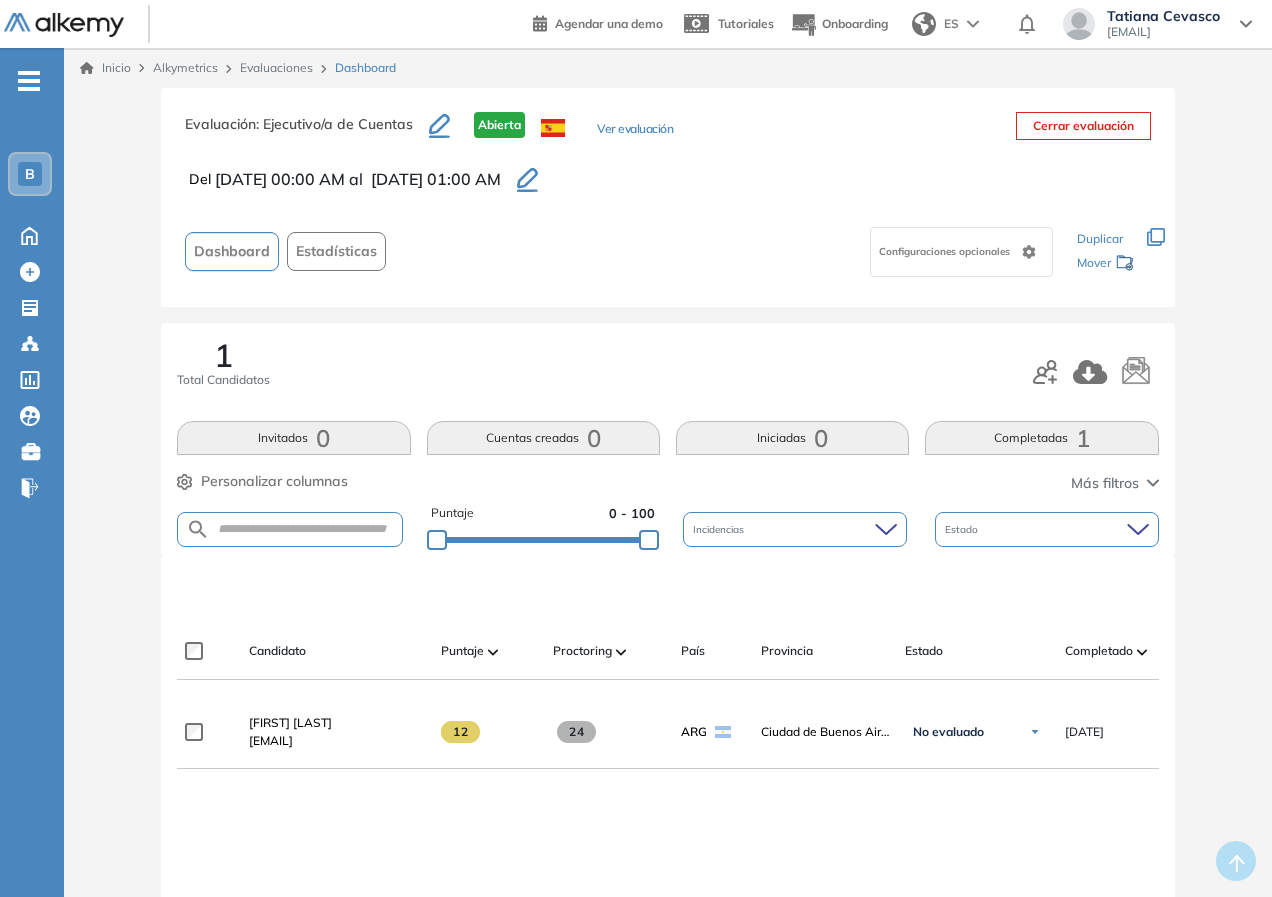 click on "Evaluación : Ejecutivo/a de Cuentas Abierta Ver evaluación Cerrar evaluación Del [DATE] 00:00 AM al [DATE] 01:00 AM Dashboard Estadísticas Configuraciones opcionales Los siguientes tests ya no están disponibles o tienen una nueva versión Revisa en el catálogo otras opciones o su detalle. Entendido Duplicar Mover" at bounding box center [667, 197] 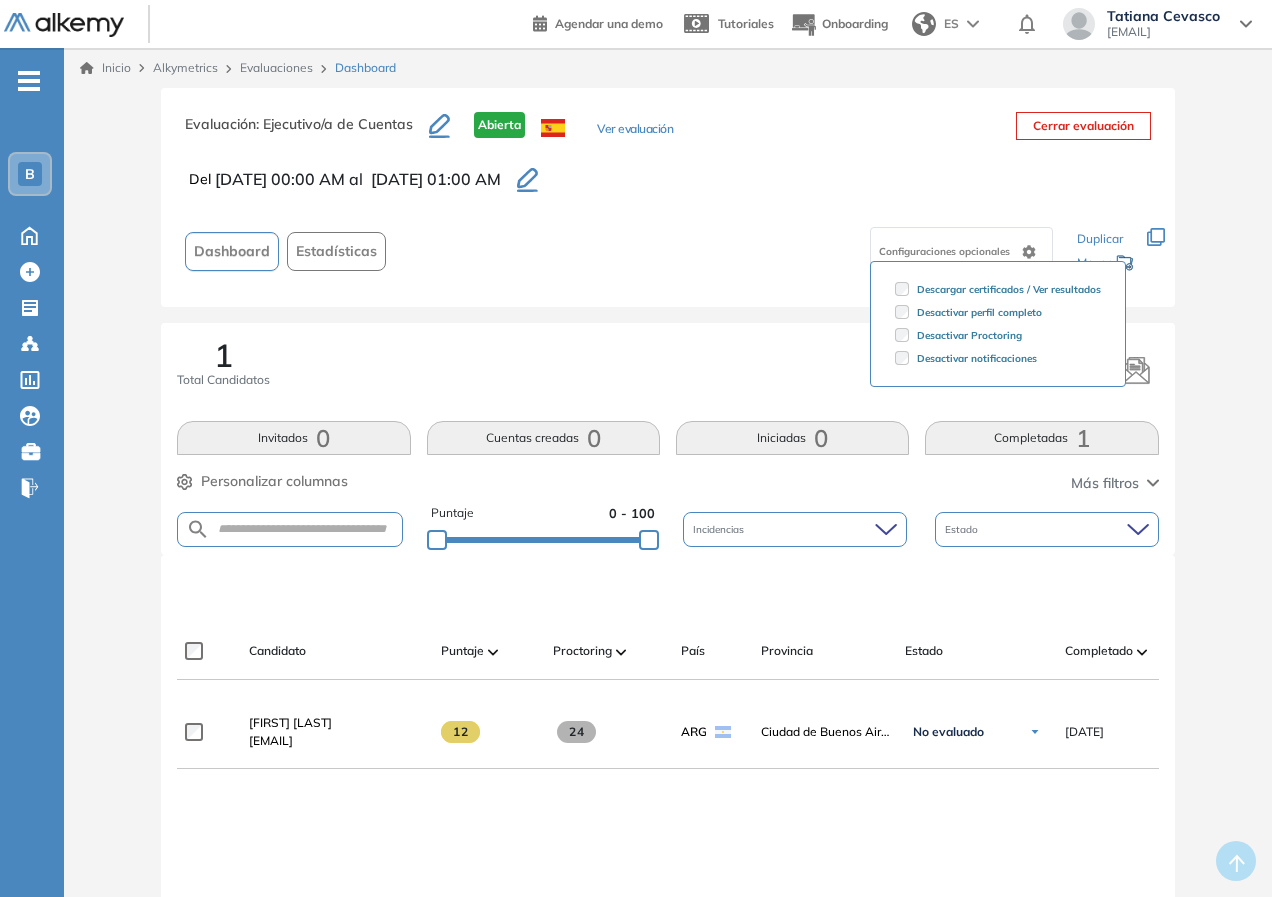click on "Descargar certificados / Ver resultados Desactivar perfil completo Desactivar Proctoring Desactivar notificaciones" at bounding box center [998, 324] 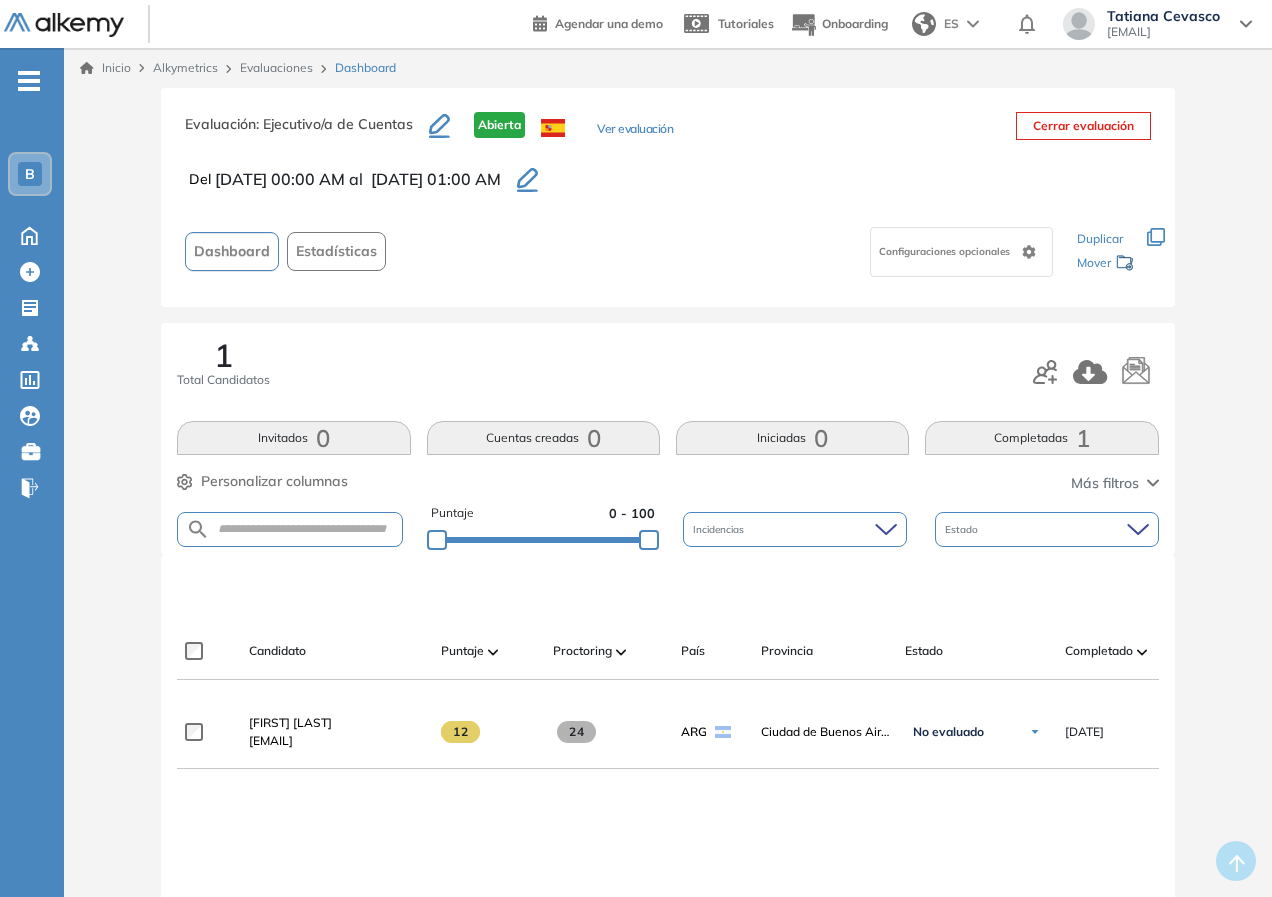 click on "Configuraciones opcionales" at bounding box center (727, 251) 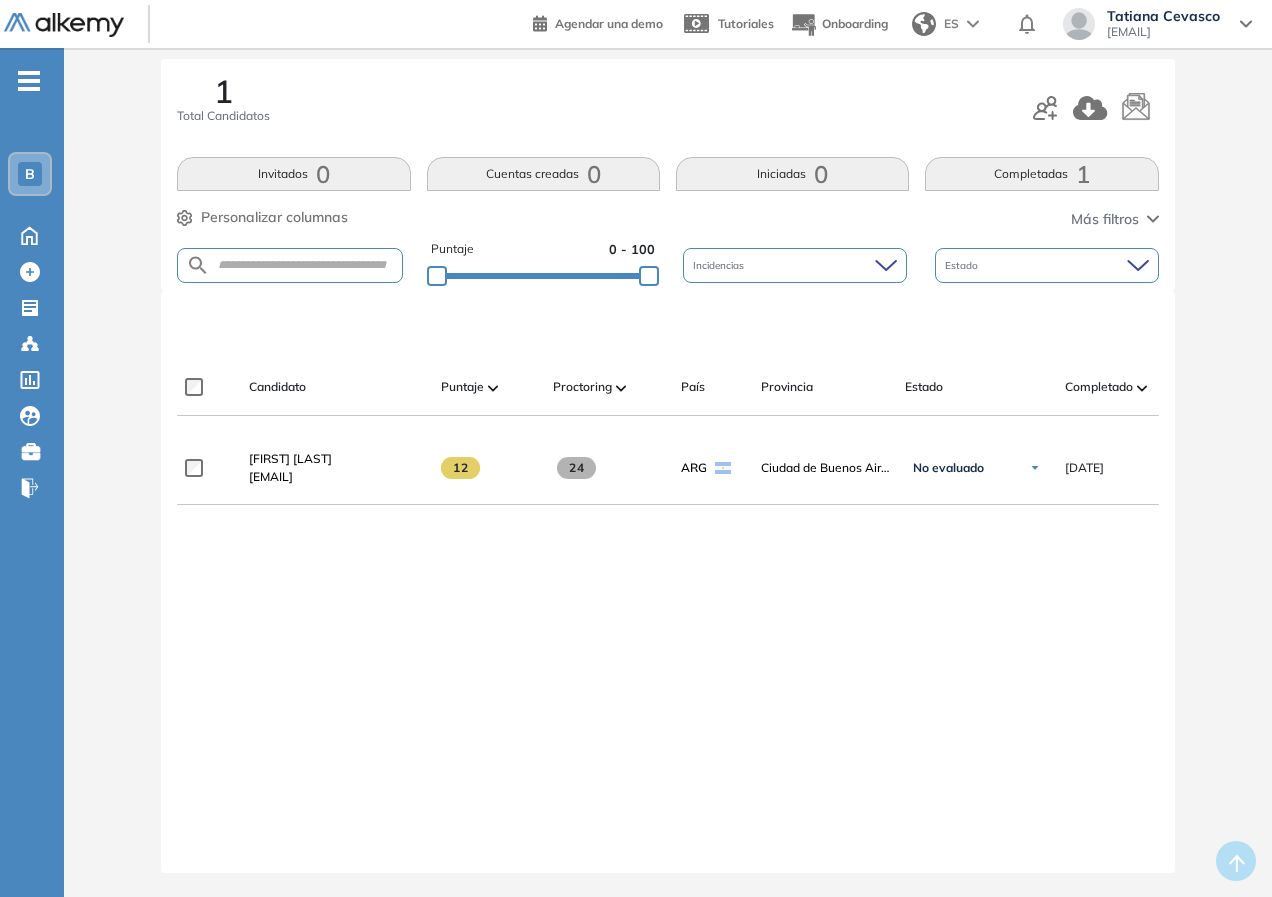scroll, scrollTop: 0, scrollLeft: 0, axis: both 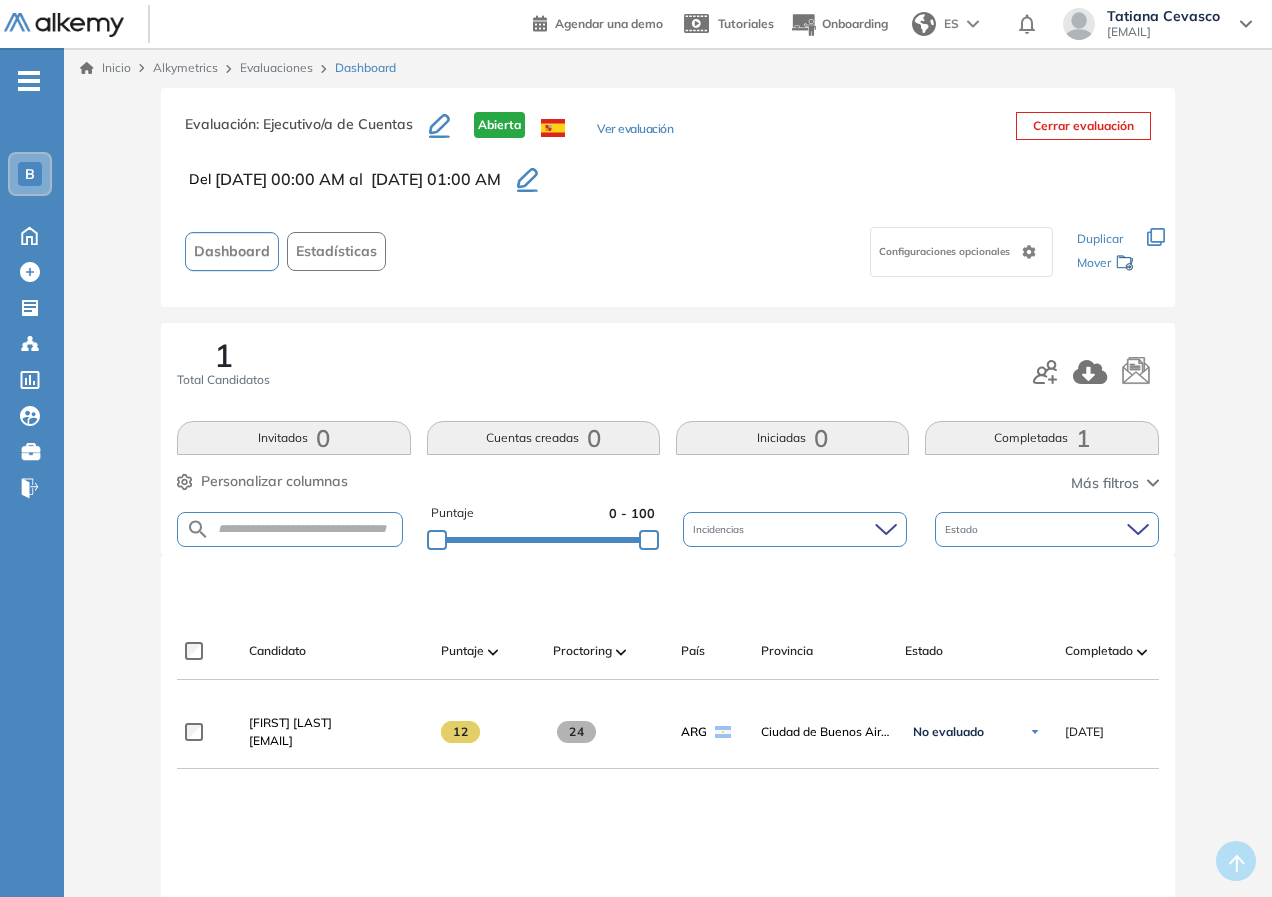 click on "Evaluaciones" at bounding box center (276, 67) 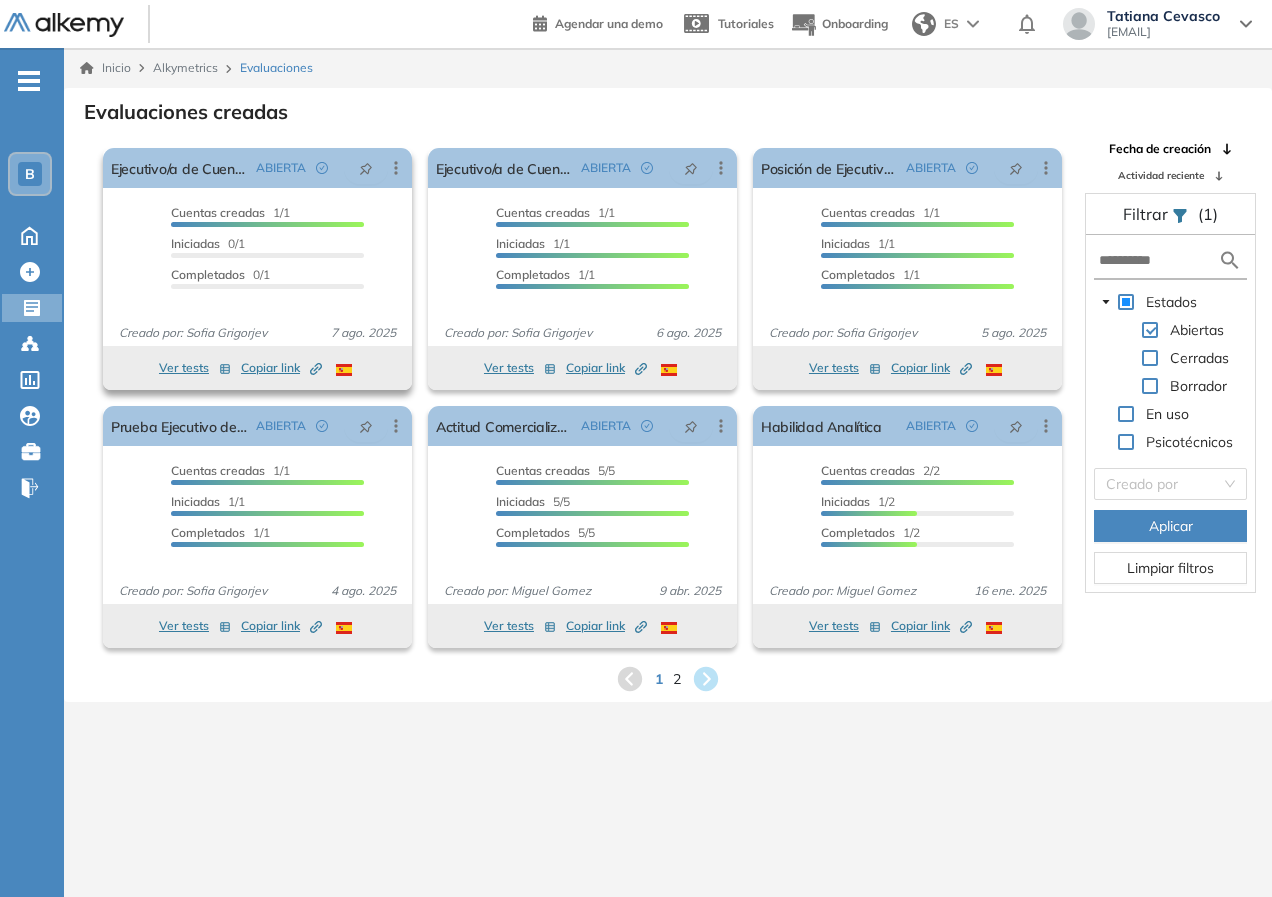 click 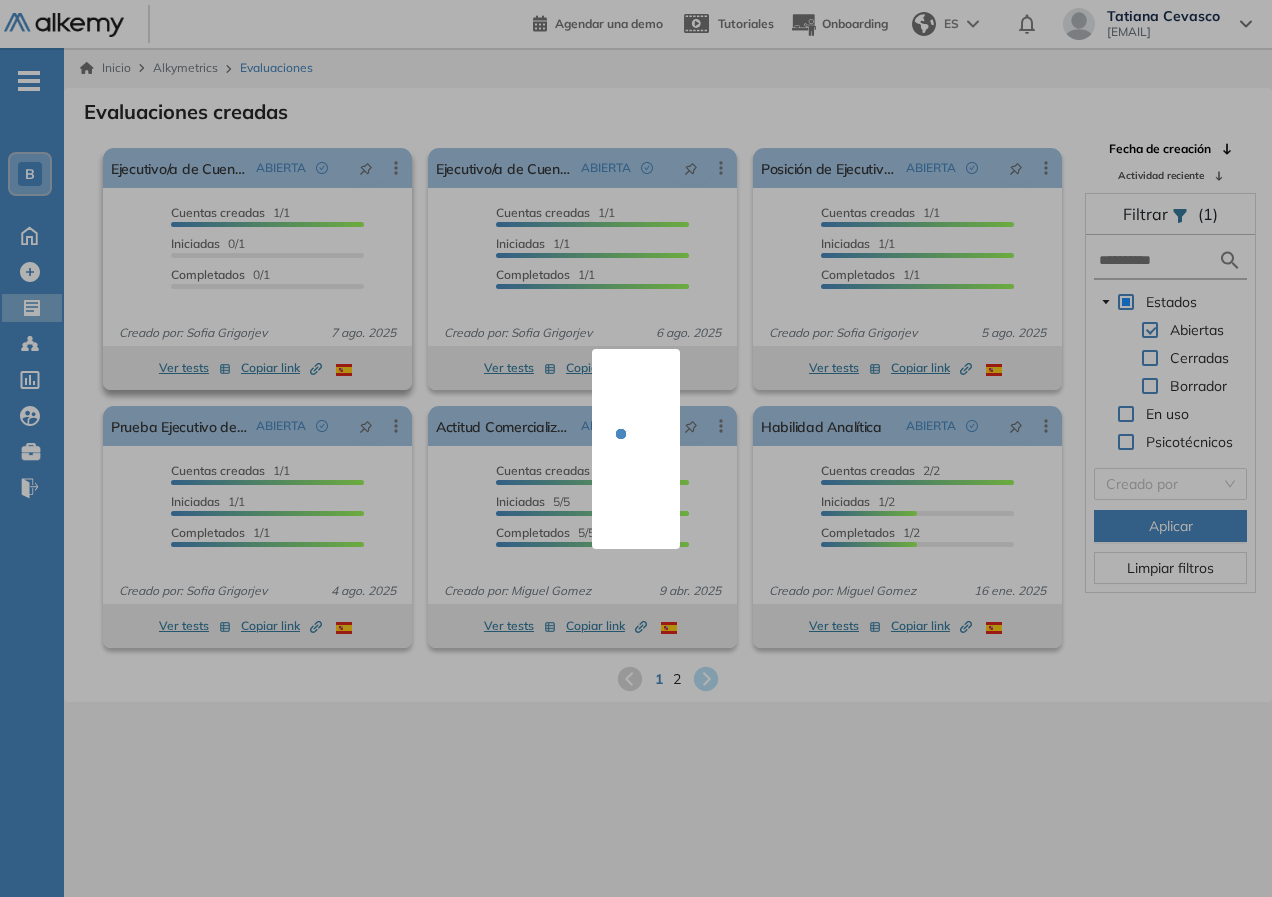 click at bounding box center [636, 448] 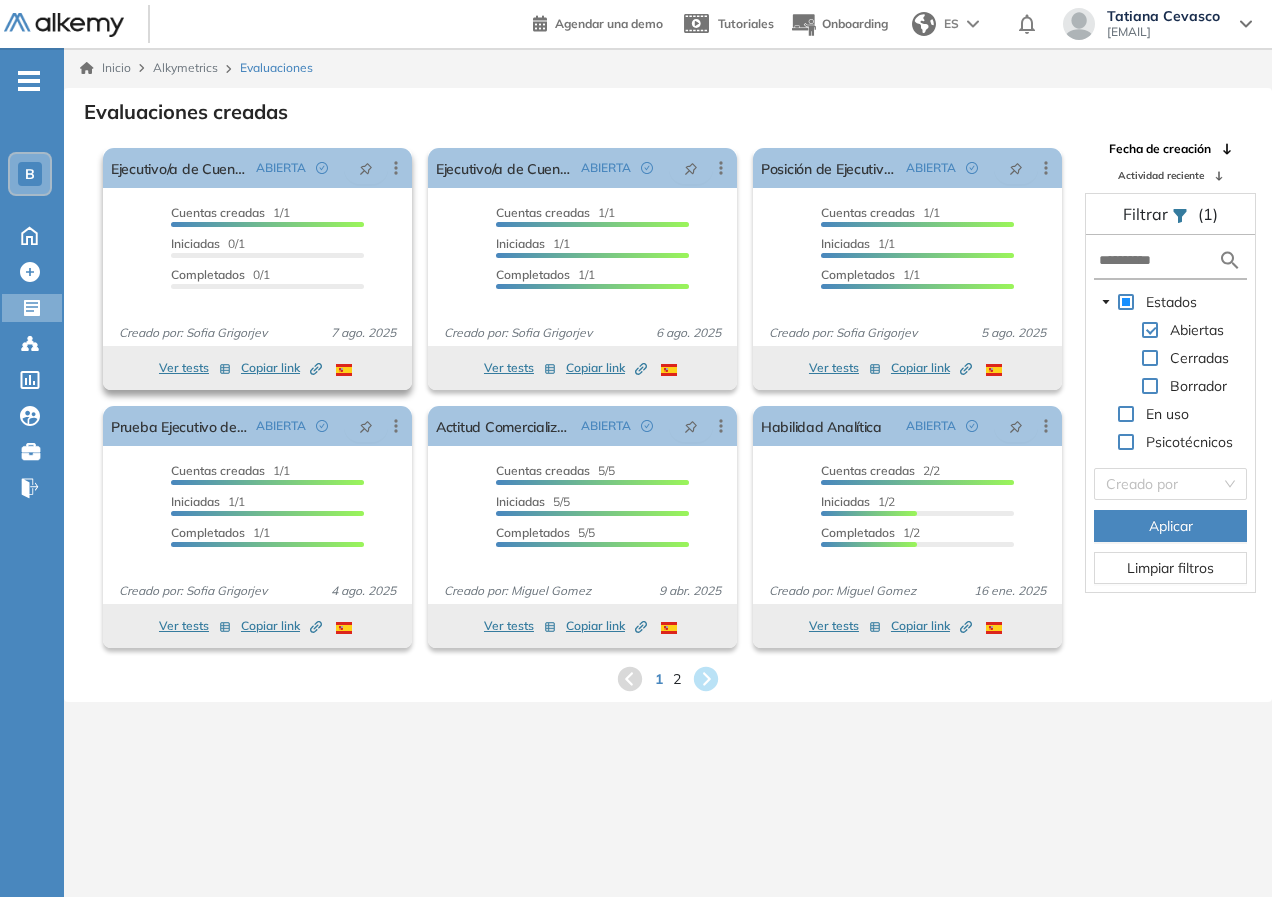 click 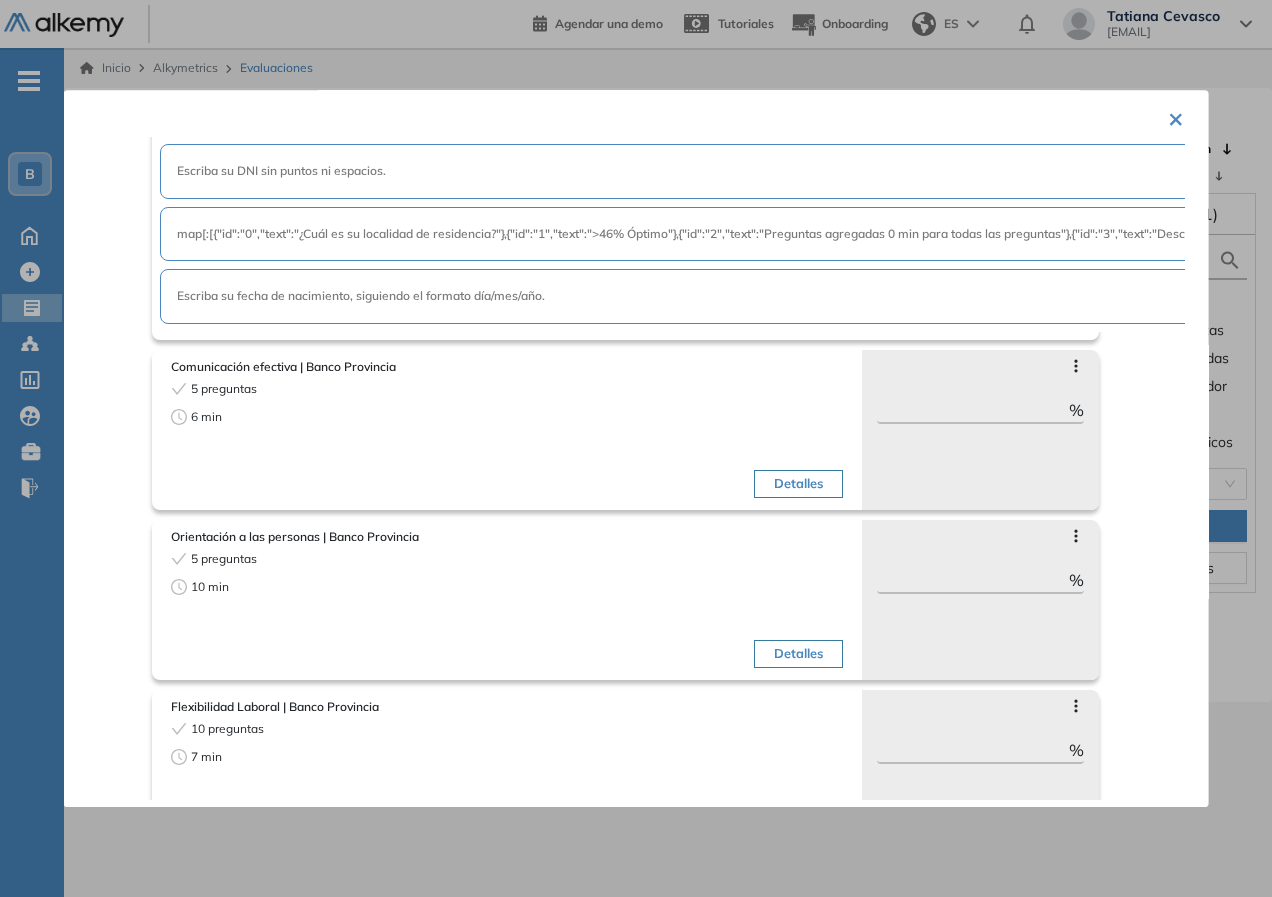 scroll, scrollTop: 698, scrollLeft: 0, axis: vertical 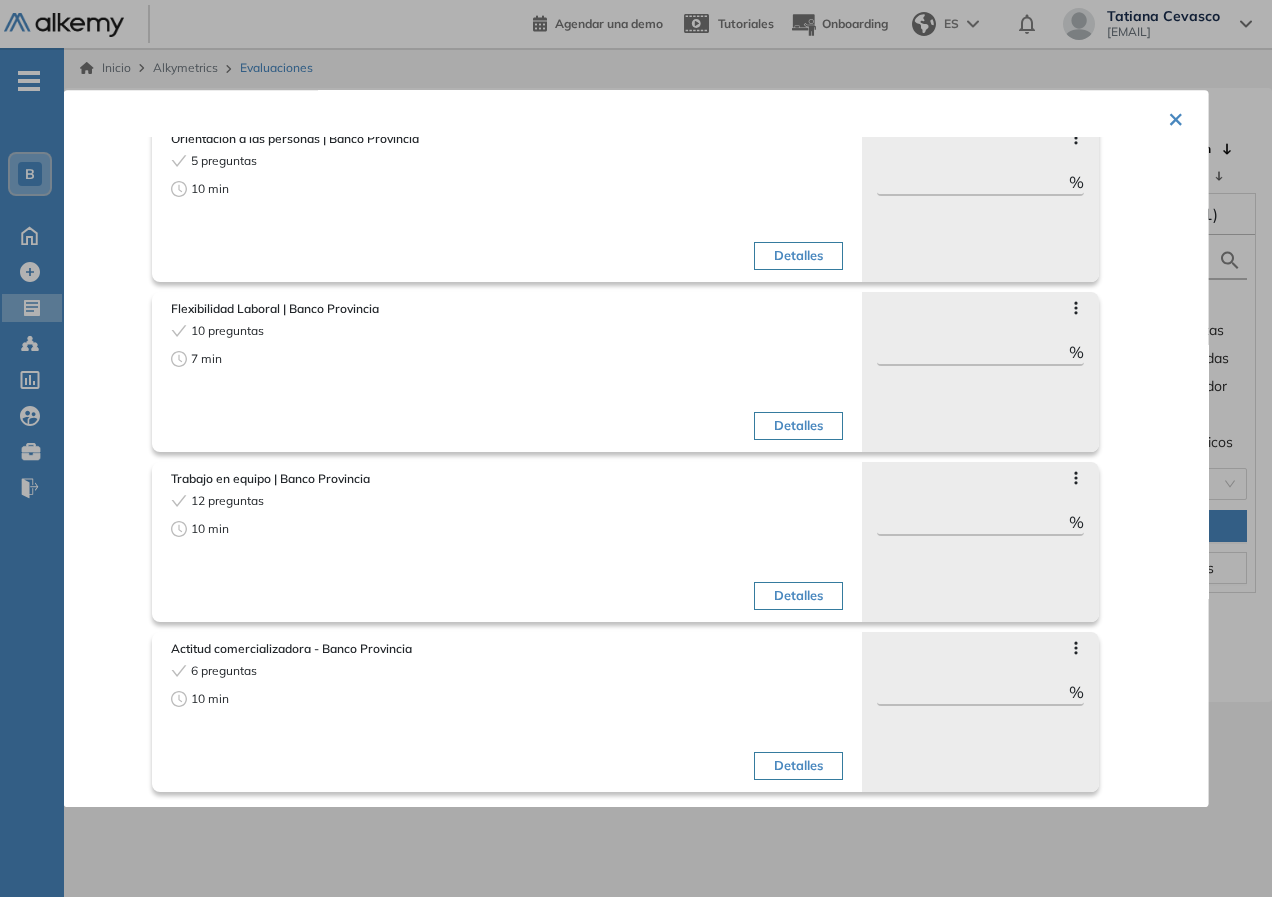 click at bounding box center [636, 448] 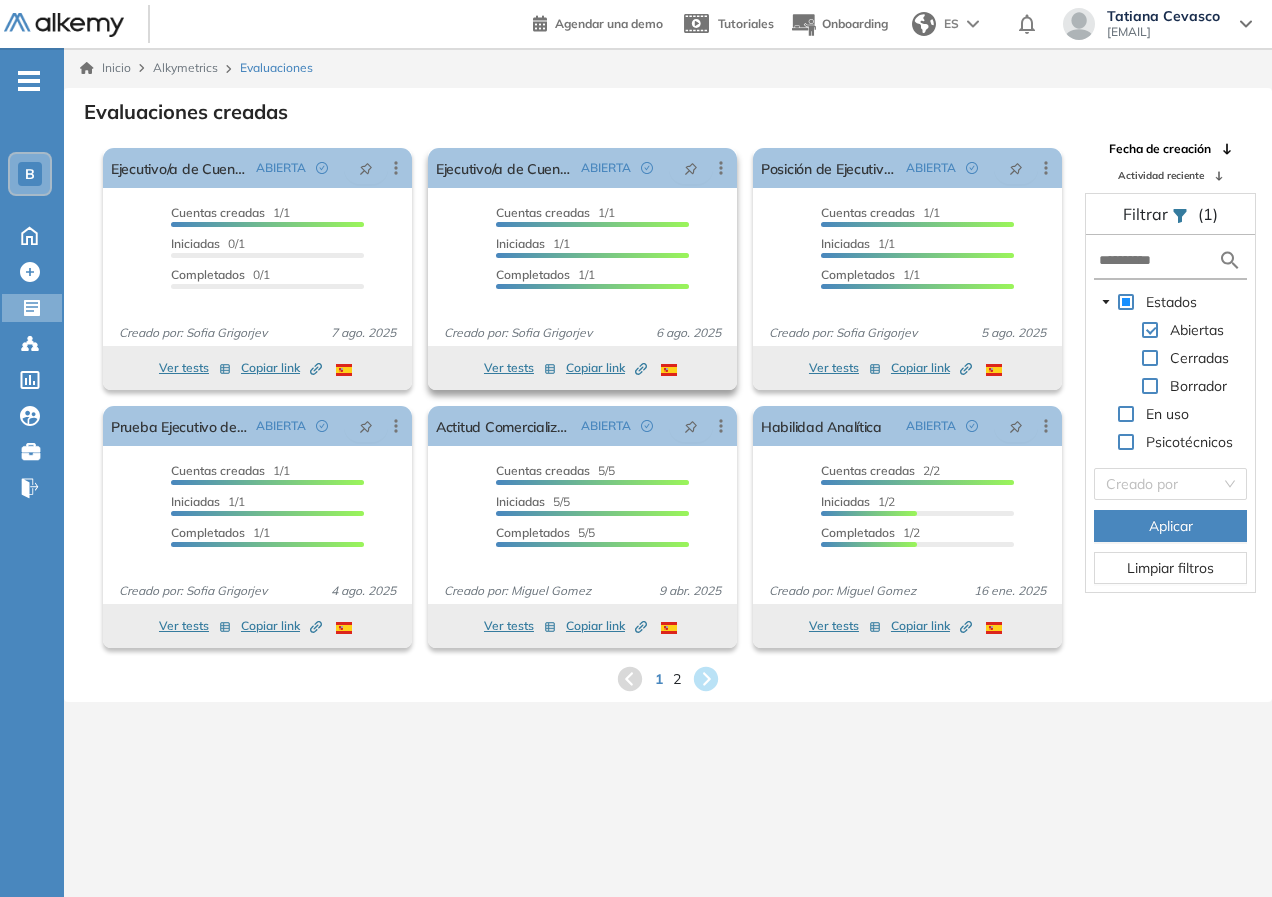 click 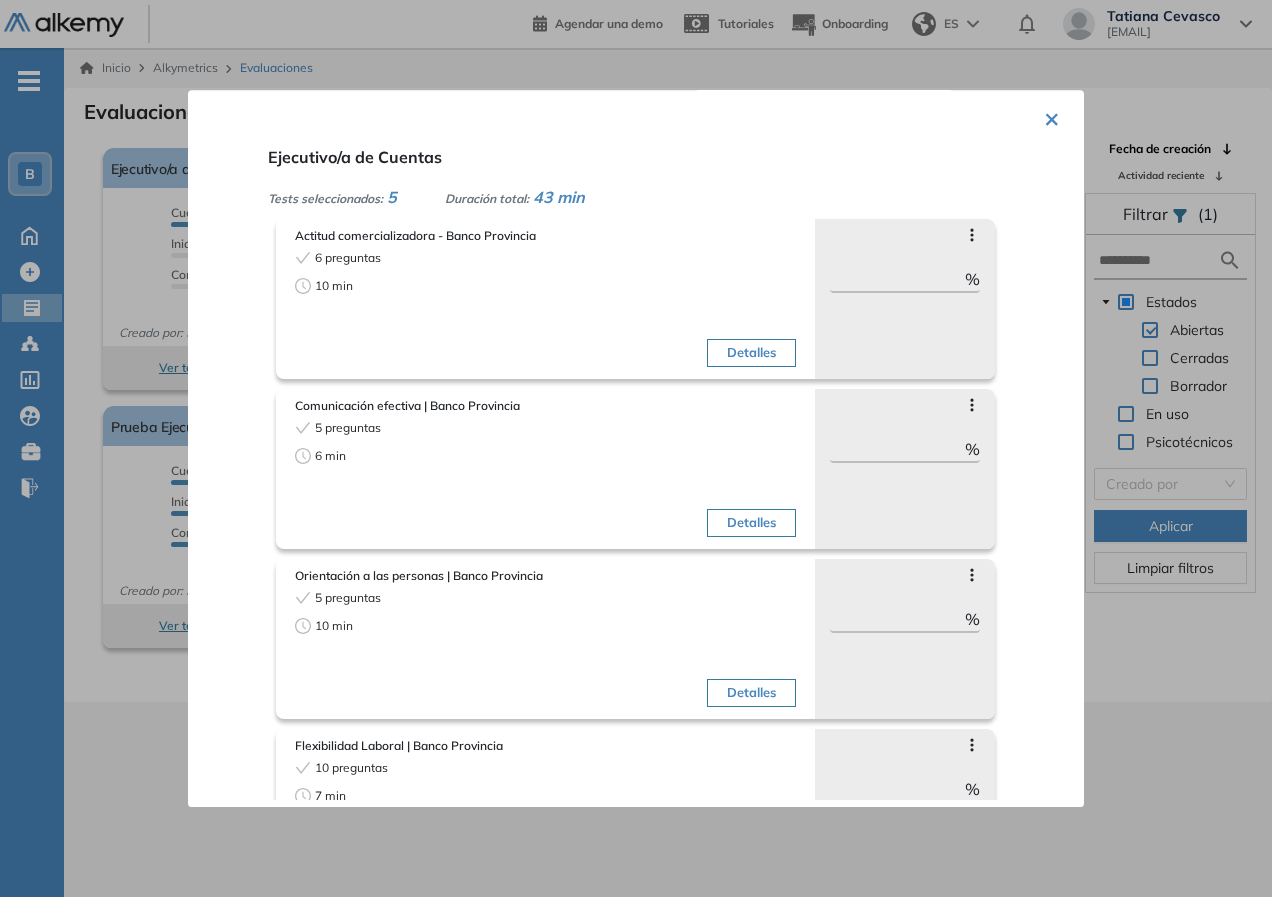 click 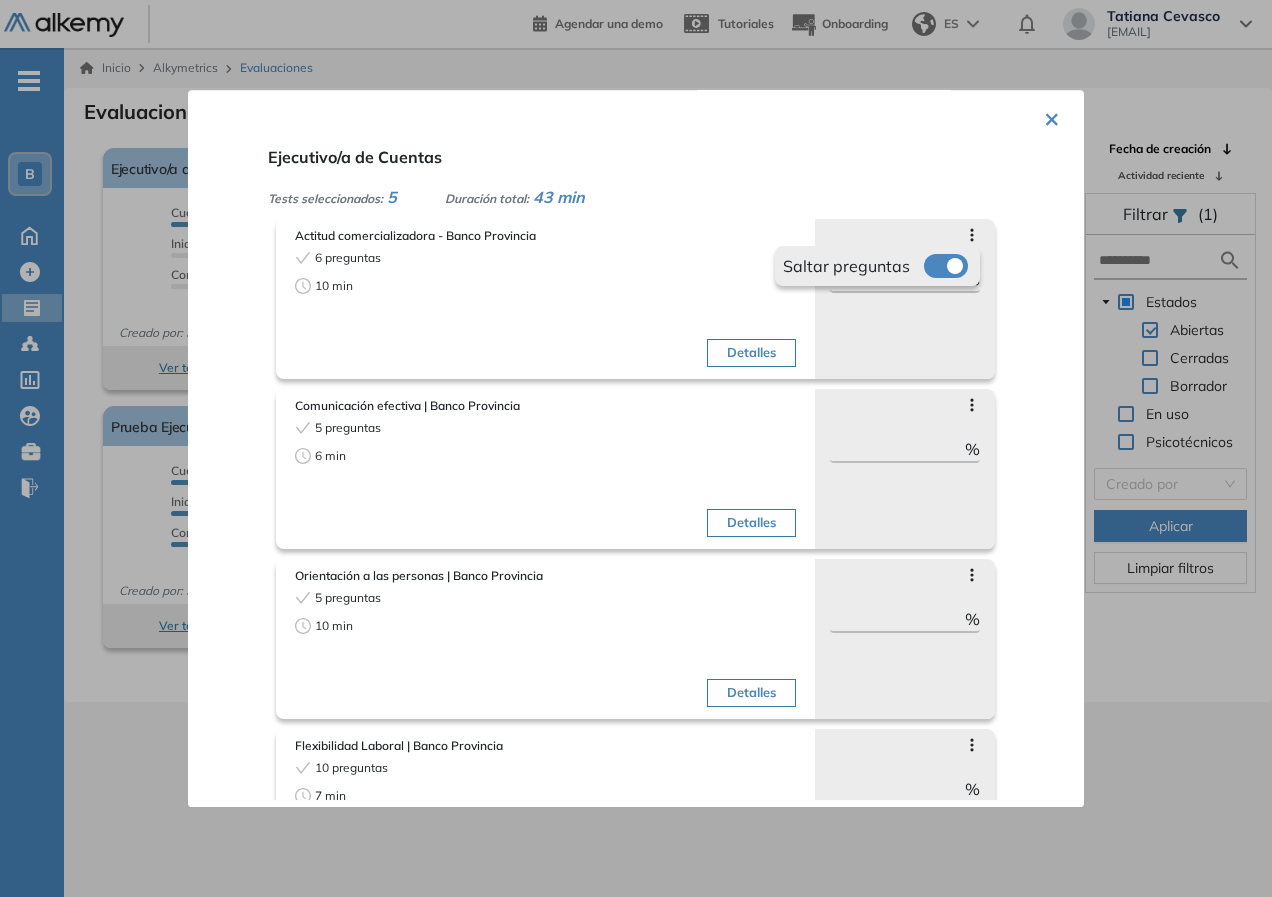 click 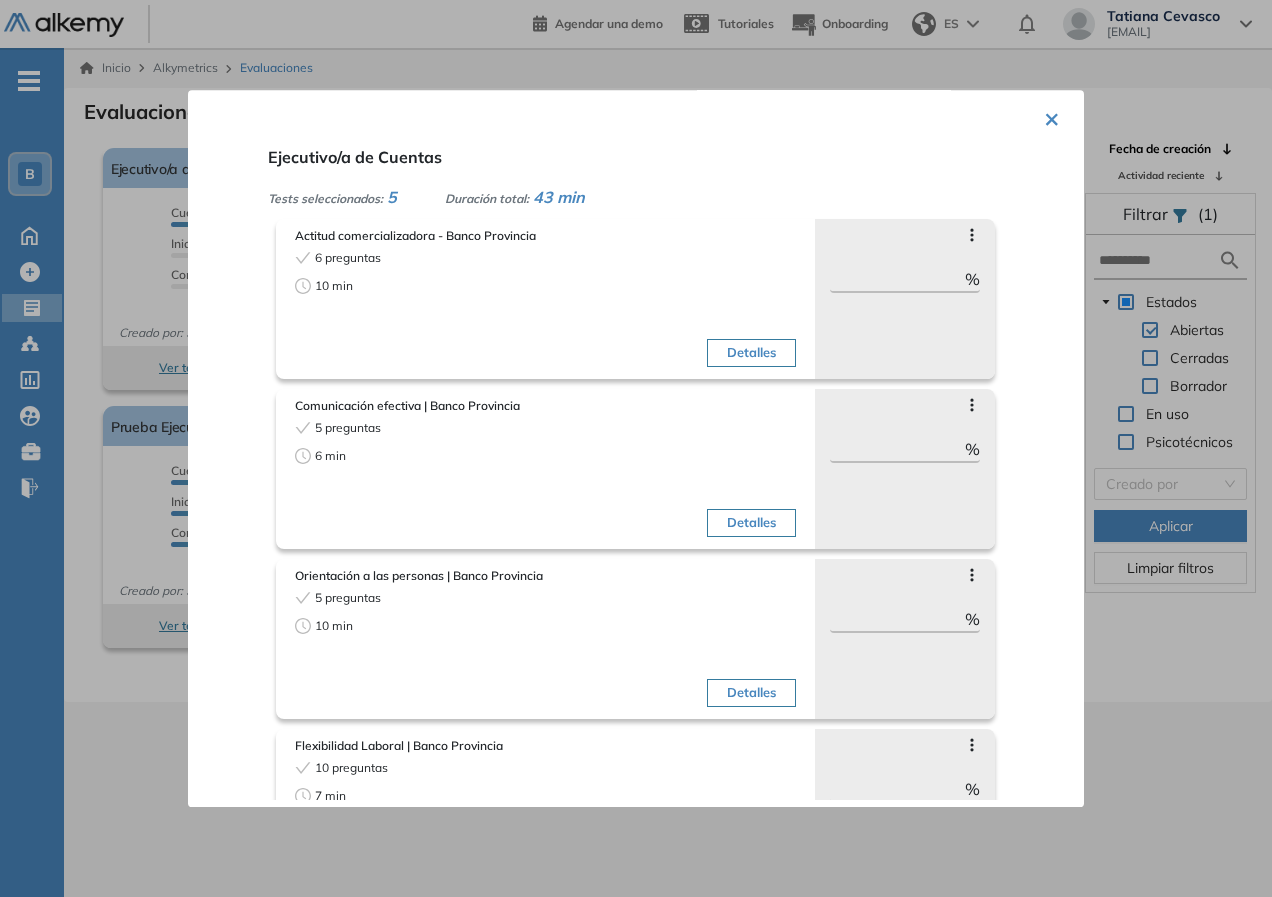 scroll, scrollTop: 267, scrollLeft: 0, axis: vertical 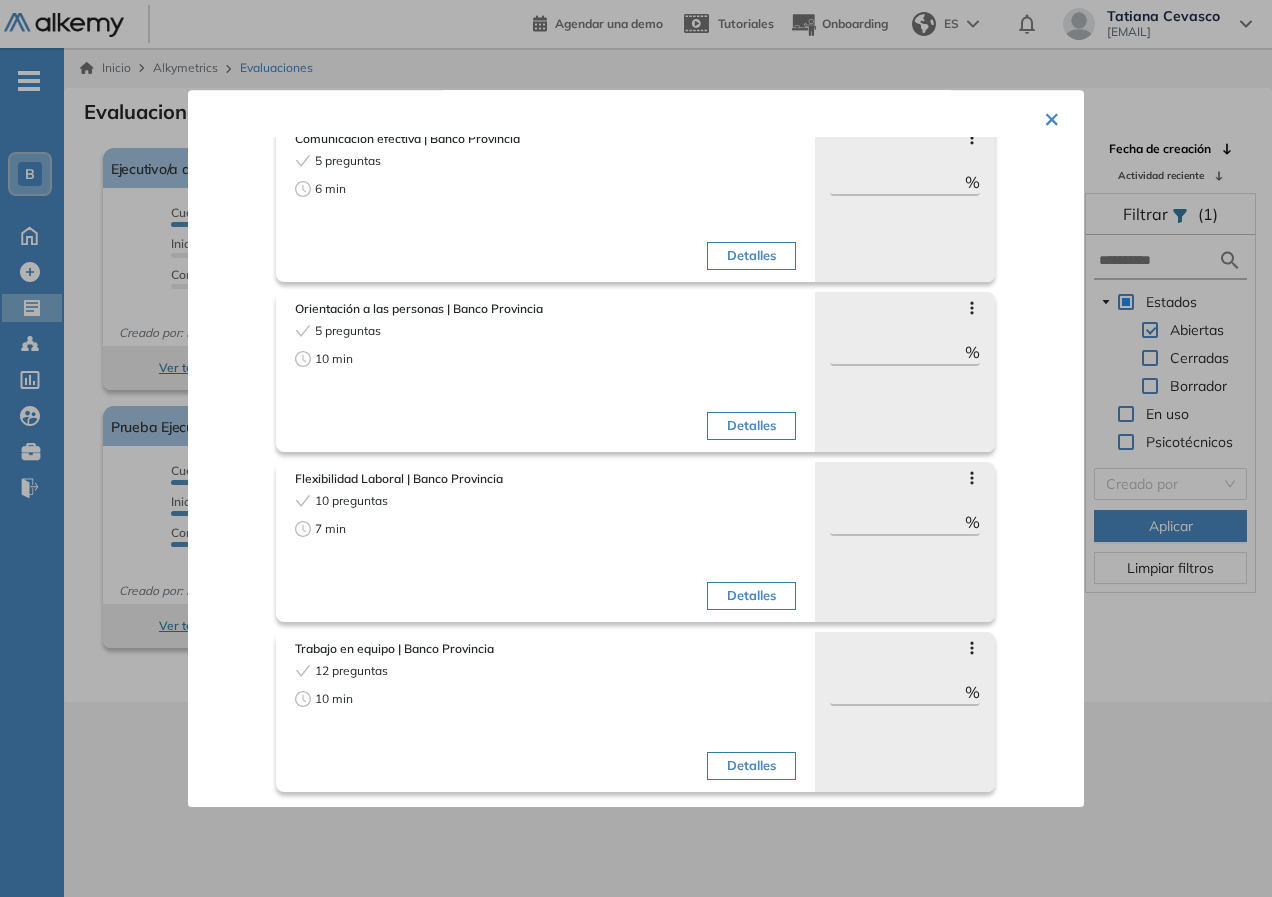 click on "Trabajo en equipo | Banco Provincia" at bounding box center (545, 649) 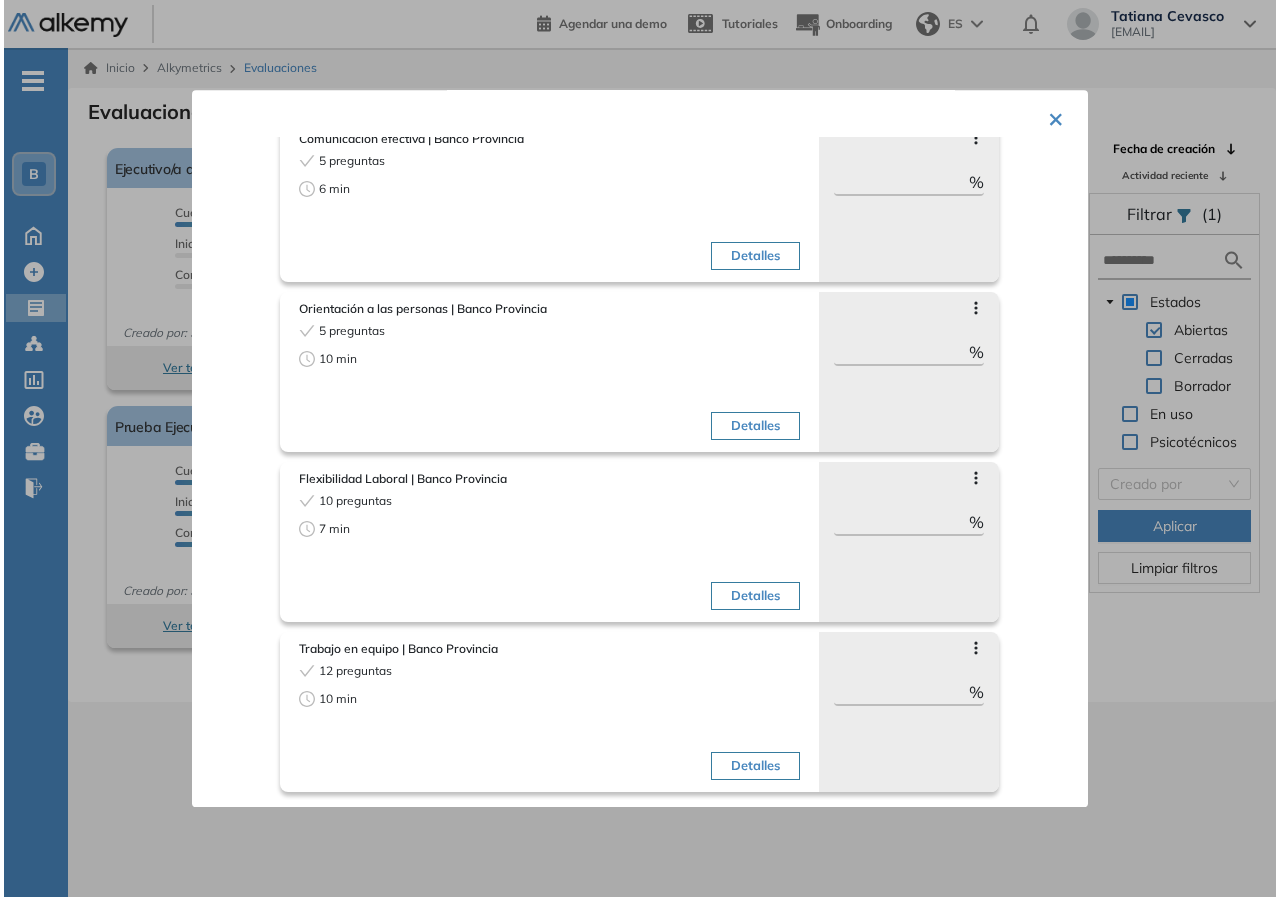 scroll, scrollTop: 0, scrollLeft: 0, axis: both 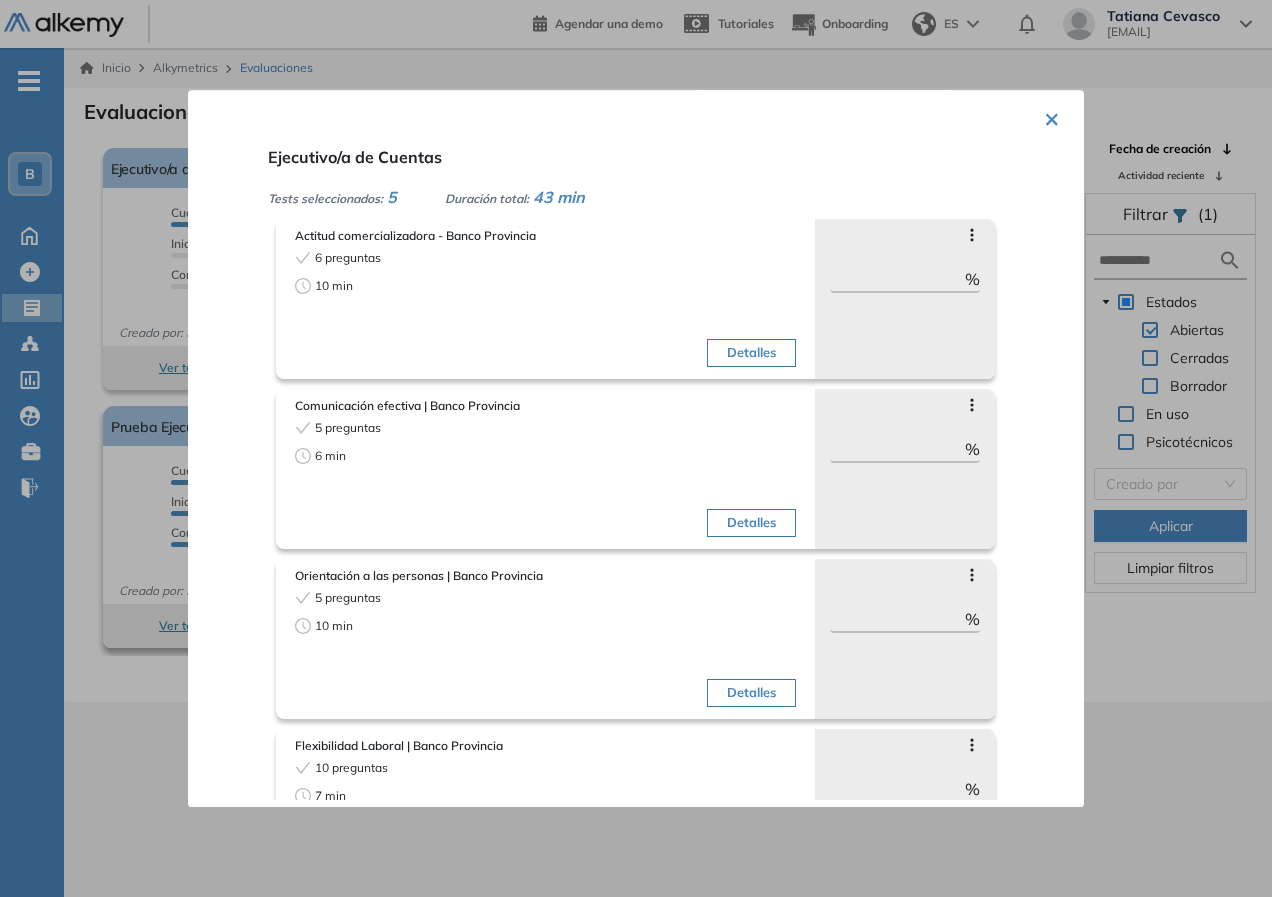 drag, startPoint x: 116, startPoint y: 783, endPoint x: 201, endPoint y: 579, distance: 221 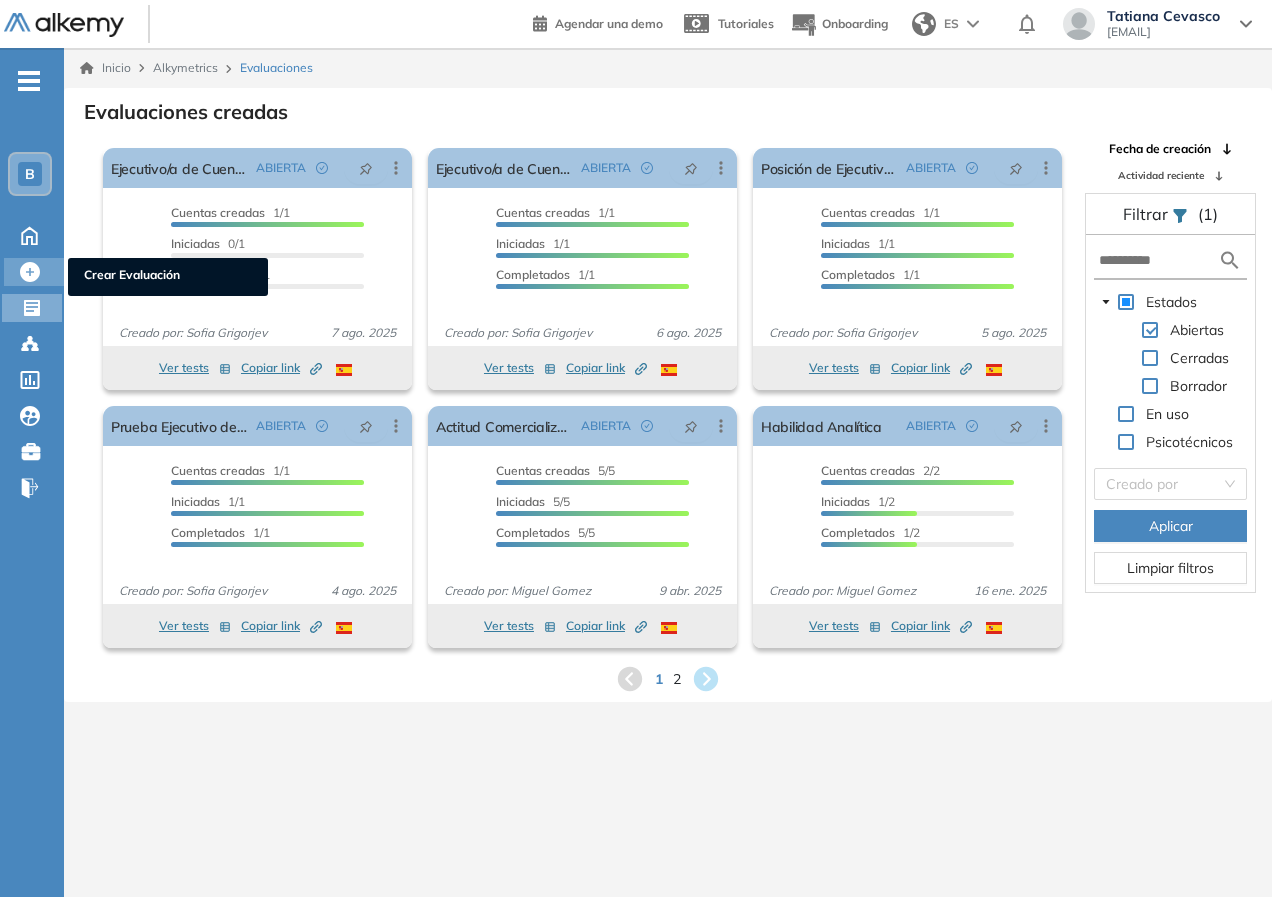click 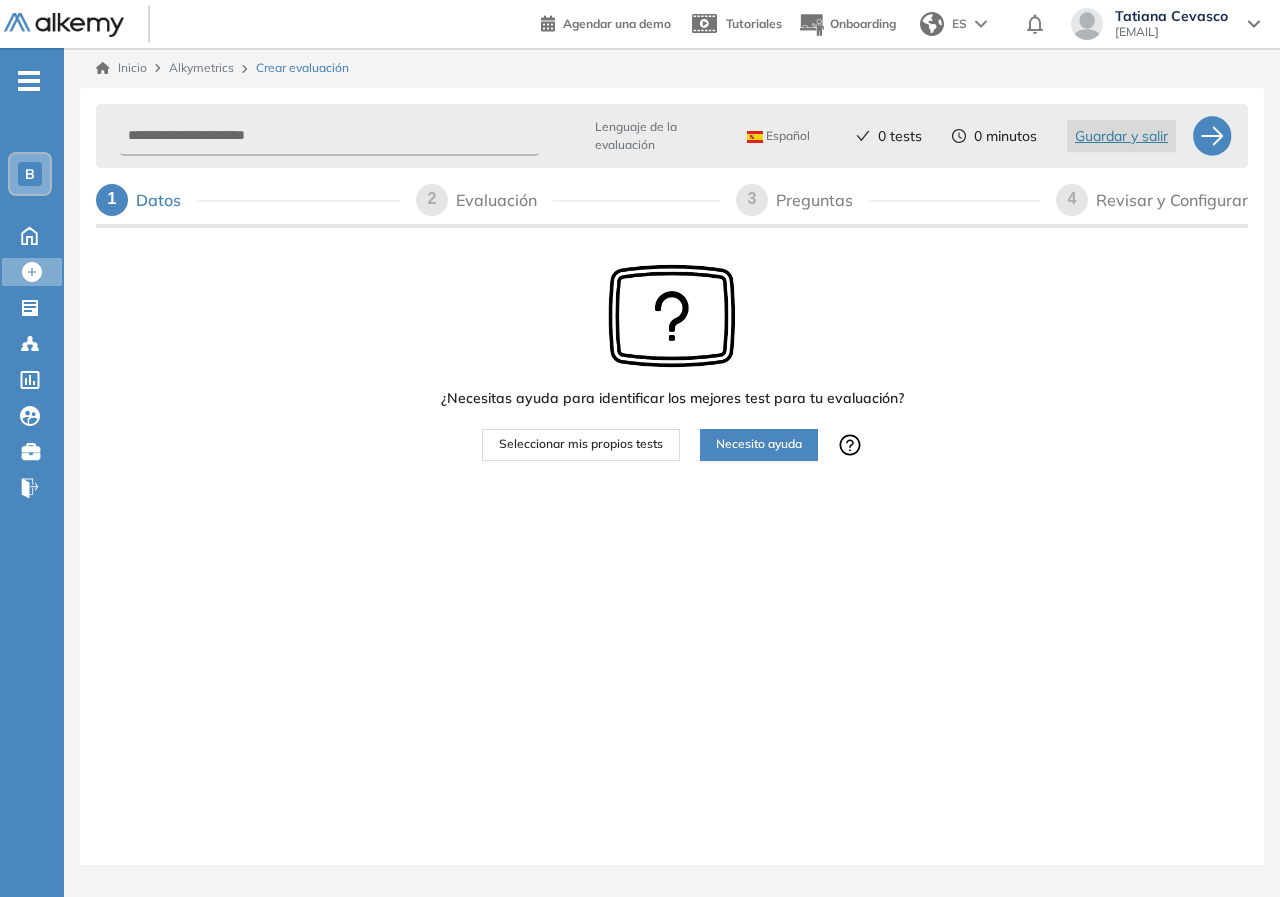 click on "¿Necesitas ayuda para identificar los mejores test para tu evaluación? Seleccionar mis propios tests Necesito ayuda" at bounding box center (672, 424) 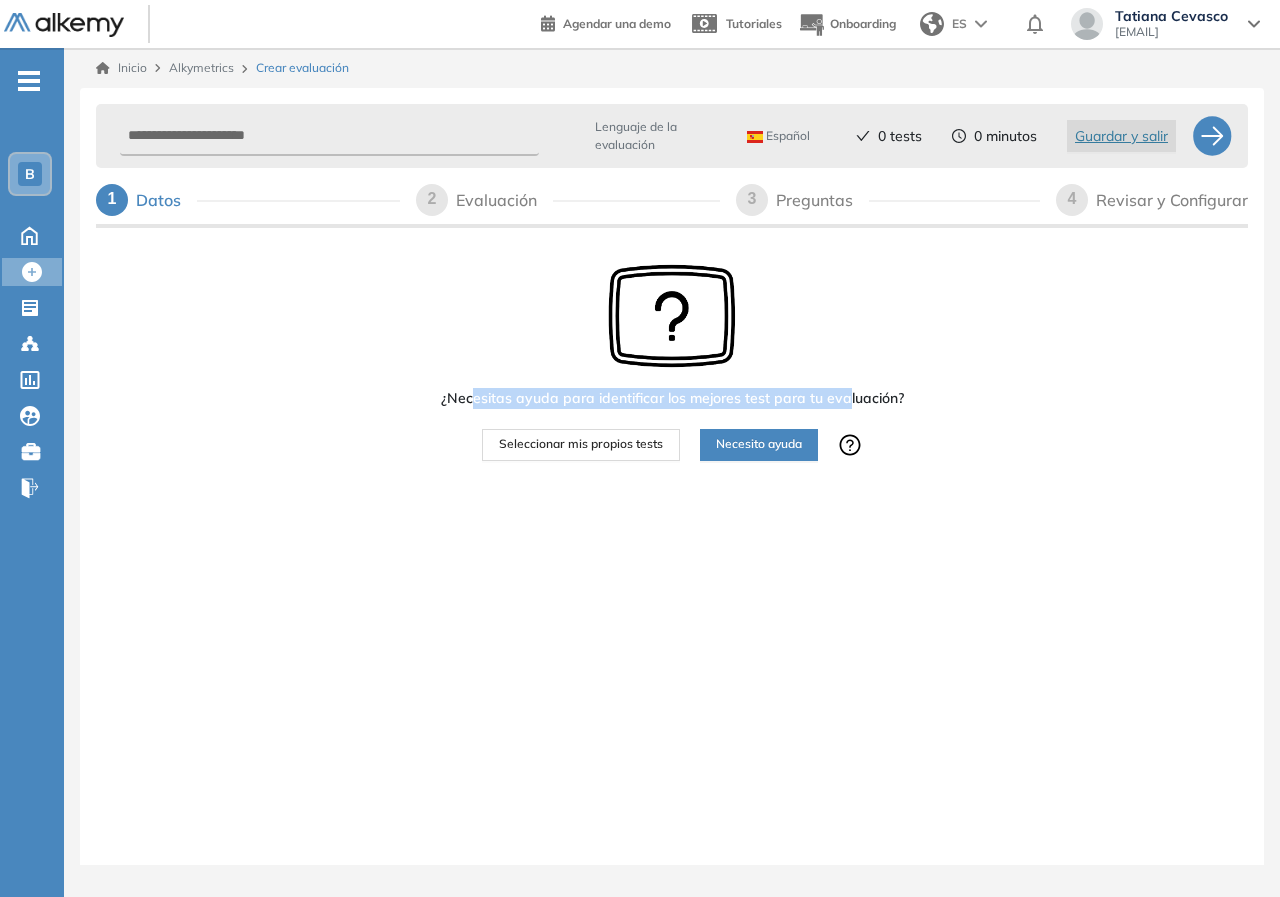 drag, startPoint x: 471, startPoint y: 399, endPoint x: 852, endPoint y: 401, distance: 381.00525 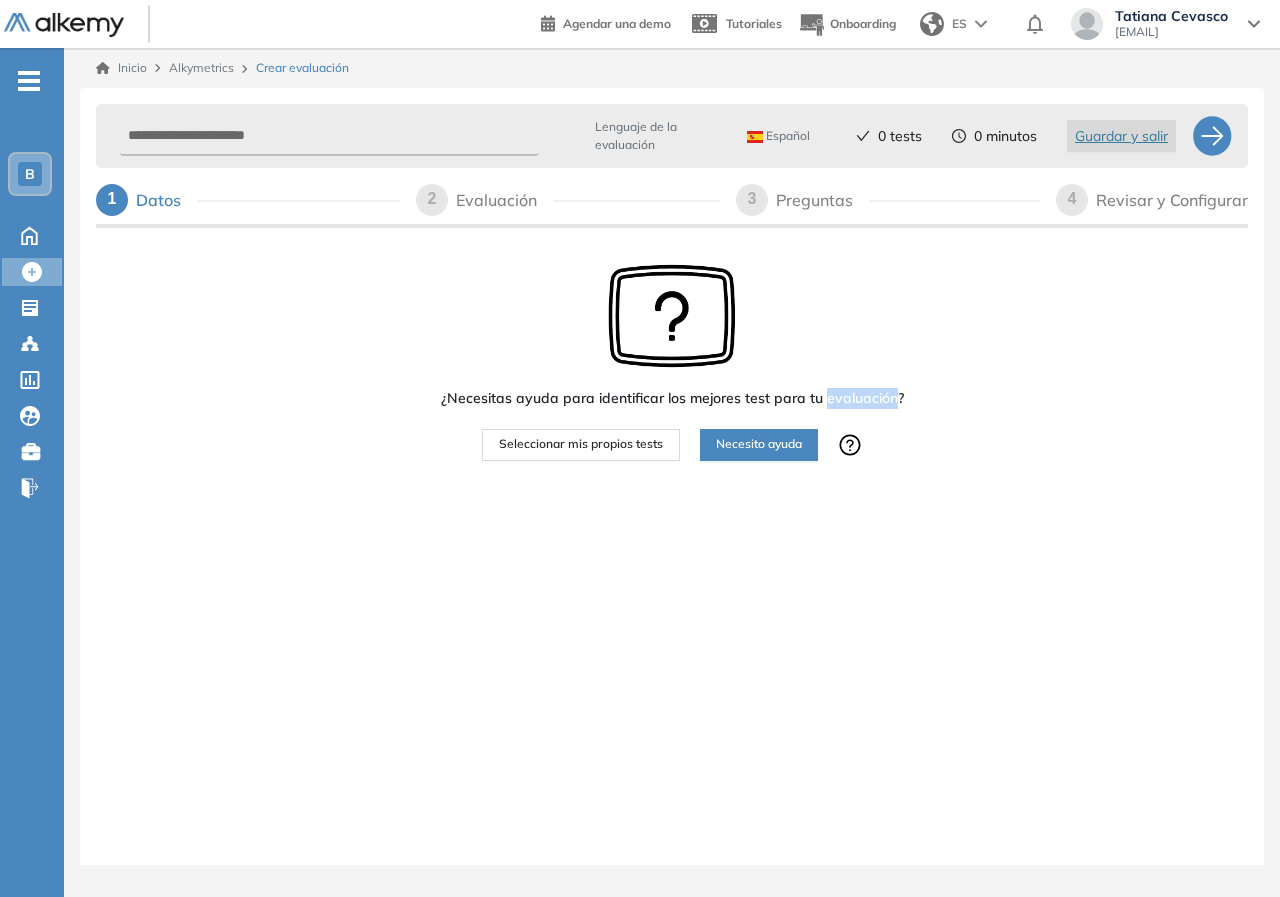 click on "¿Necesitas ayuda para identificar los mejores test para tu evaluación?" at bounding box center (672, 398) 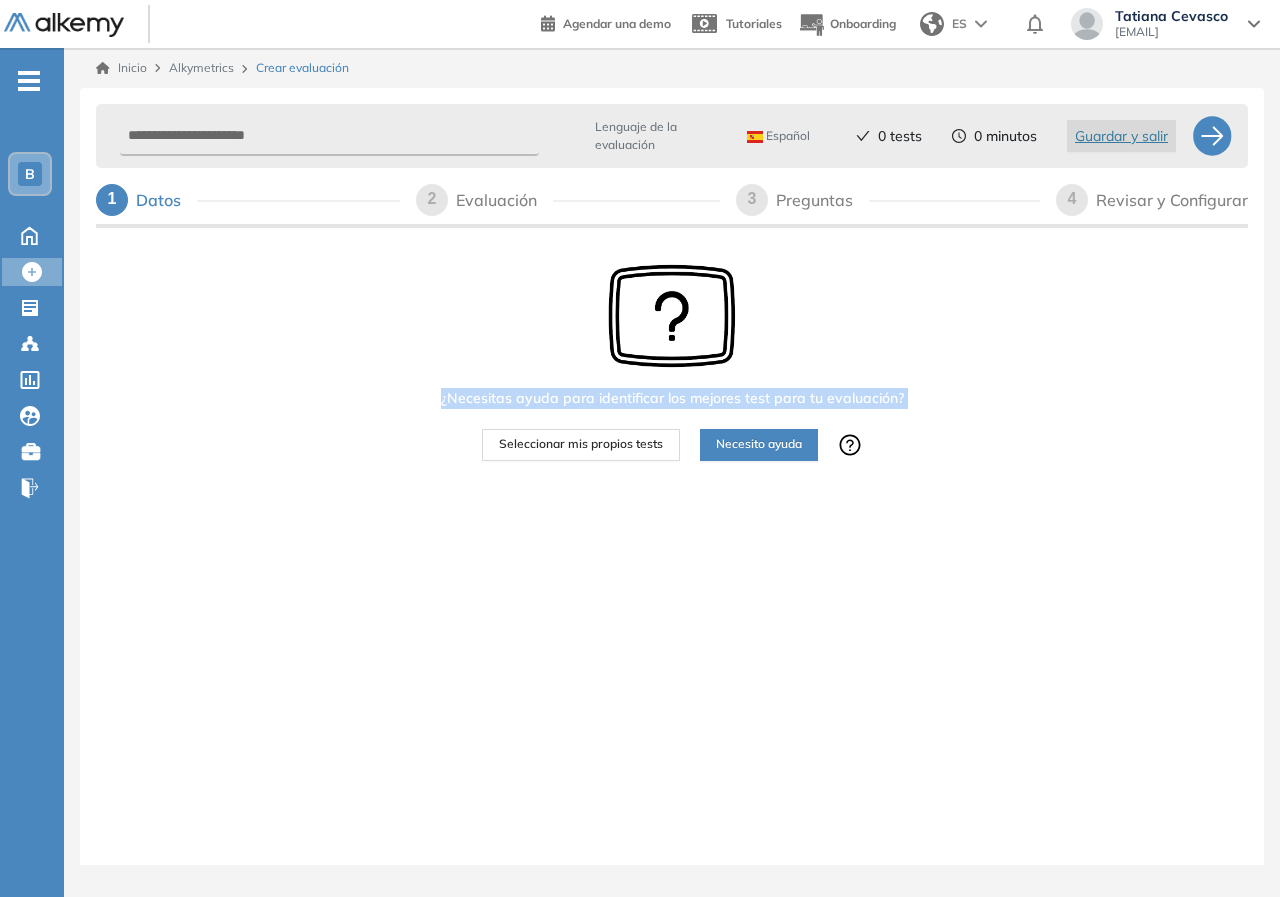 click on "¿Necesitas ayuda para identificar los mejores test para tu evaluación?" at bounding box center (672, 398) 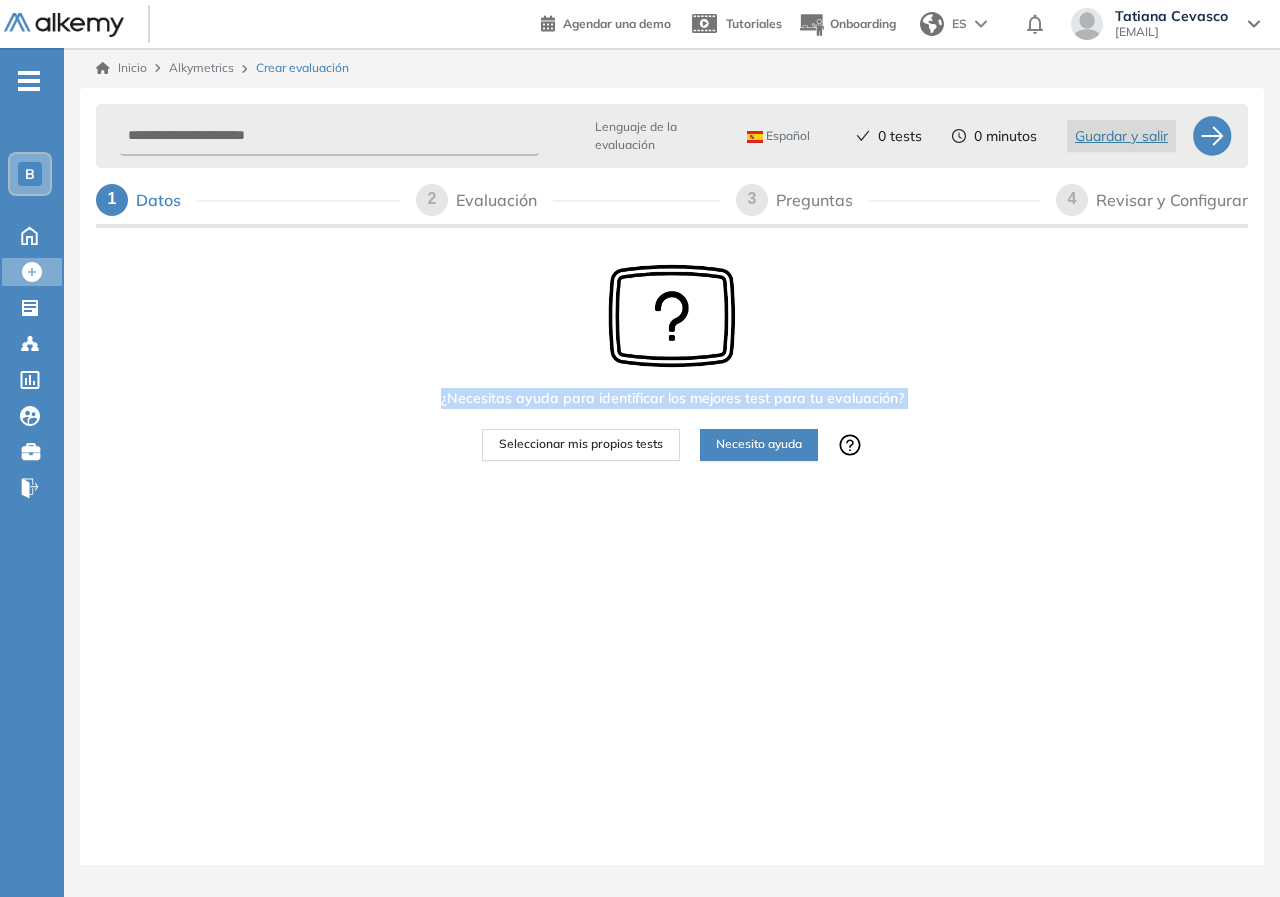 click on "¿Necesitas ayuda para identificar los mejores test para tu evaluación? Seleccionar mis propios tests Necesito ayuda" at bounding box center [672, 424] 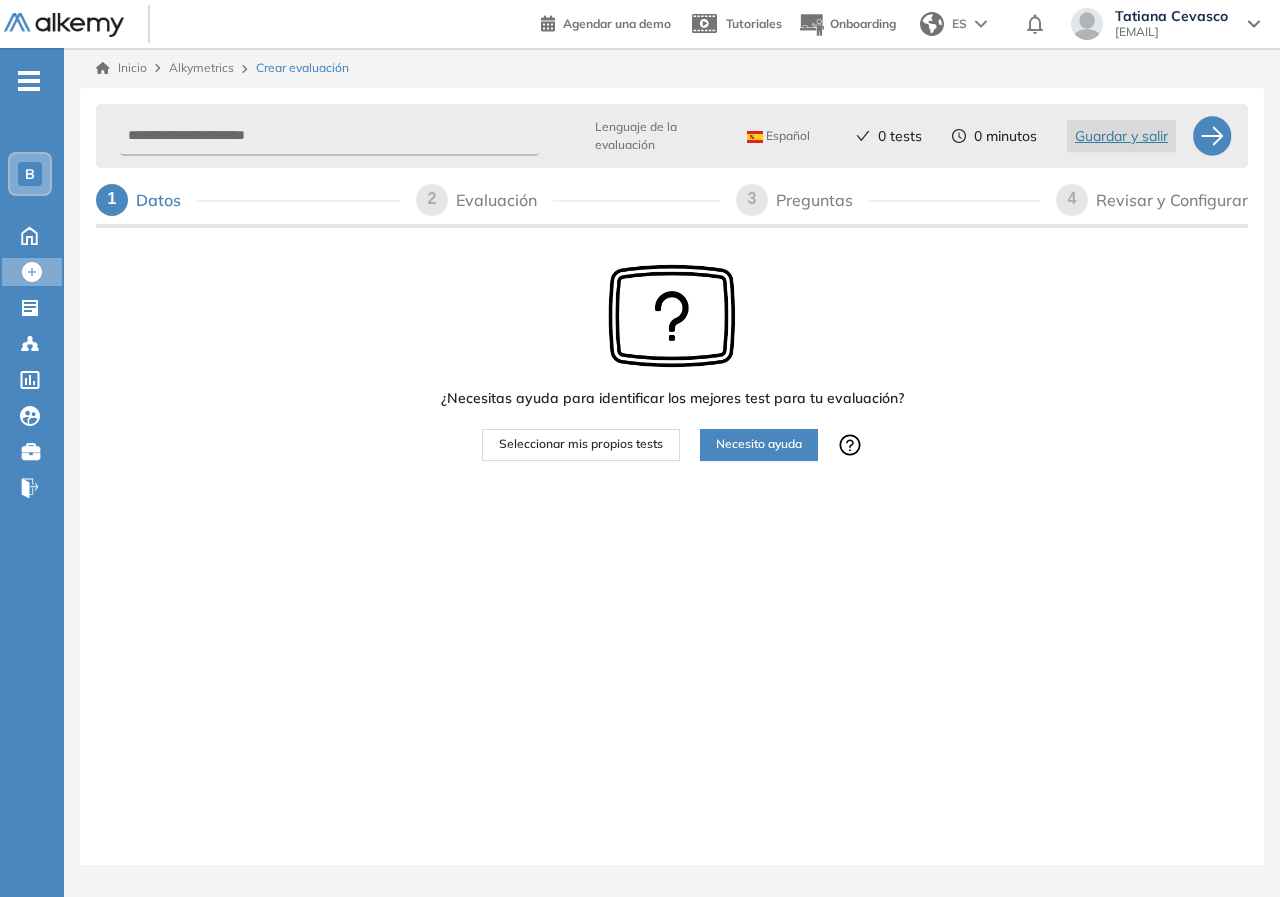 click on "Seleccionar mis propios tests" at bounding box center [581, 444] 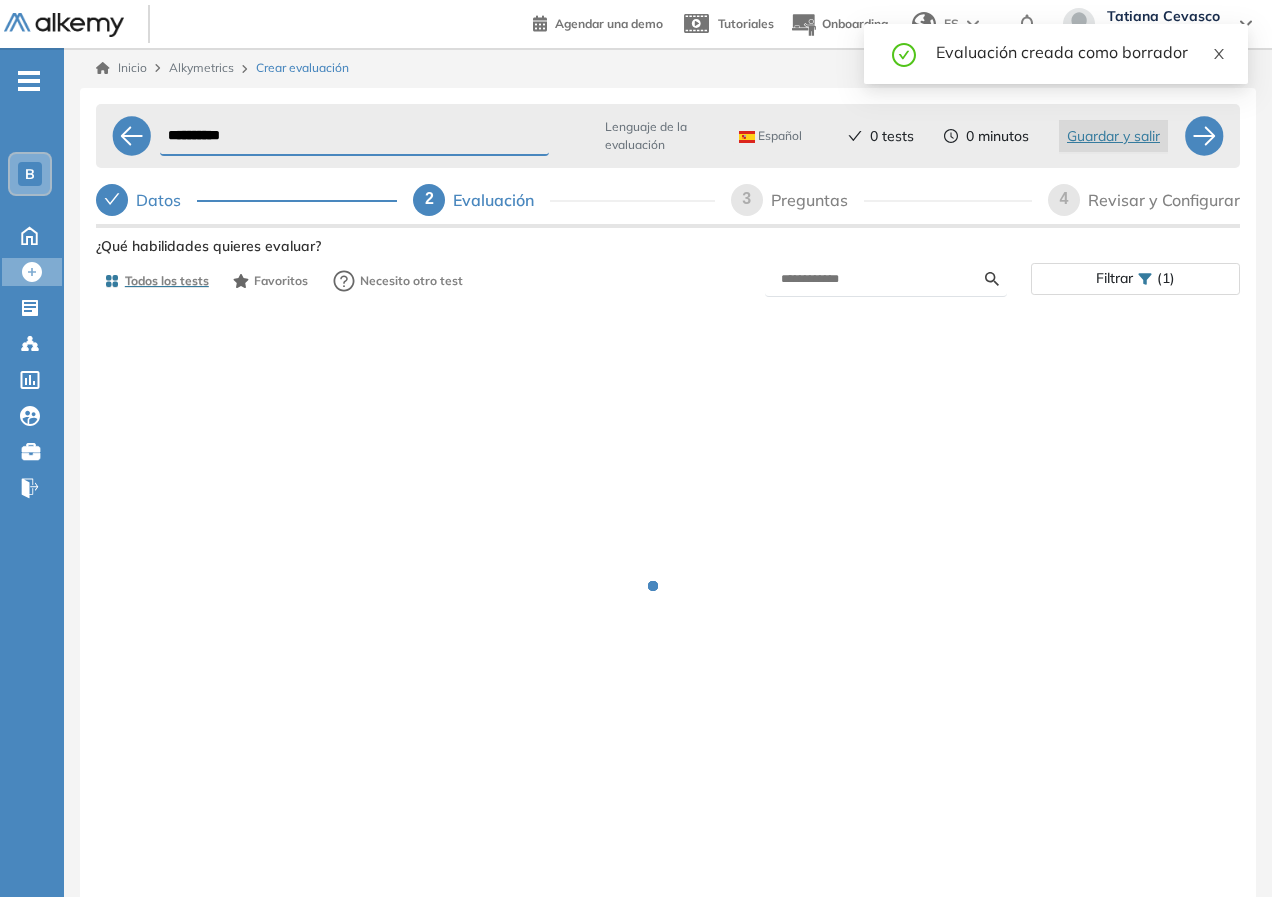 click 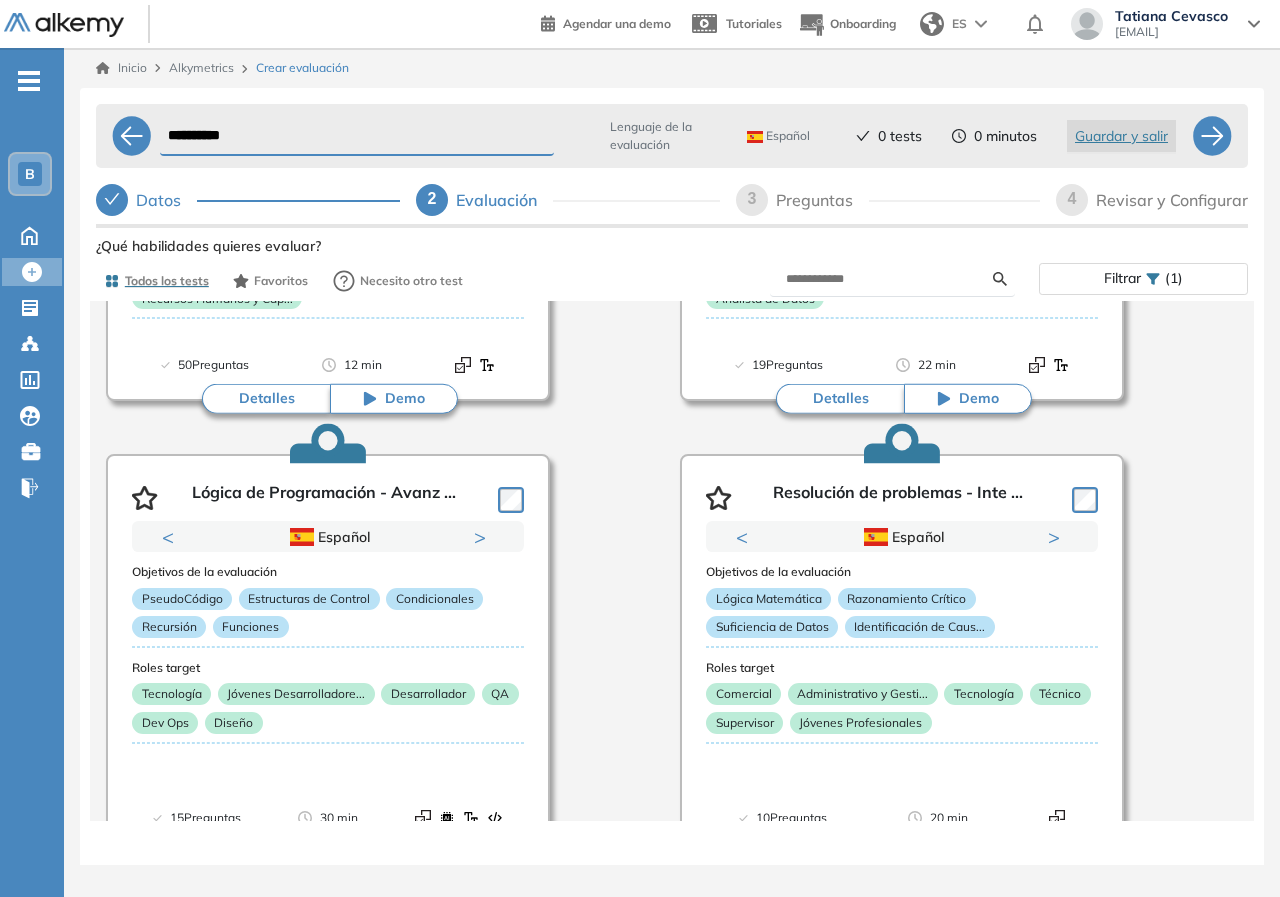 scroll, scrollTop: 0, scrollLeft: 0, axis: both 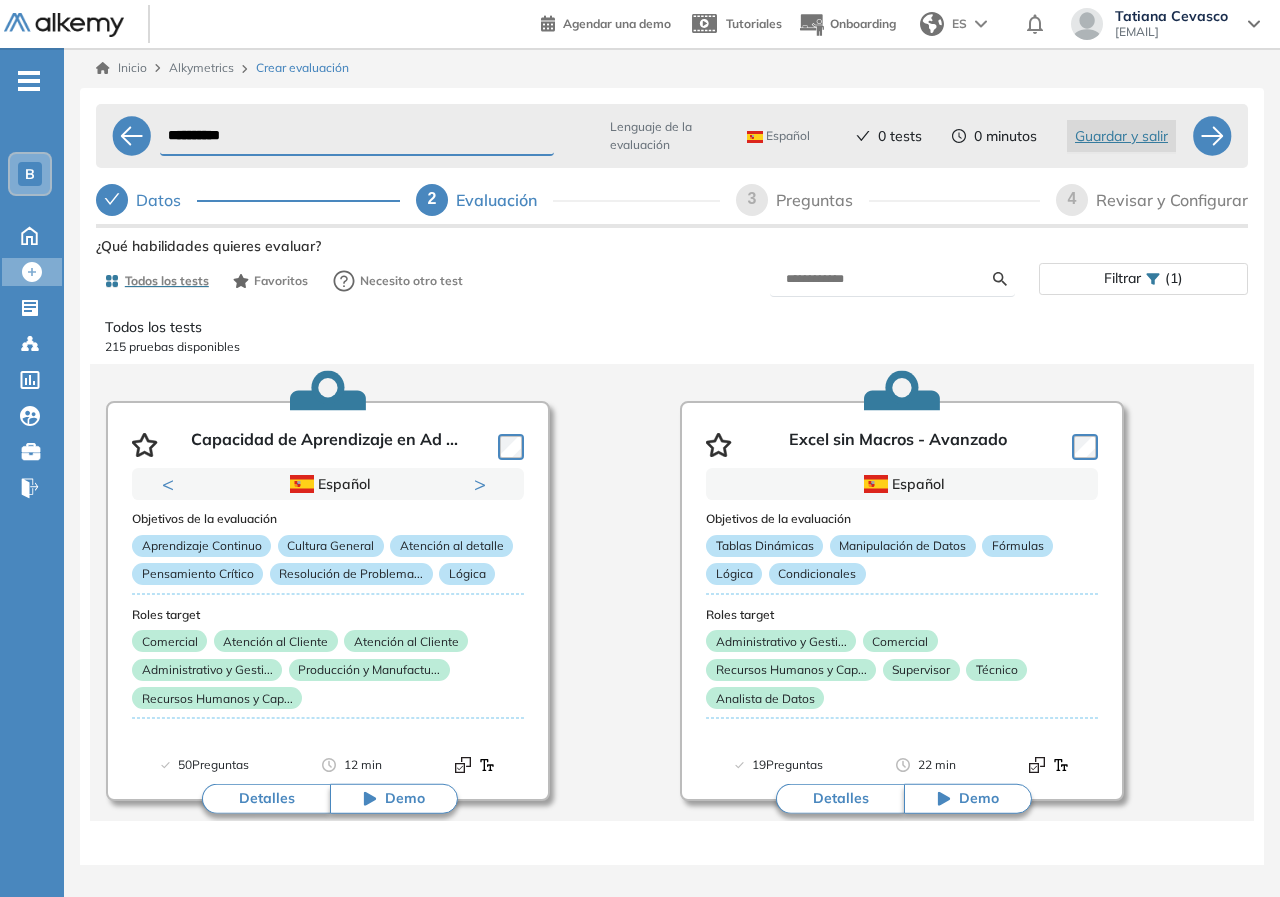 click on "Filtrar" at bounding box center [1122, 278] 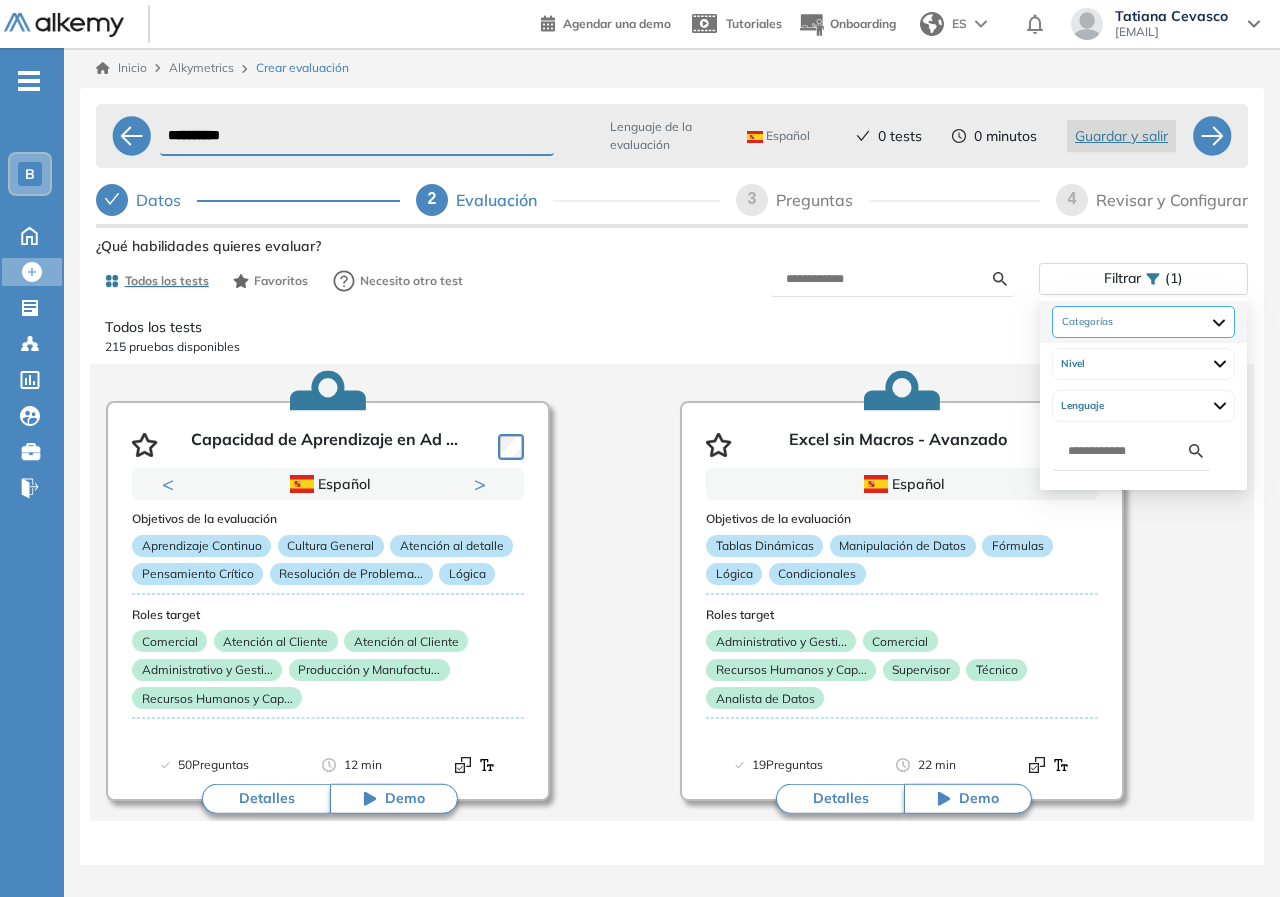 click at bounding box center (1143, 322) 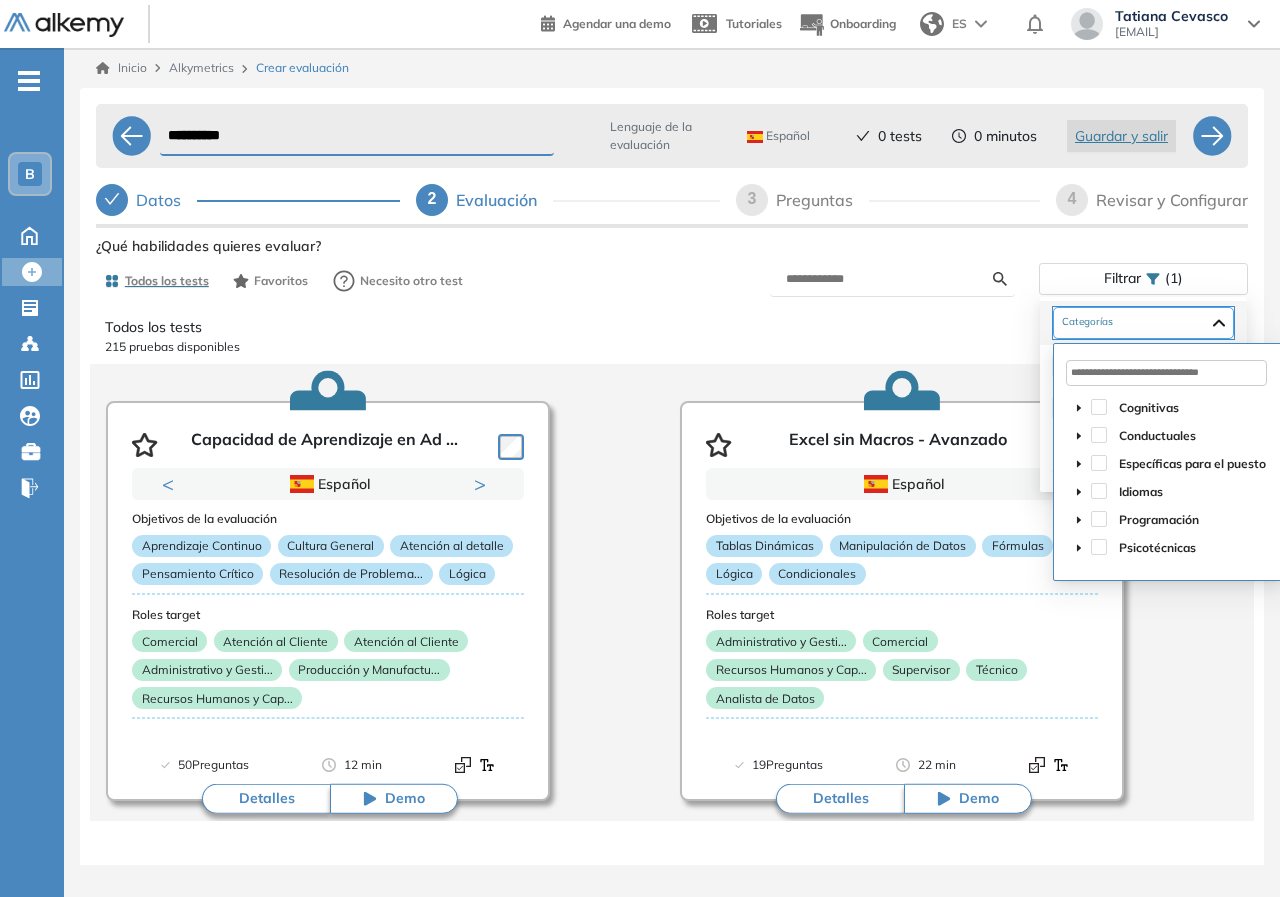 click at bounding box center [1143, 323] 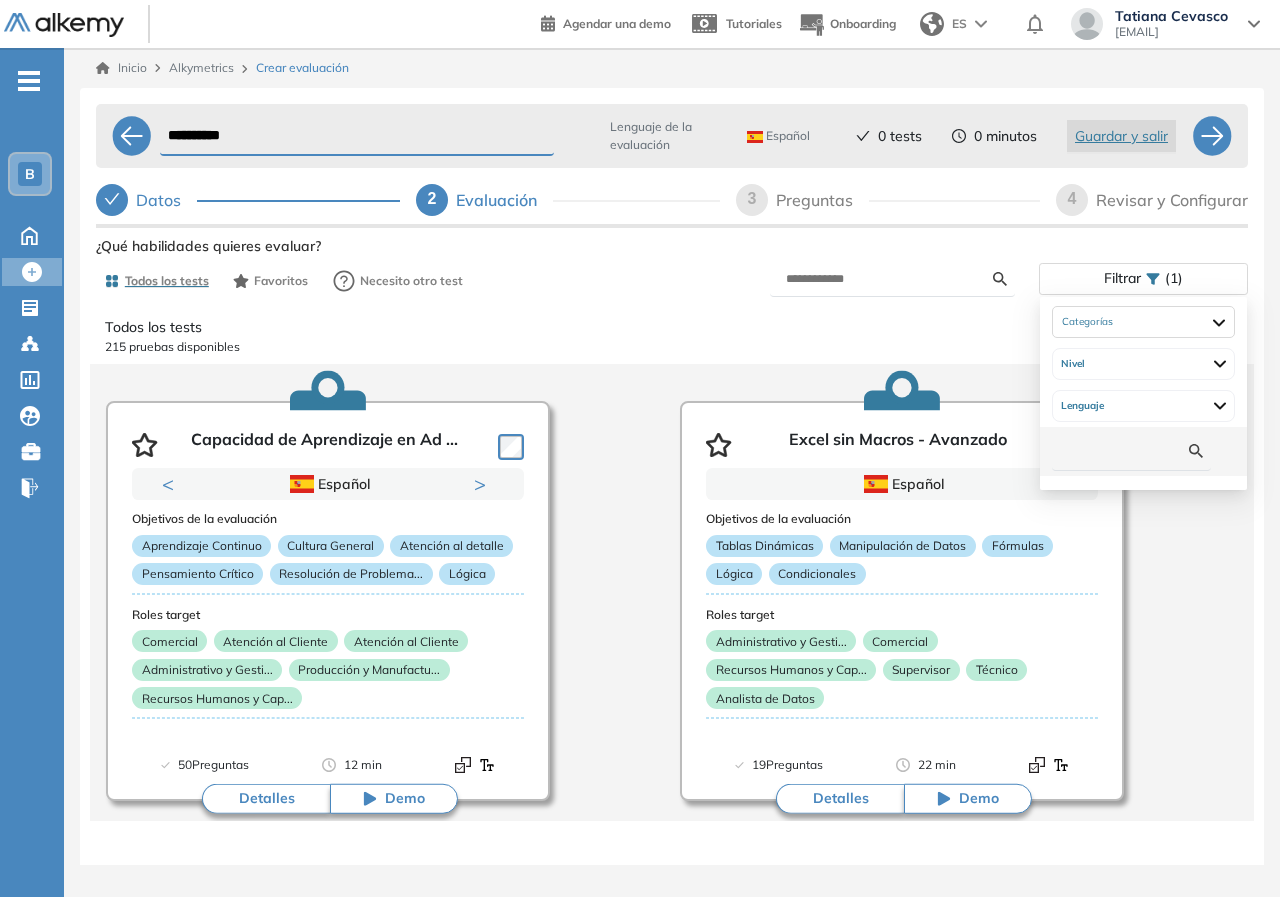 click at bounding box center [1128, 451] 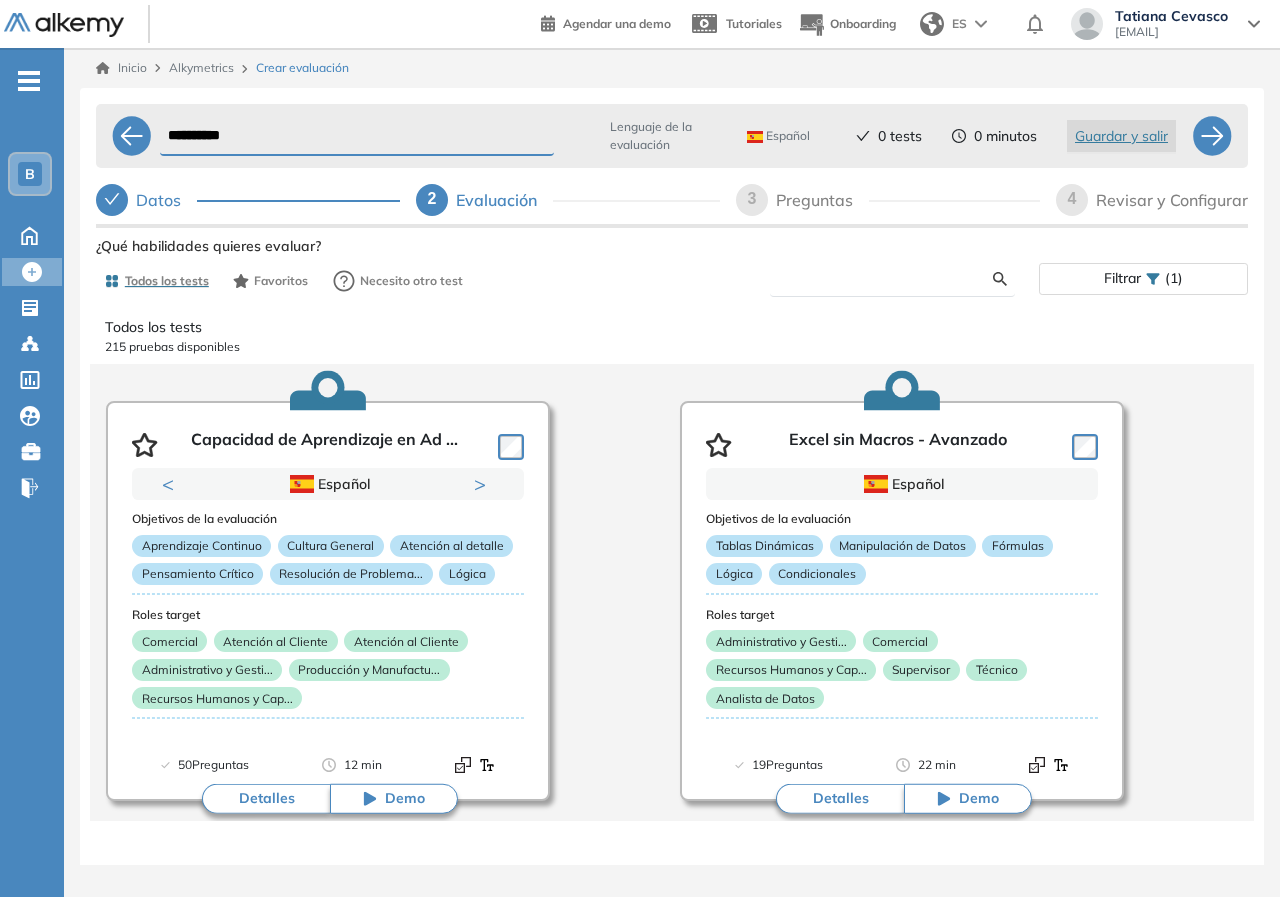 click at bounding box center [889, 279] 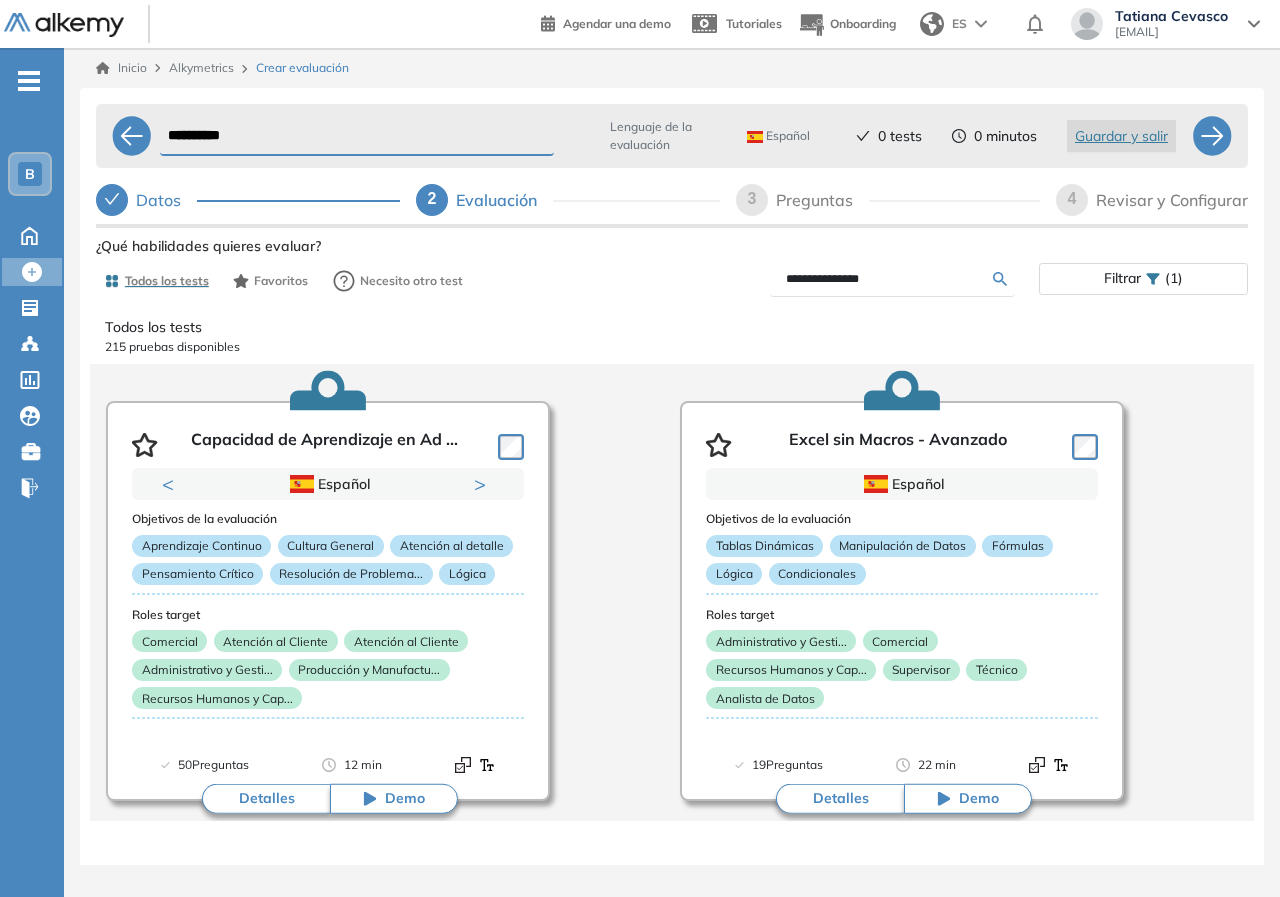 type on "**********" 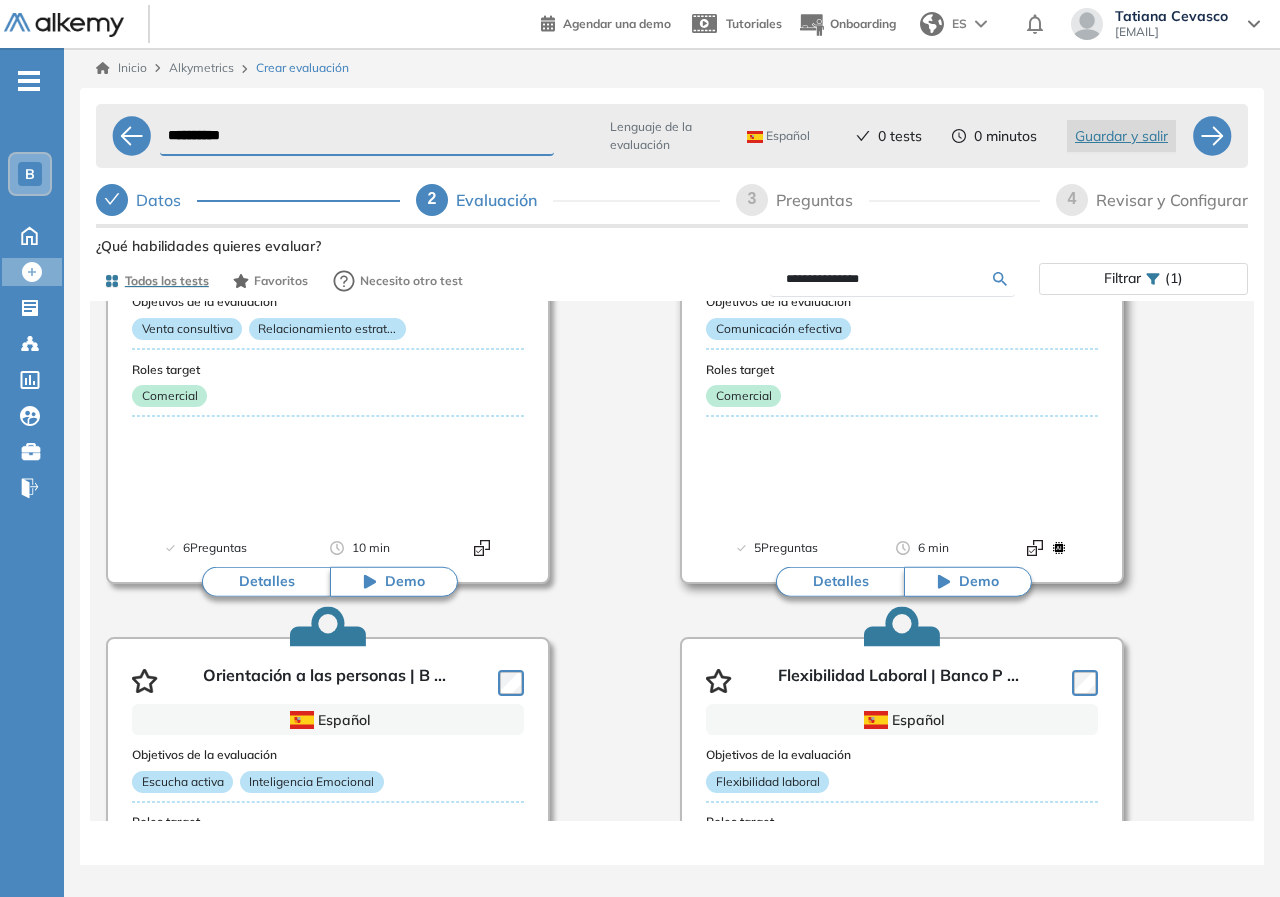 scroll, scrollTop: 0, scrollLeft: 0, axis: both 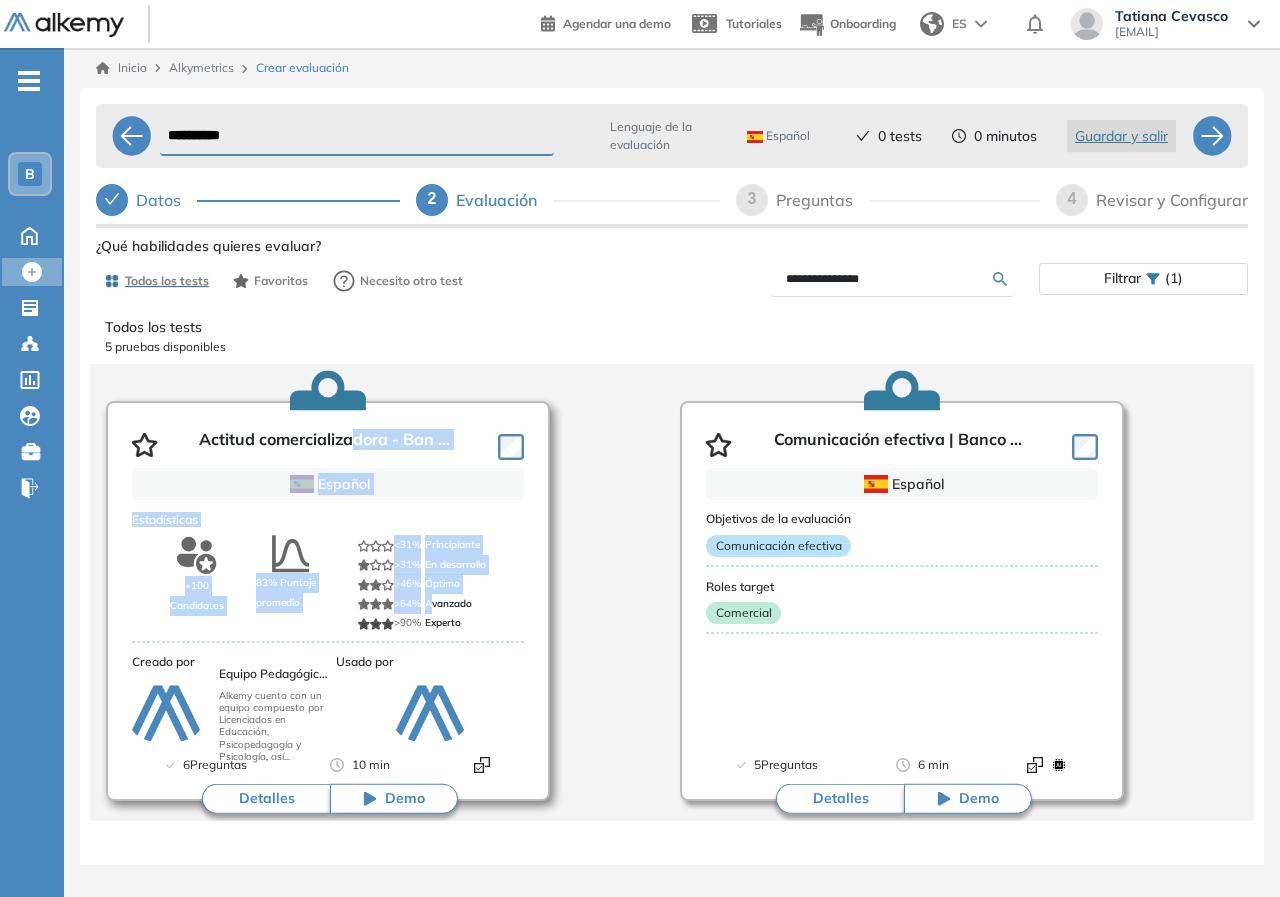 drag, startPoint x: 350, startPoint y: 443, endPoint x: 433, endPoint y: 611, distance: 187.38463 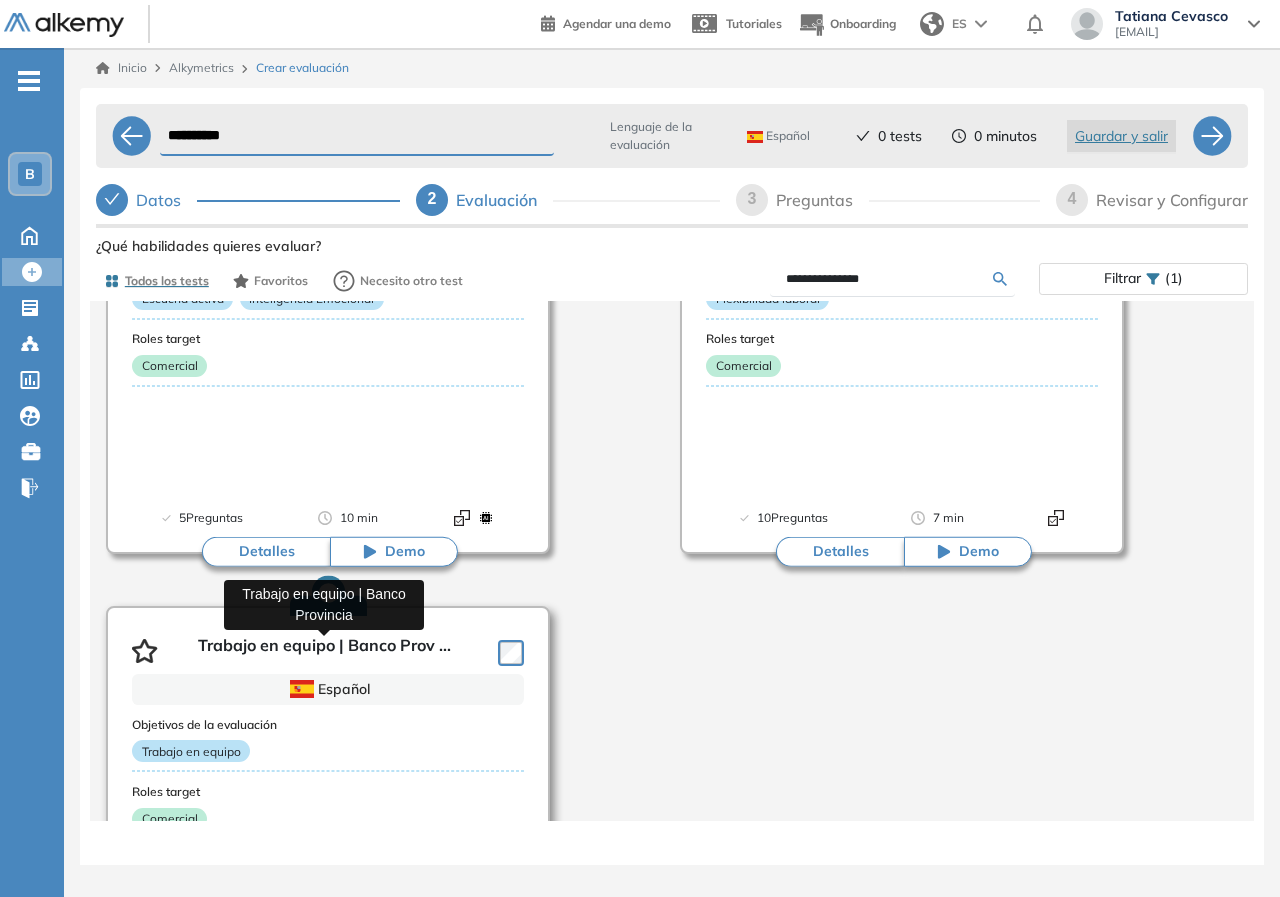 scroll, scrollTop: 917, scrollLeft: 0, axis: vertical 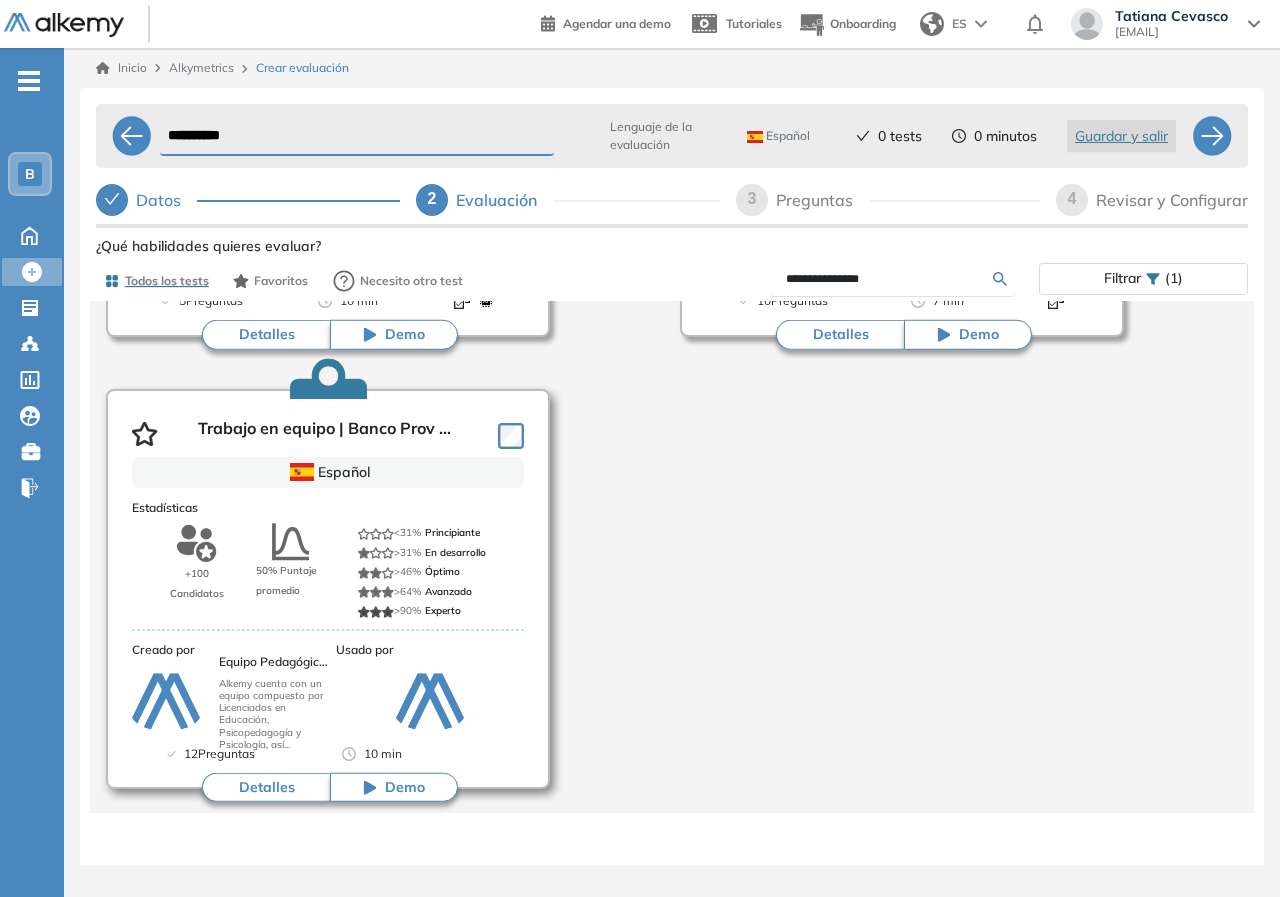click on "Detalles" at bounding box center (266, 788) 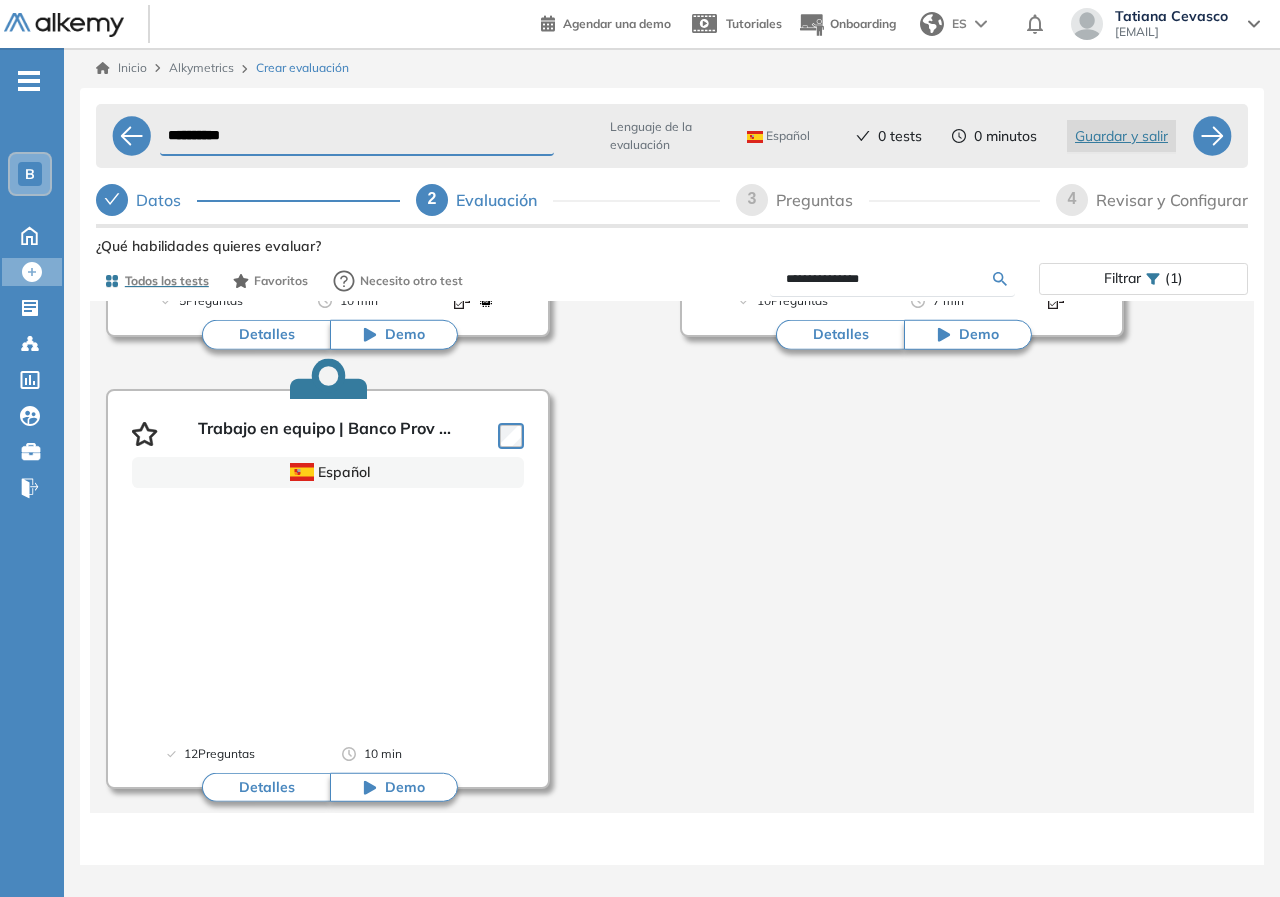 scroll, scrollTop: 517, scrollLeft: 0, axis: vertical 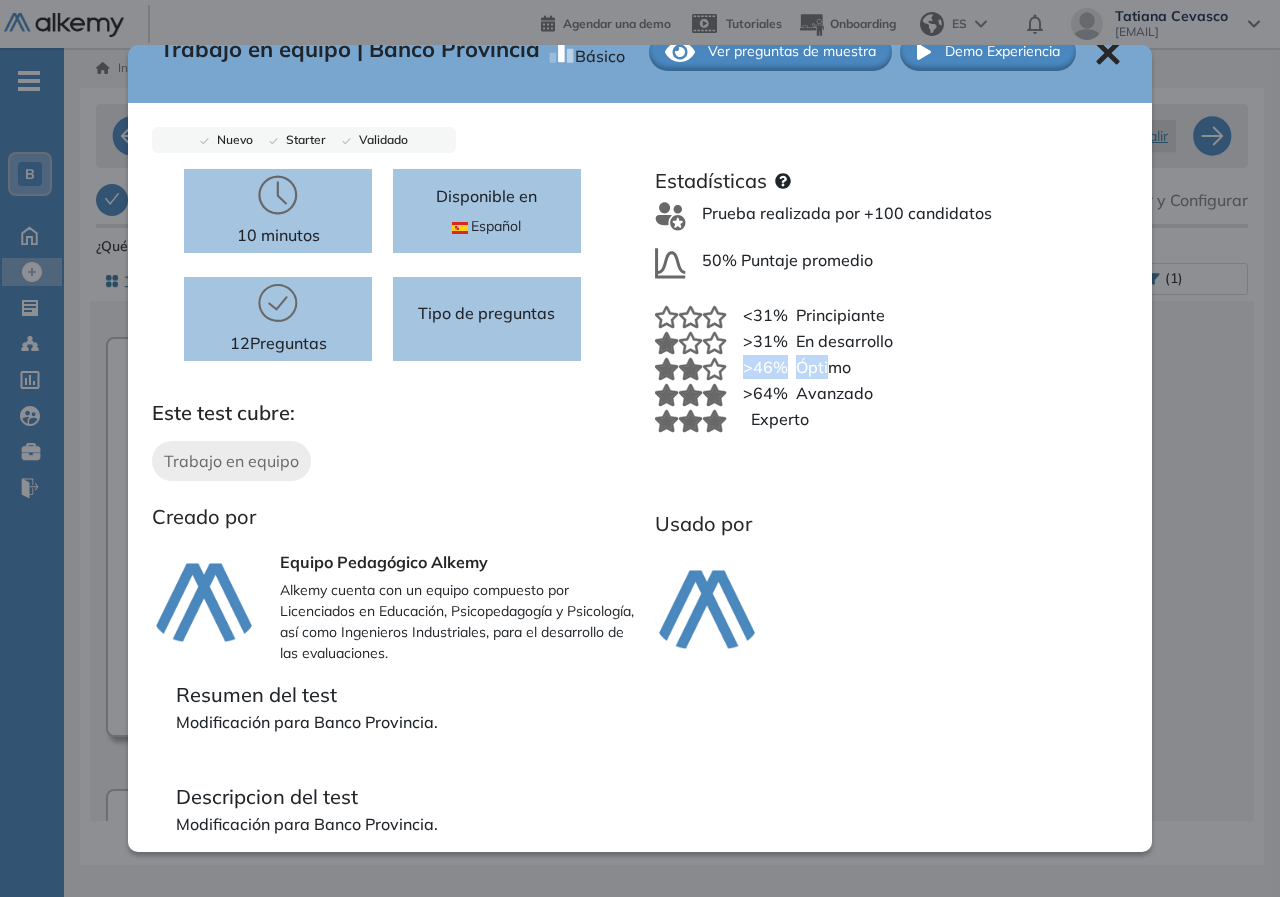 drag, startPoint x: 666, startPoint y: 369, endPoint x: 824, endPoint y: 379, distance: 158.31615 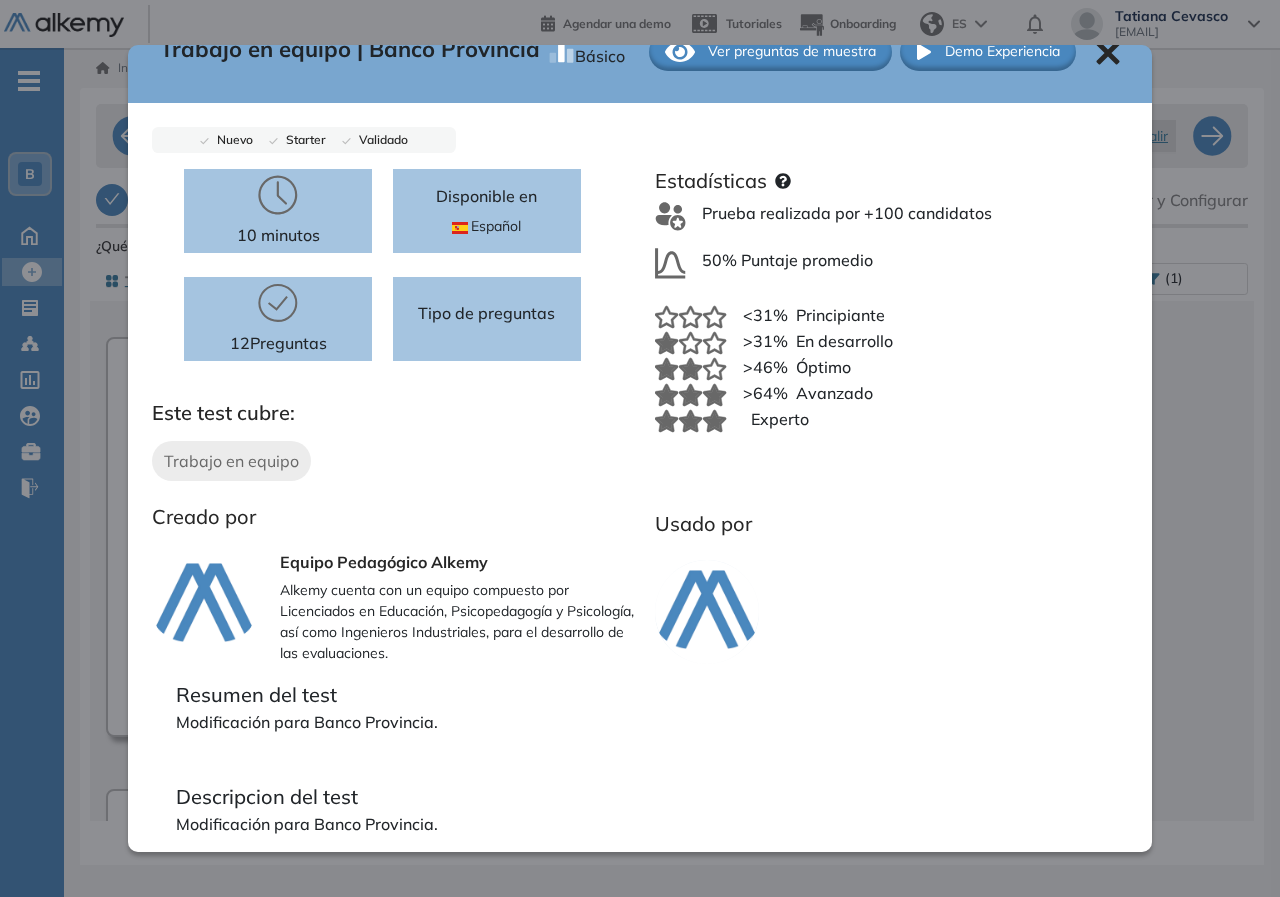 click on "Avanzado" at bounding box center (834, 393) 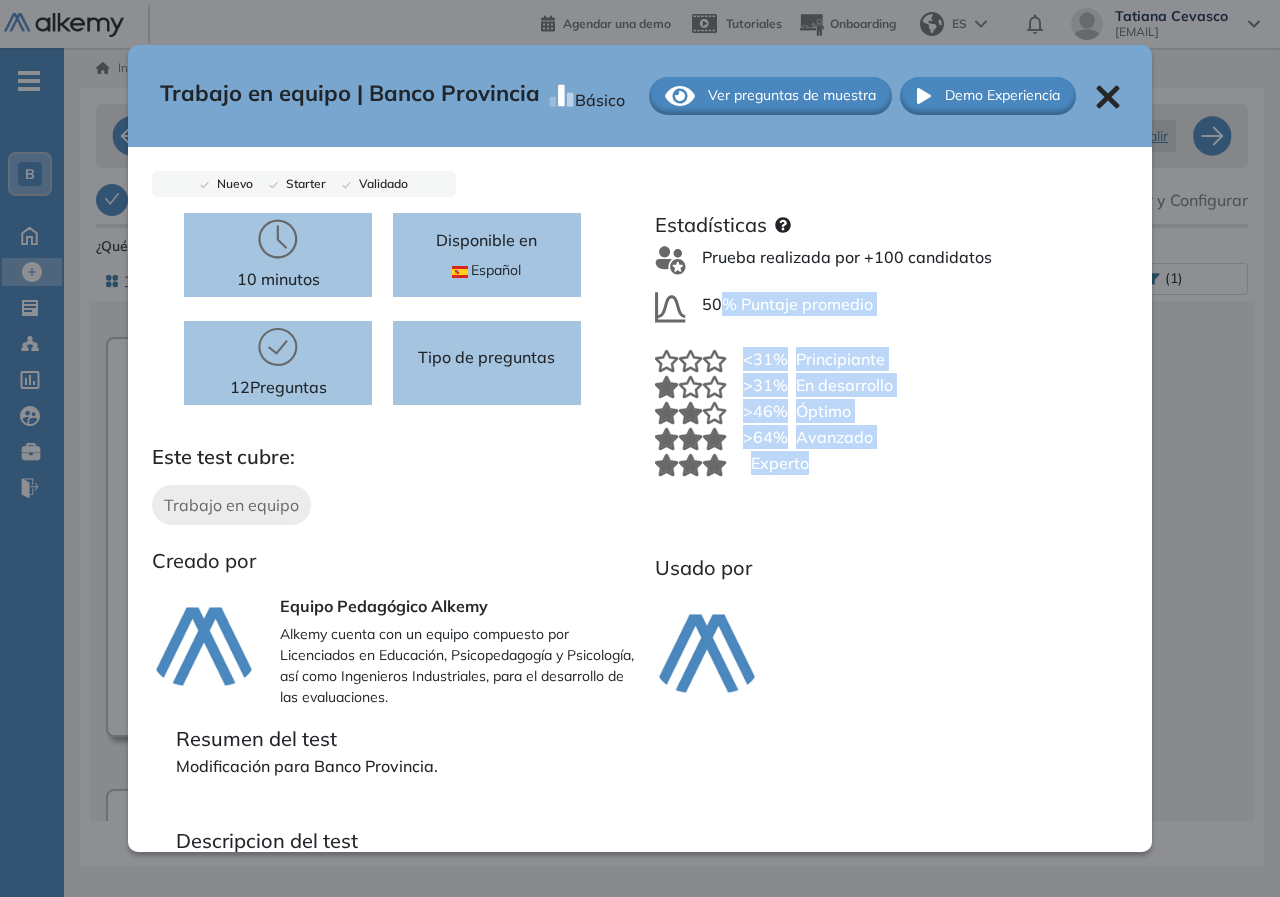 drag, startPoint x: 718, startPoint y: 315, endPoint x: 827, endPoint y: 481, distance: 198.58751 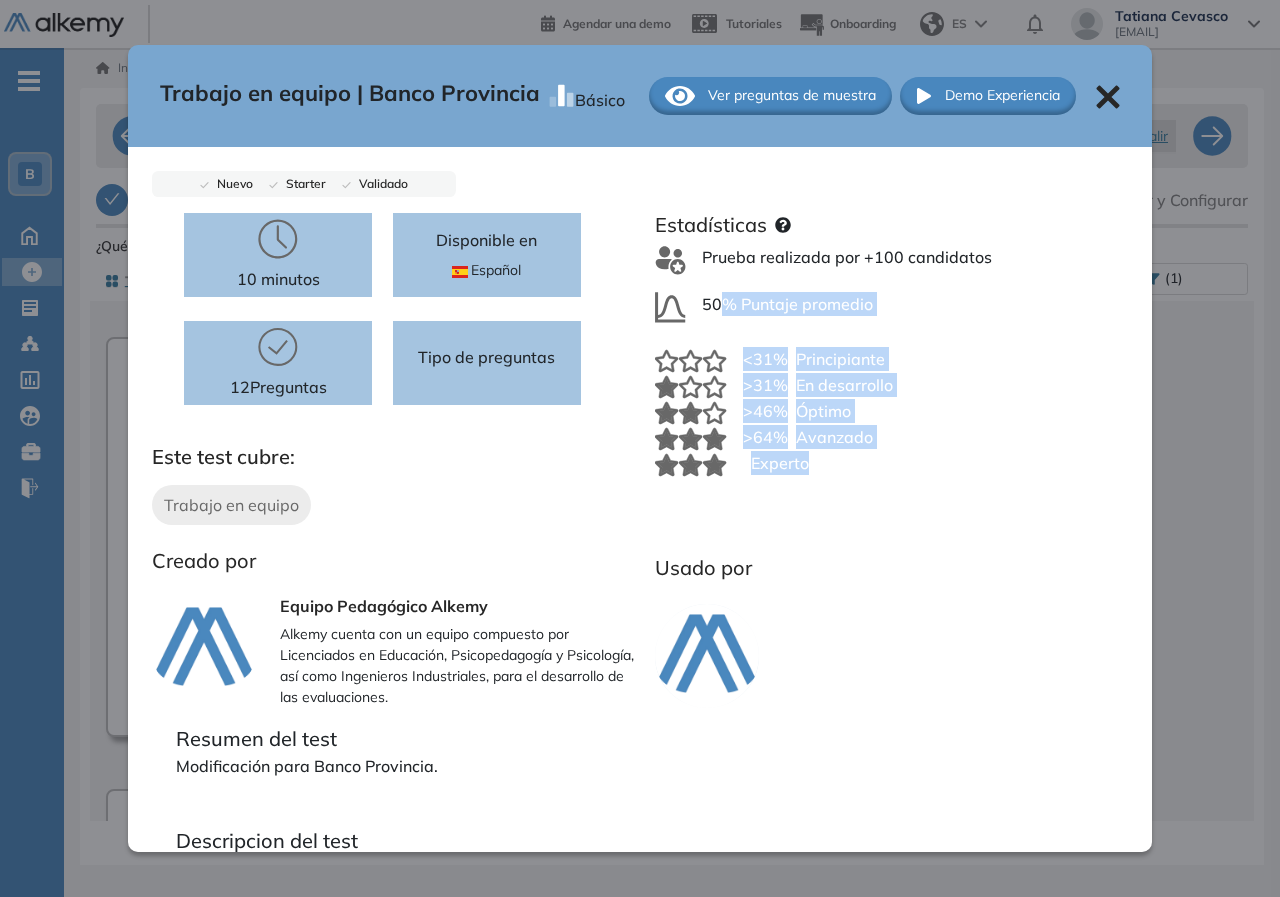 click on "Estadísticas Prueba realizada por +100 candidatos 50% Puntaje promedio <31% Principiante >31% En desarrollo >46% Óptimo >64% Avanzado Experto Usado por" at bounding box center (884, 460) 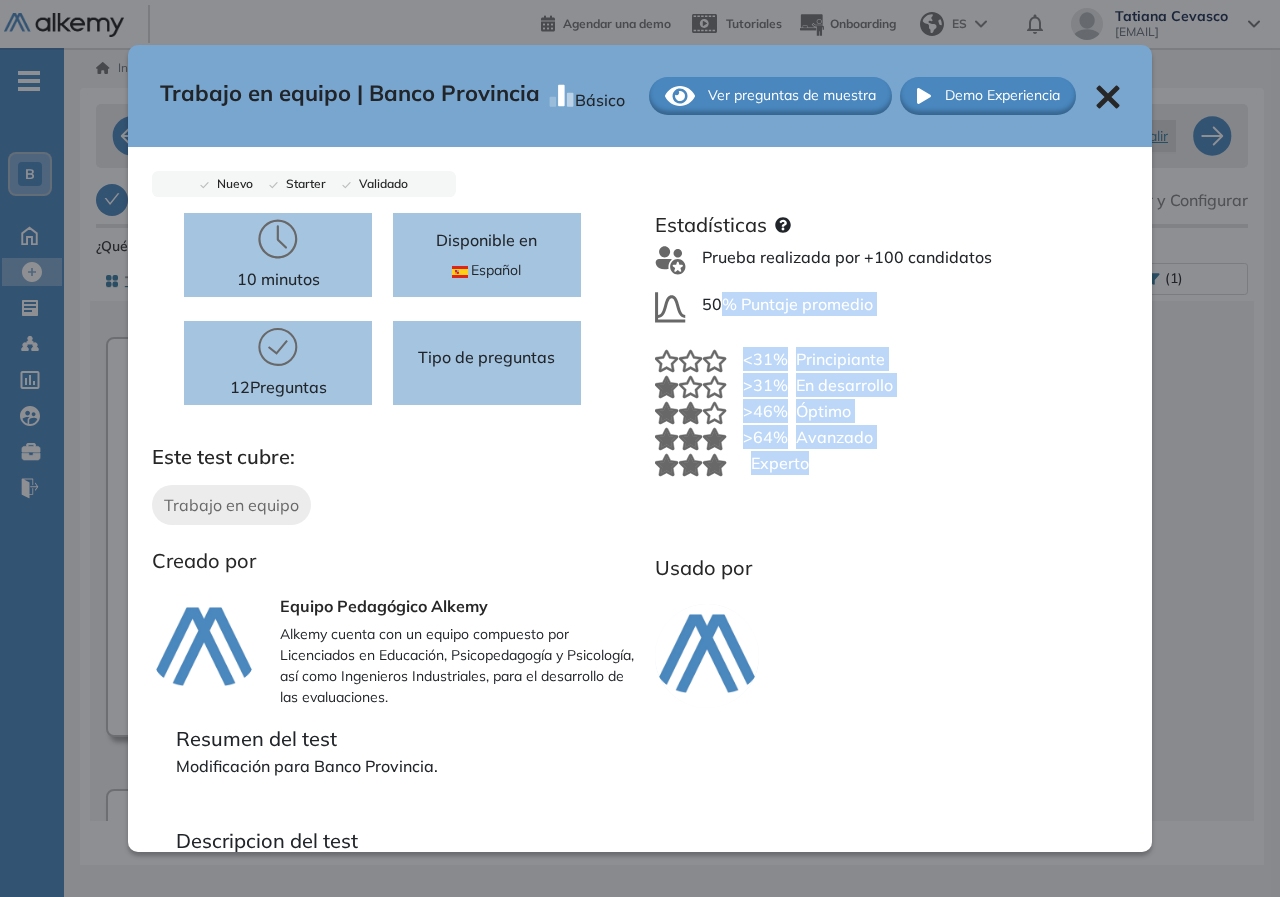 click on "50% Puntaje promedio" at bounding box center [884, 315] 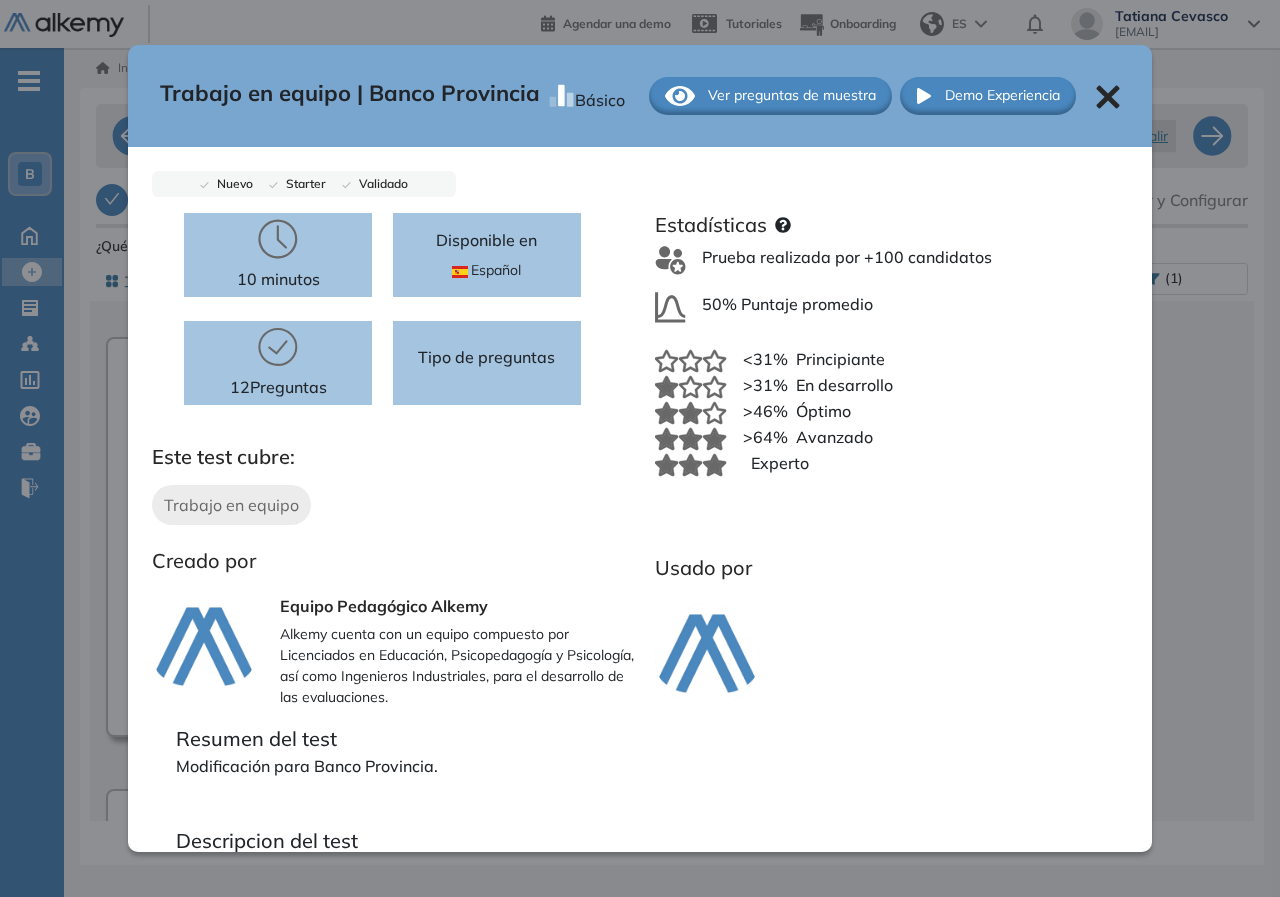 scroll, scrollTop: 44, scrollLeft: 0, axis: vertical 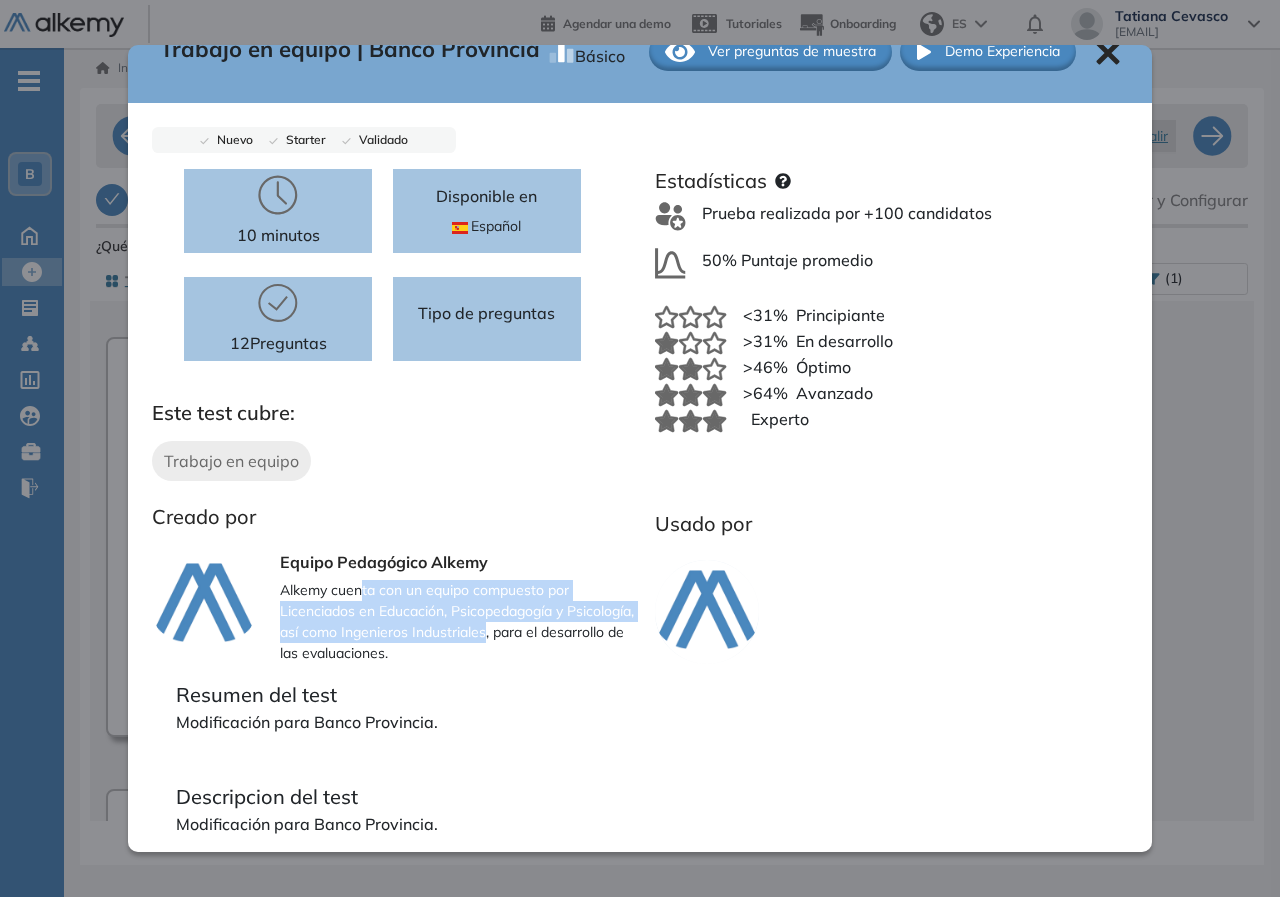 drag, startPoint x: 362, startPoint y: 596, endPoint x: 554, endPoint y: 626, distance: 194.32962 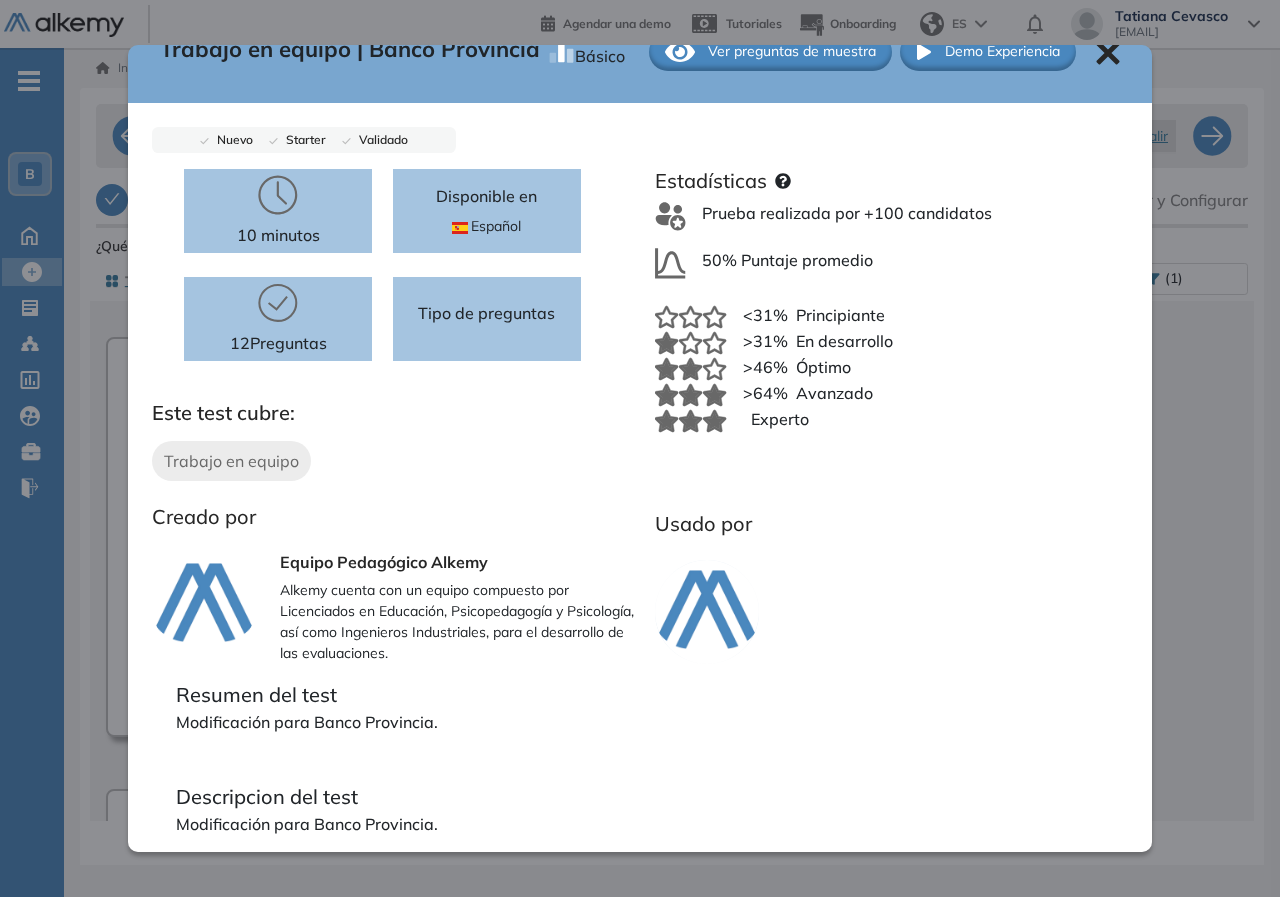 click at bounding box center [884, 612] 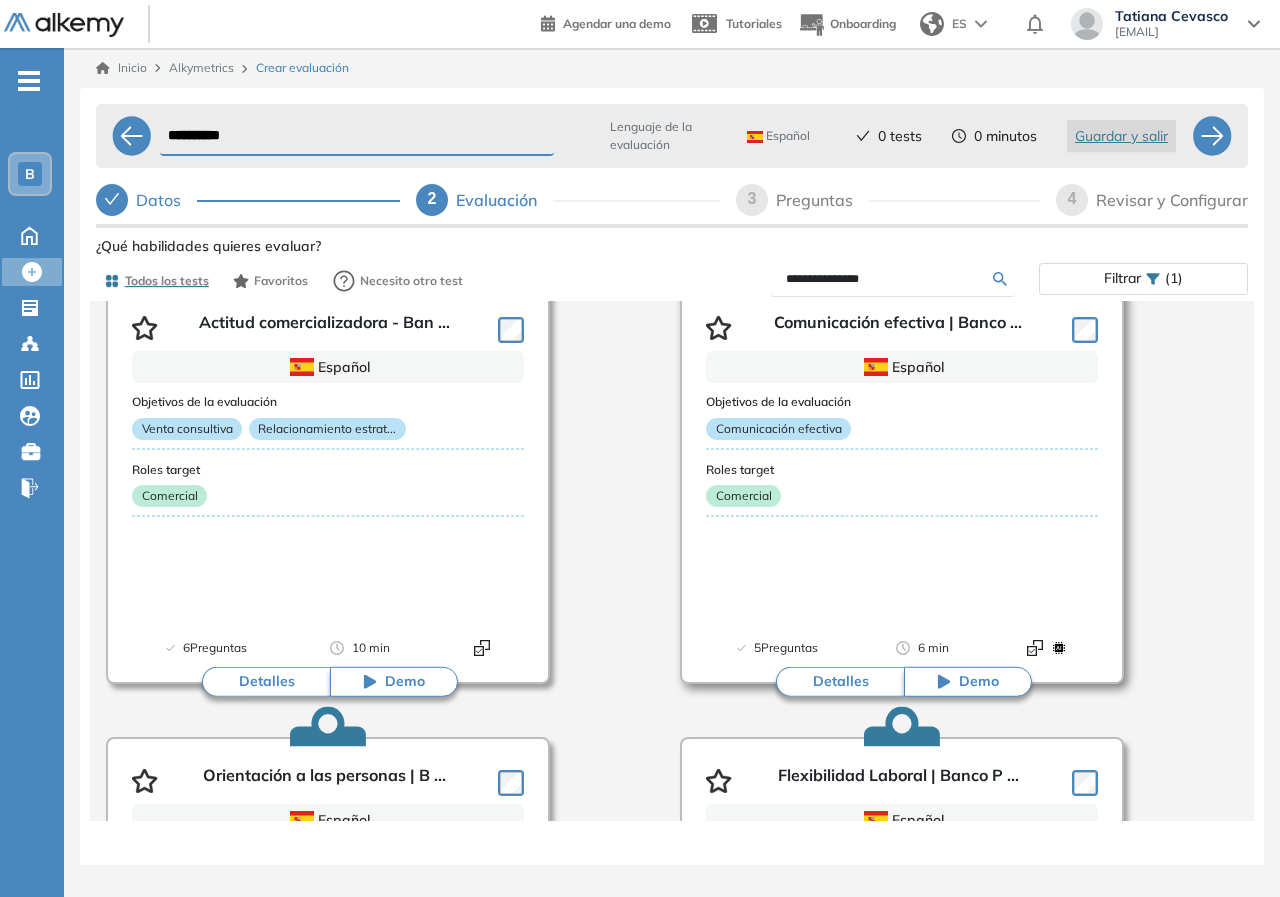 scroll, scrollTop: 17, scrollLeft: 0, axis: vertical 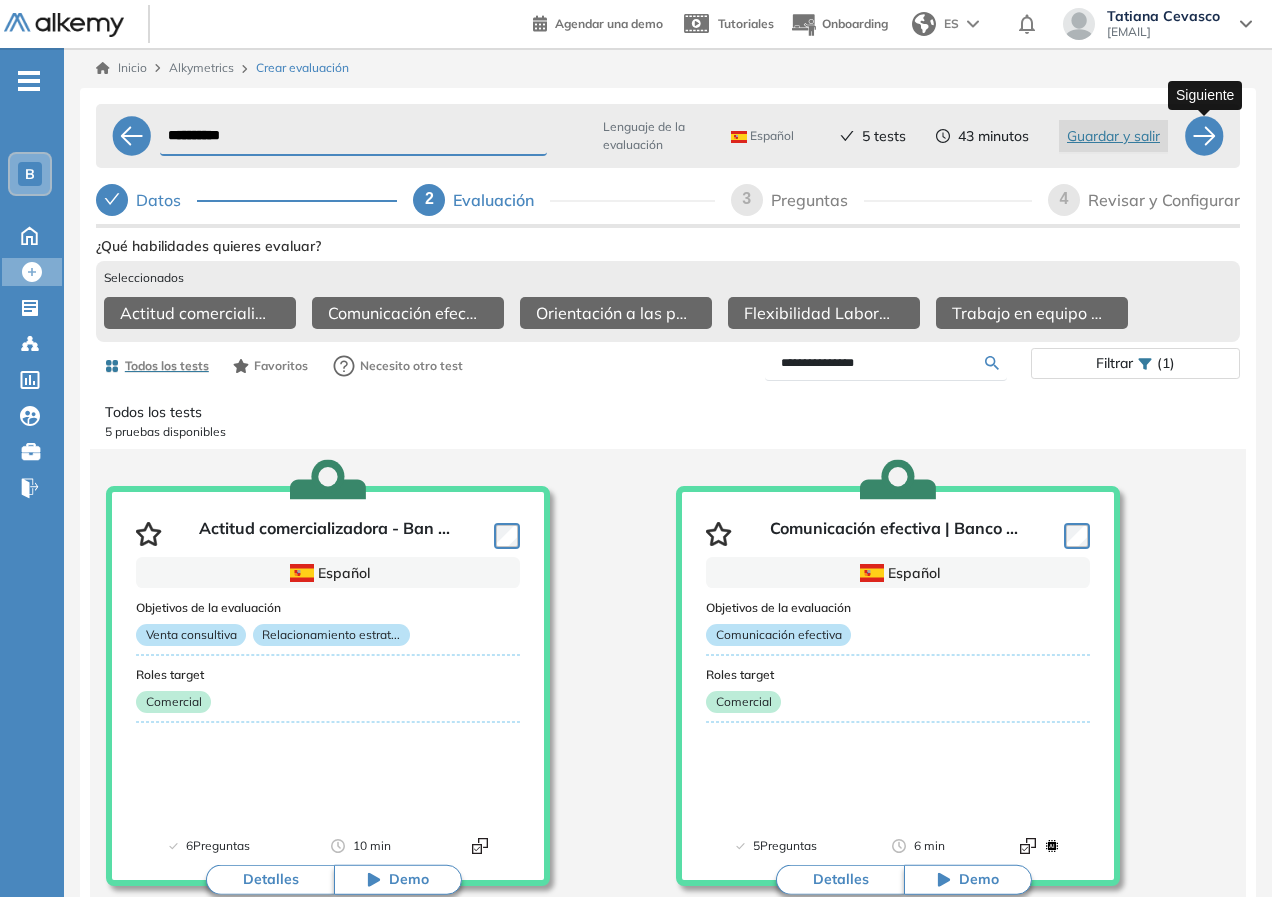 click at bounding box center [1204, 136] 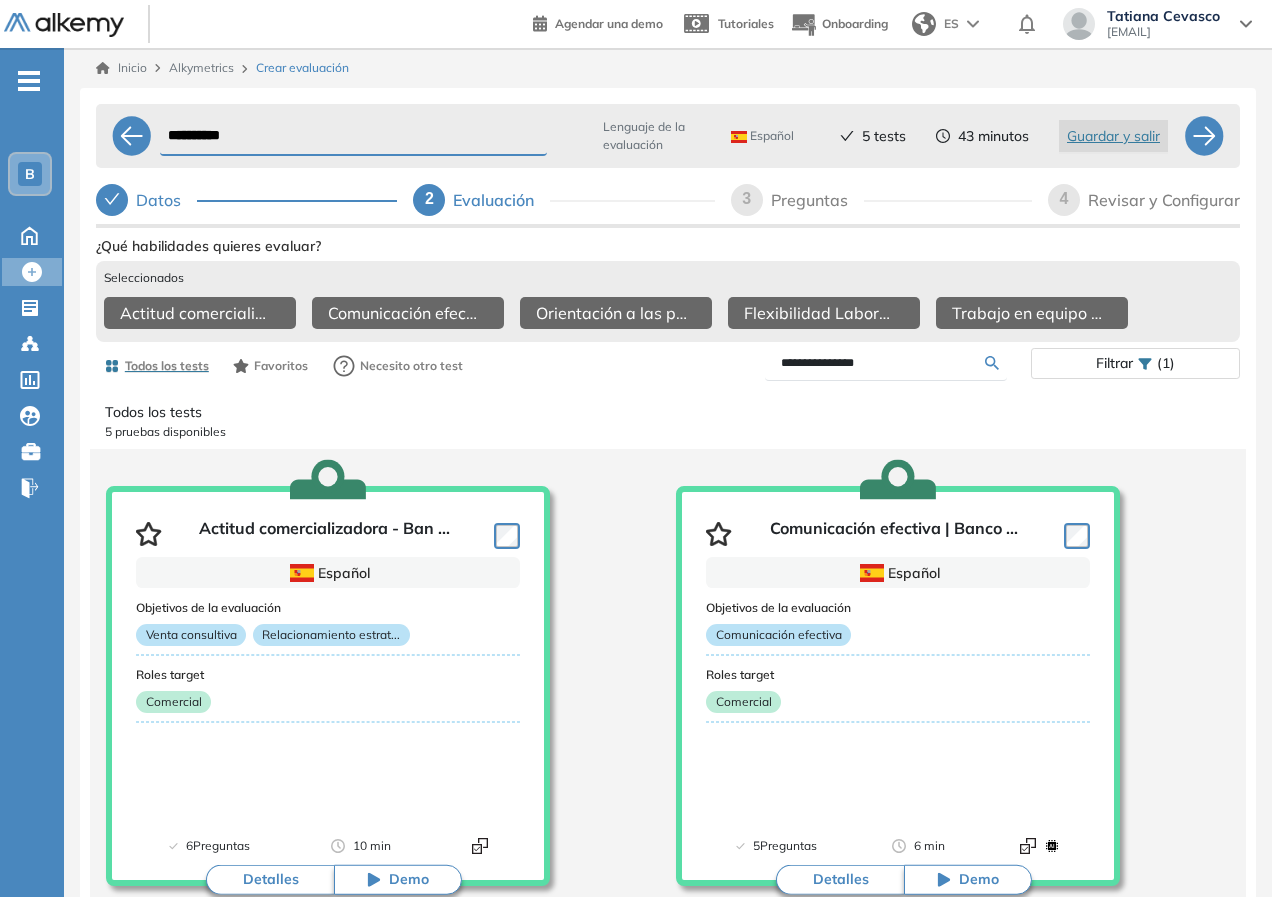 scroll, scrollTop: 25, scrollLeft: 0, axis: vertical 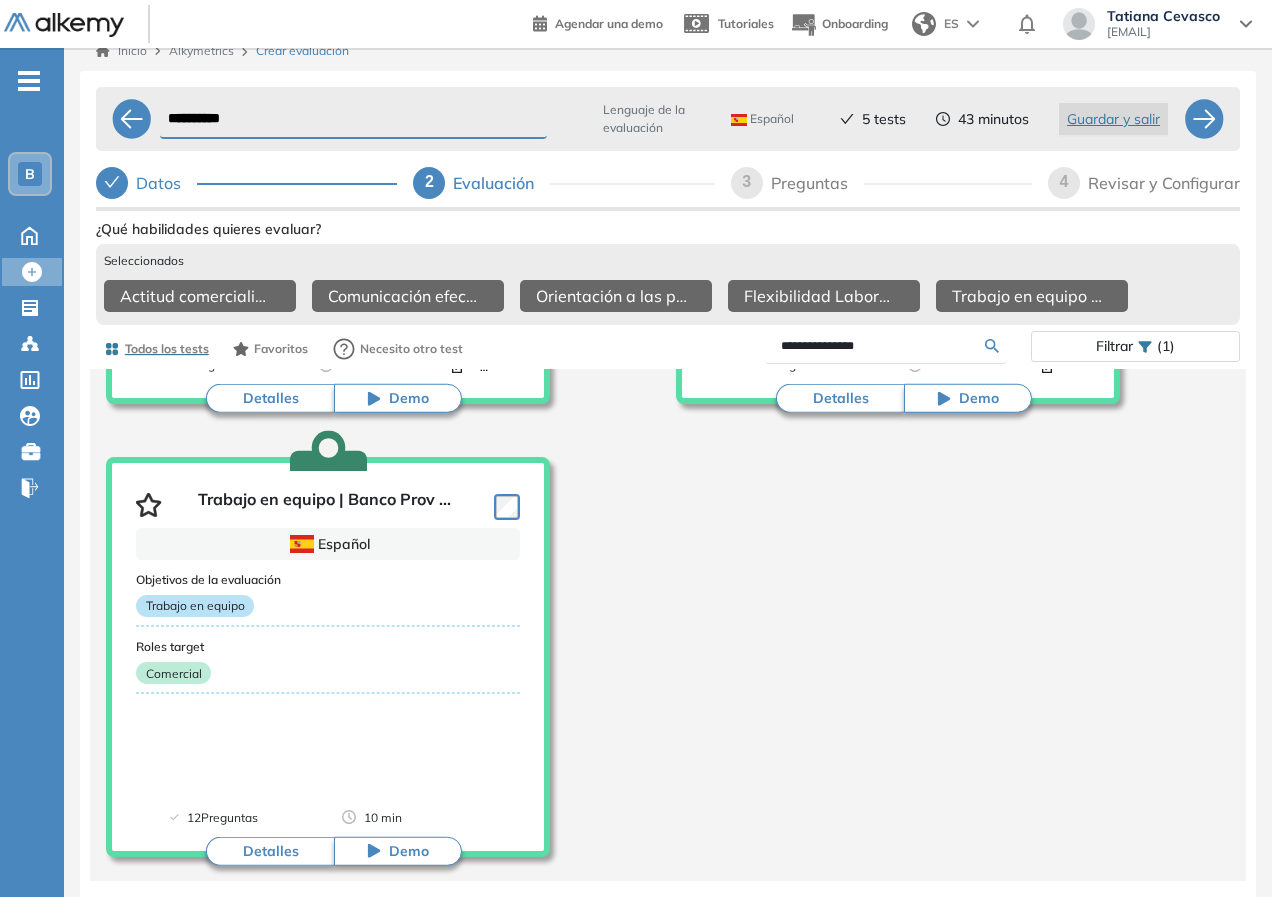 select on "*****" 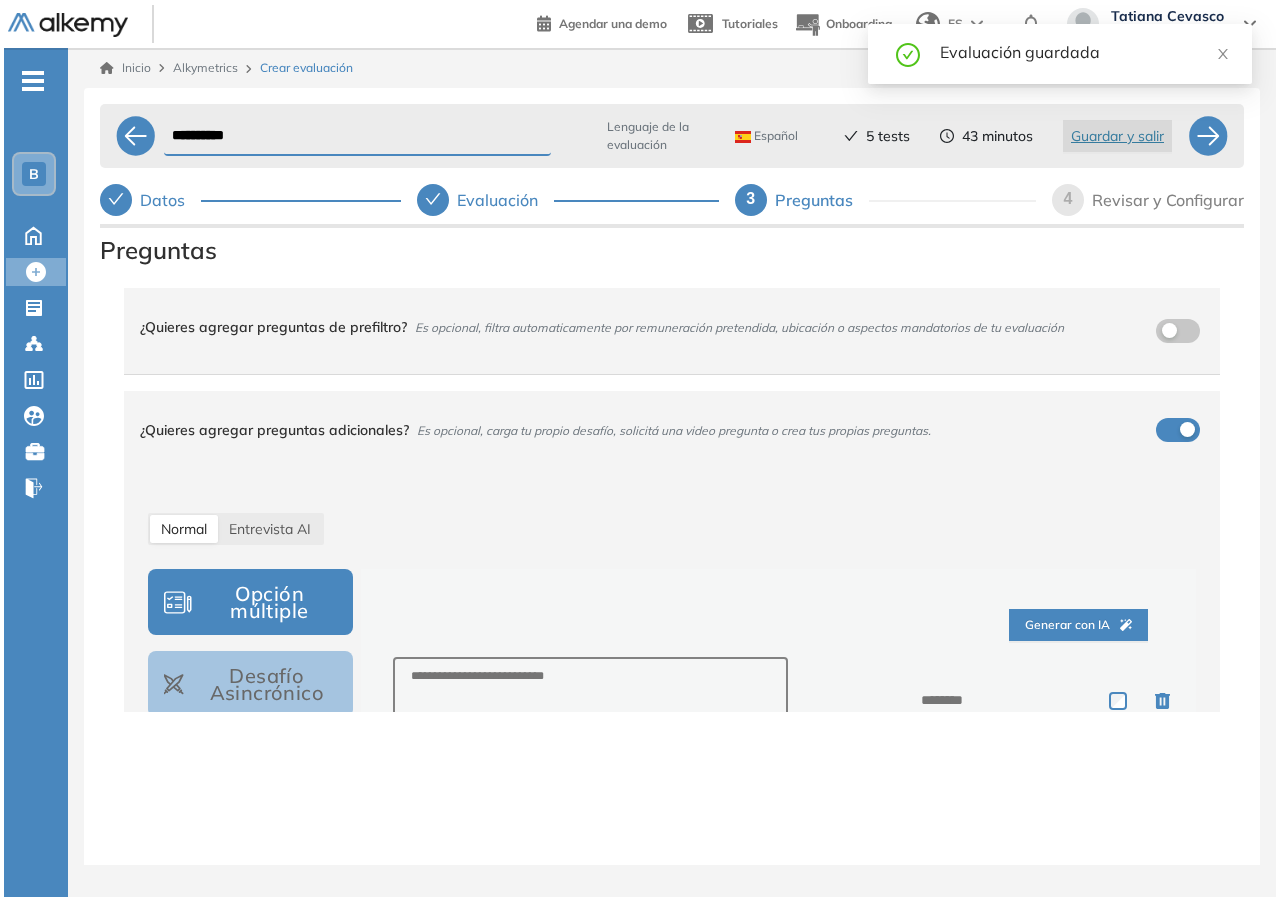 scroll, scrollTop: 0, scrollLeft: 0, axis: both 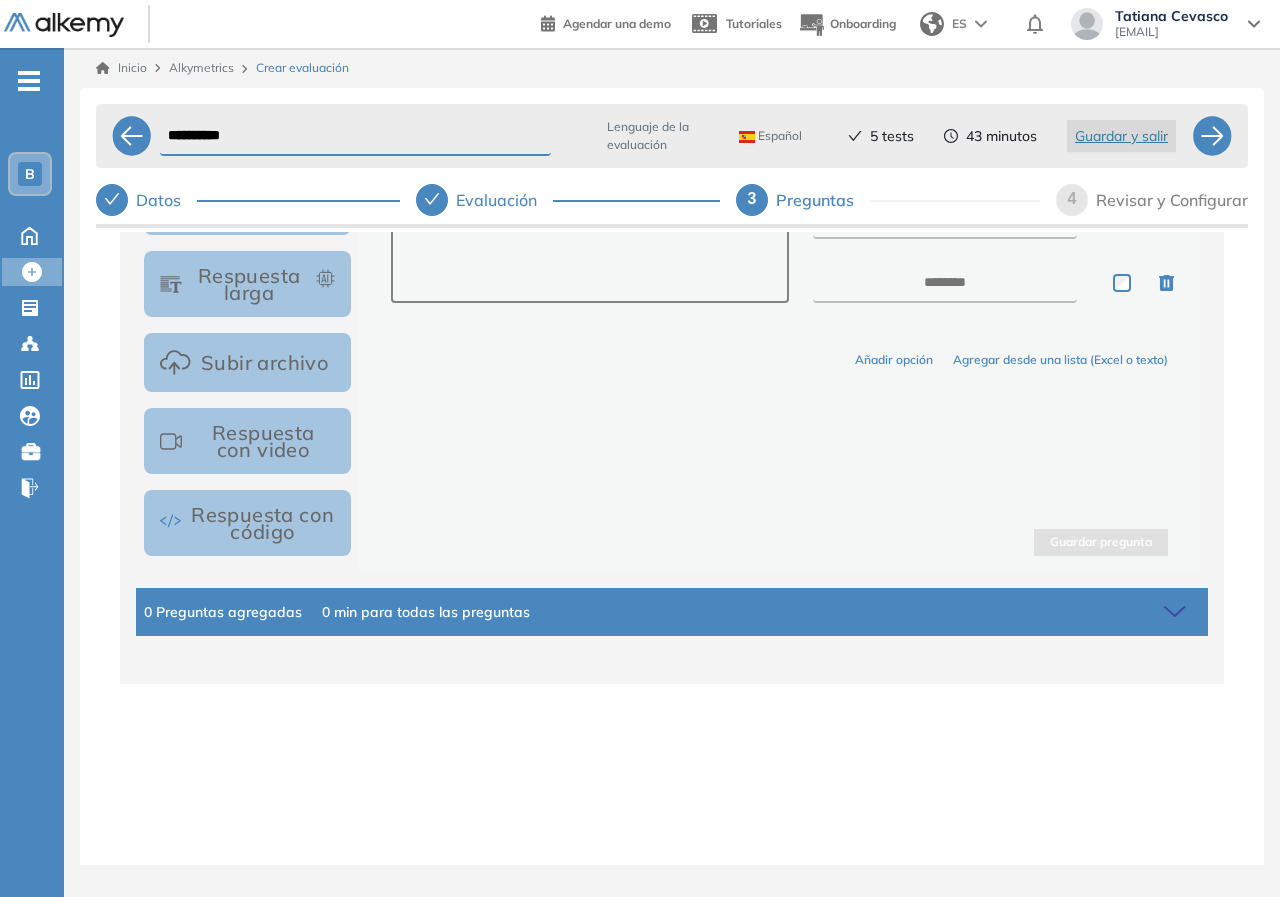 drag, startPoint x: 397, startPoint y: 680, endPoint x: 137, endPoint y: 661, distance: 260.6933 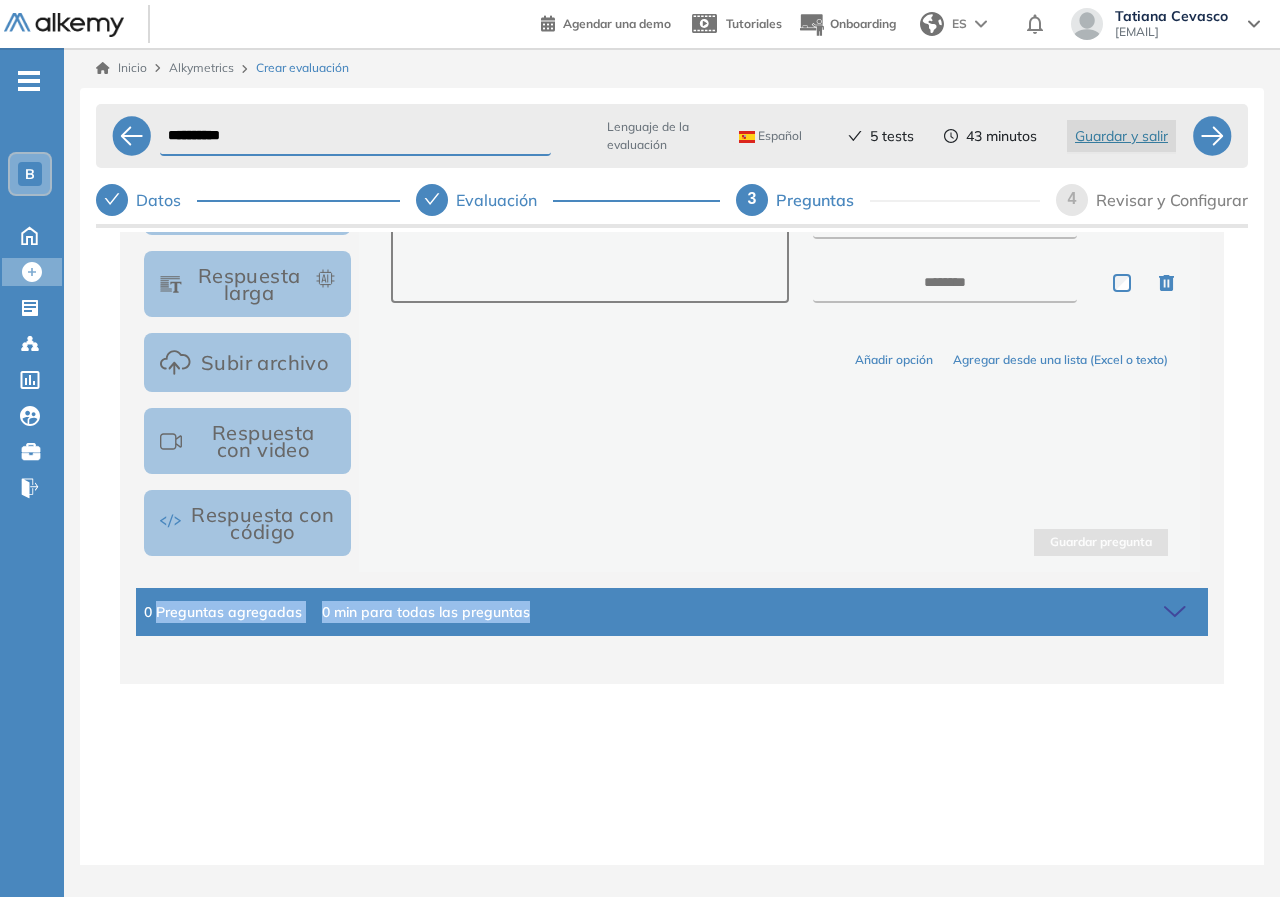 drag, startPoint x: 157, startPoint y: 599, endPoint x: 575, endPoint y: 645, distance: 420.5235 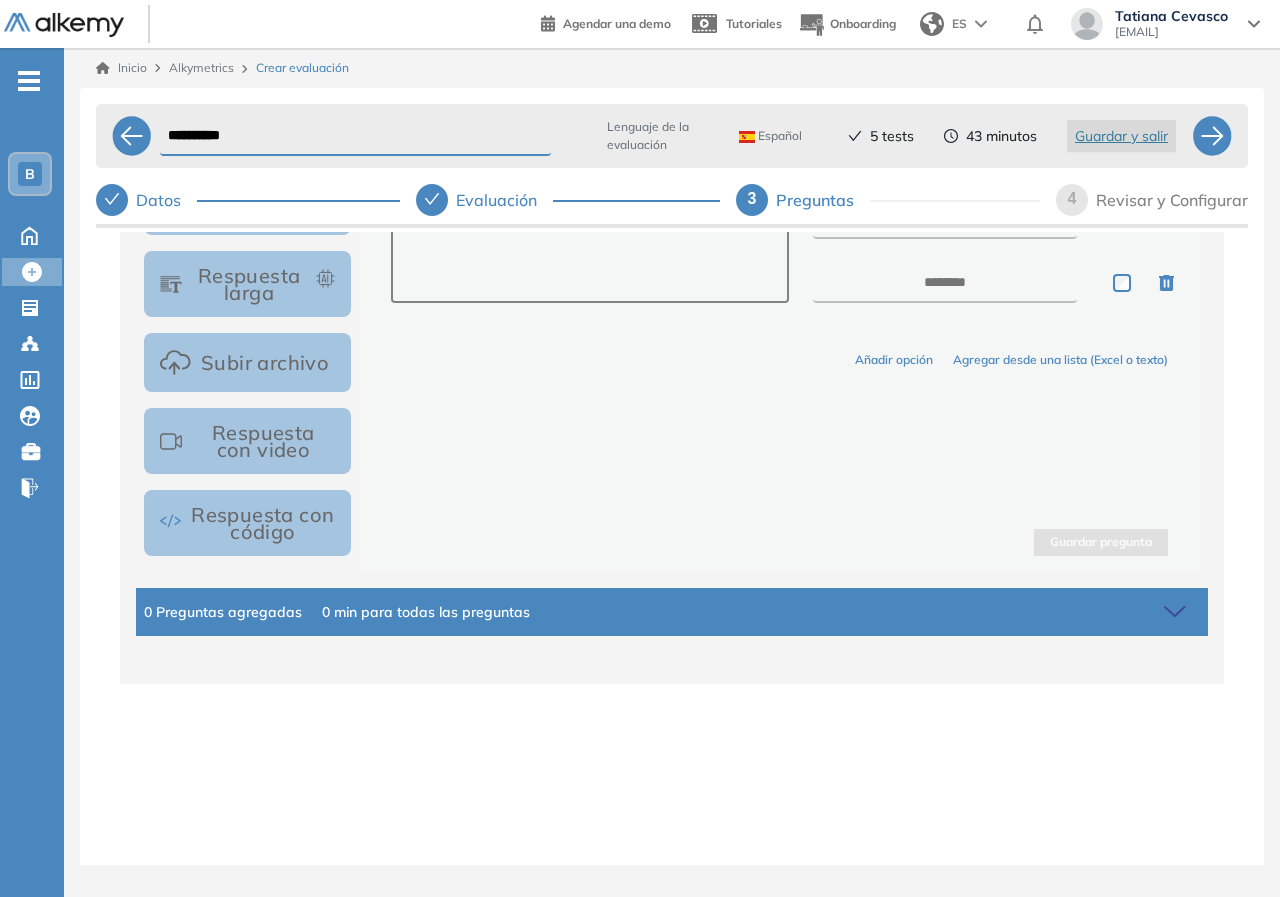 click on "¿Quieres agregar preguntas de prefiltro? Es opcional, filtra automaticamente por remuneración pretendida, ubicación o aspectos mandatorios de tu evaluación ¿Quieres agregar preguntas adicionales? Es opcional, carga tu propio desafío, solicitá una video pregunta o crea tus propias preguntas.  Normal Entrevista AI Opción múltiple Desafío Asincrónico Respuesta larga Subir archivo Respuesta con video Respuesta con código Generar con IA   Añadir opción Agregar desde una lista (Excel o texto) Guardar pregunta 0 Preguntas agregadas 0 min  para todas las preguntas para todas las preguntas ***** ***** ****** ****** ****** ****** ****** ****** ****** ****** ****** ****** ****** ****** ****** ****** ****** ****** ****** ****** ******* ******* ******* ******* *******" at bounding box center (672, 253) 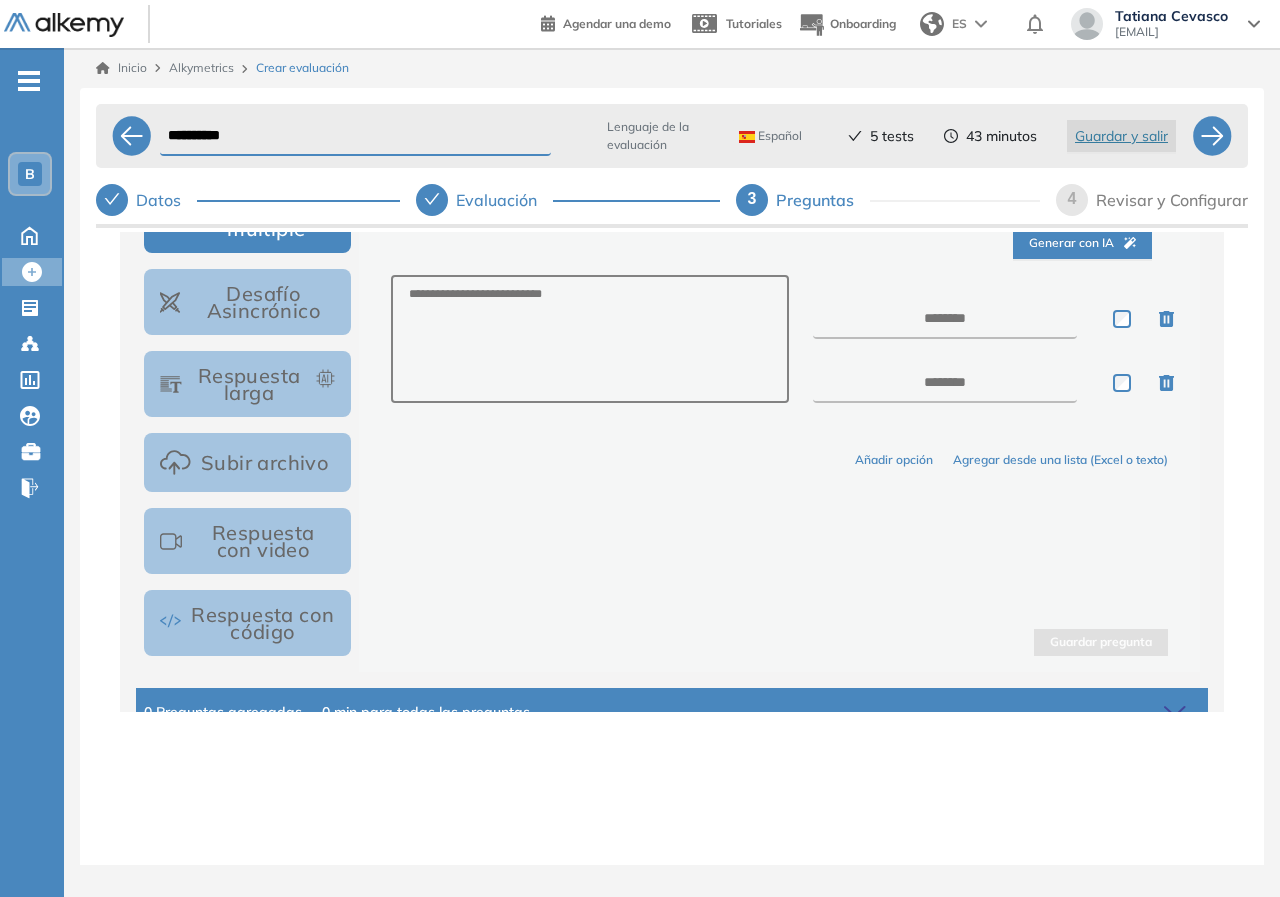 scroll, scrollTop: 282, scrollLeft: 0, axis: vertical 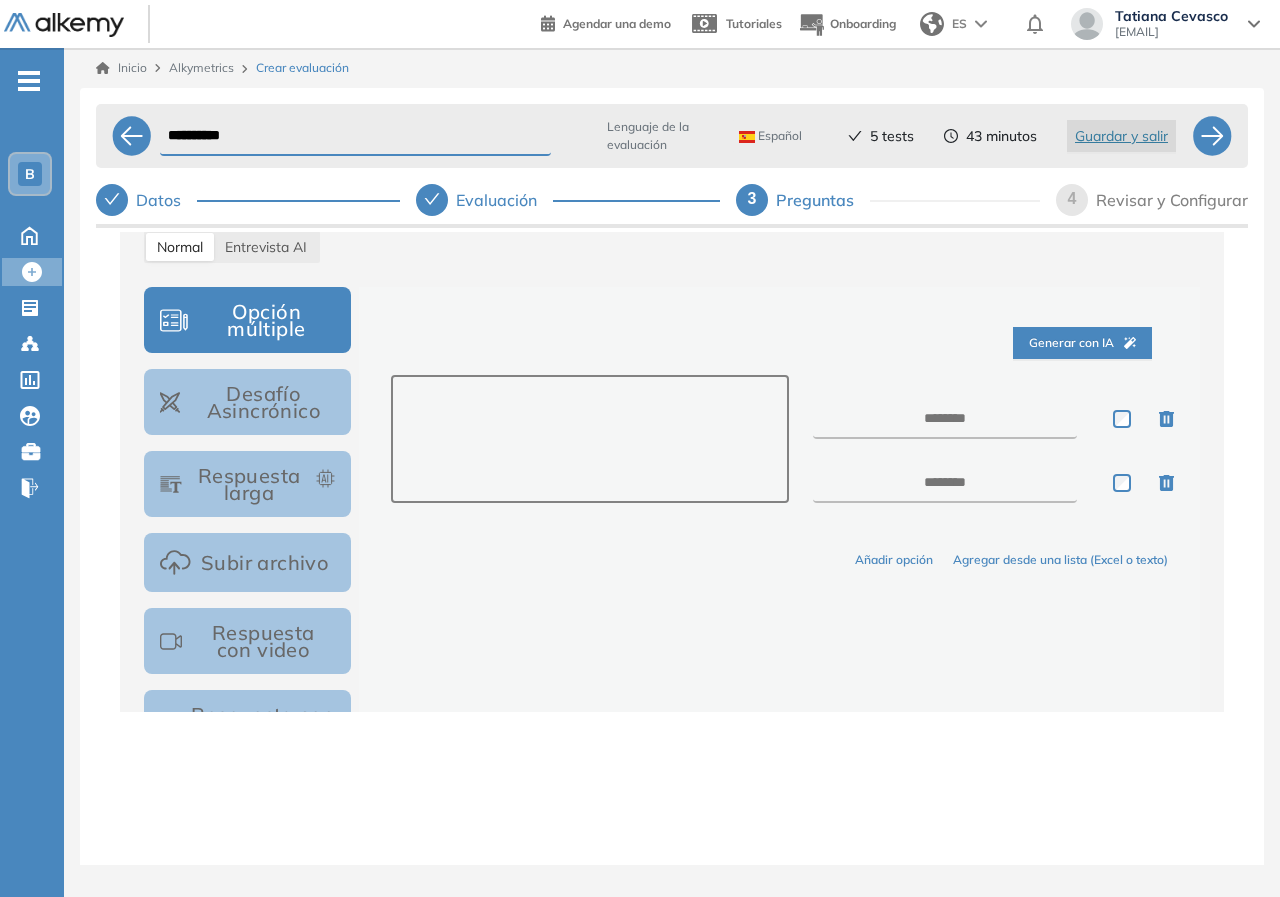 click at bounding box center [590, 439] 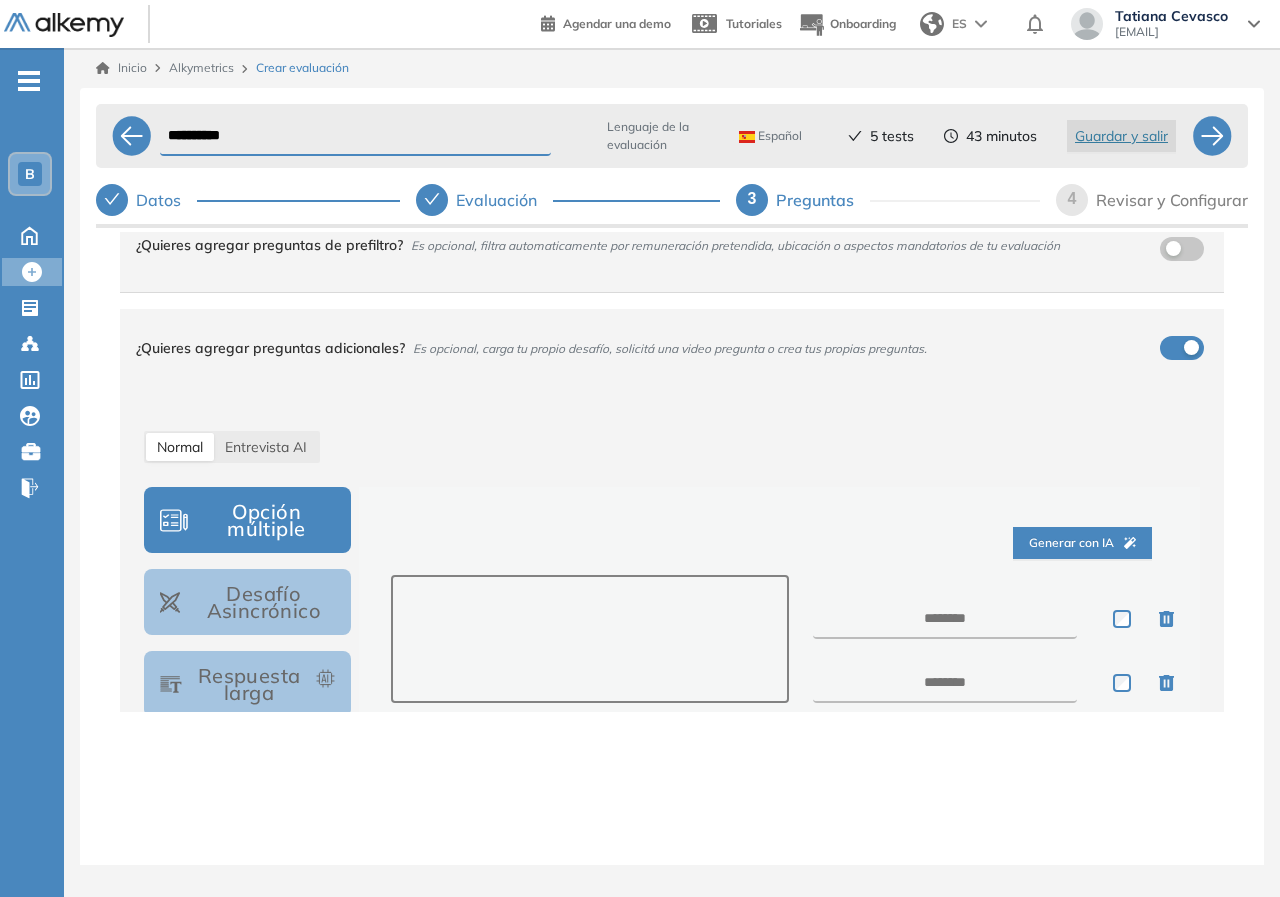 scroll, scrollTop: 0, scrollLeft: 0, axis: both 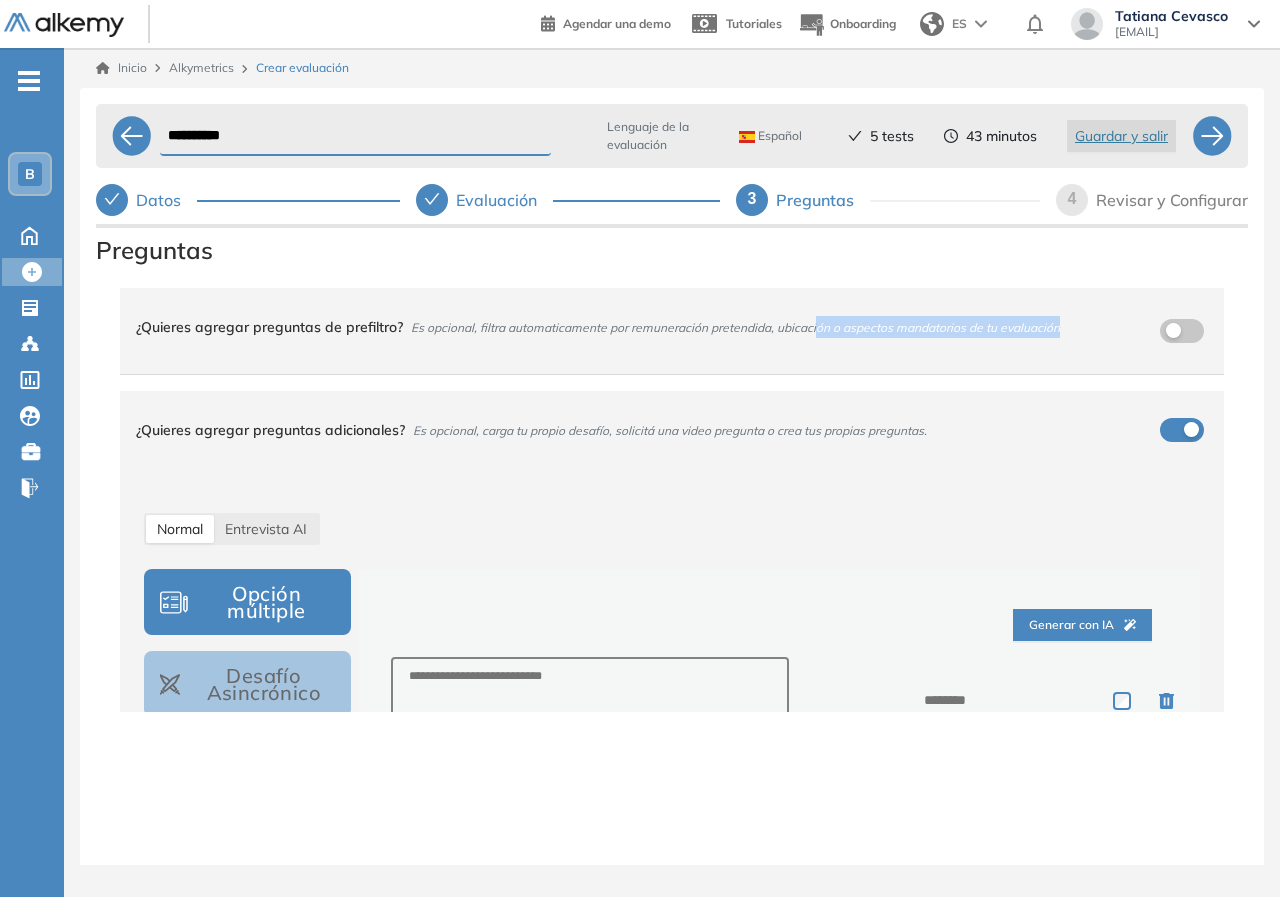 drag, startPoint x: 1128, startPoint y: 329, endPoint x: 576, endPoint y: 330, distance: 552.0009 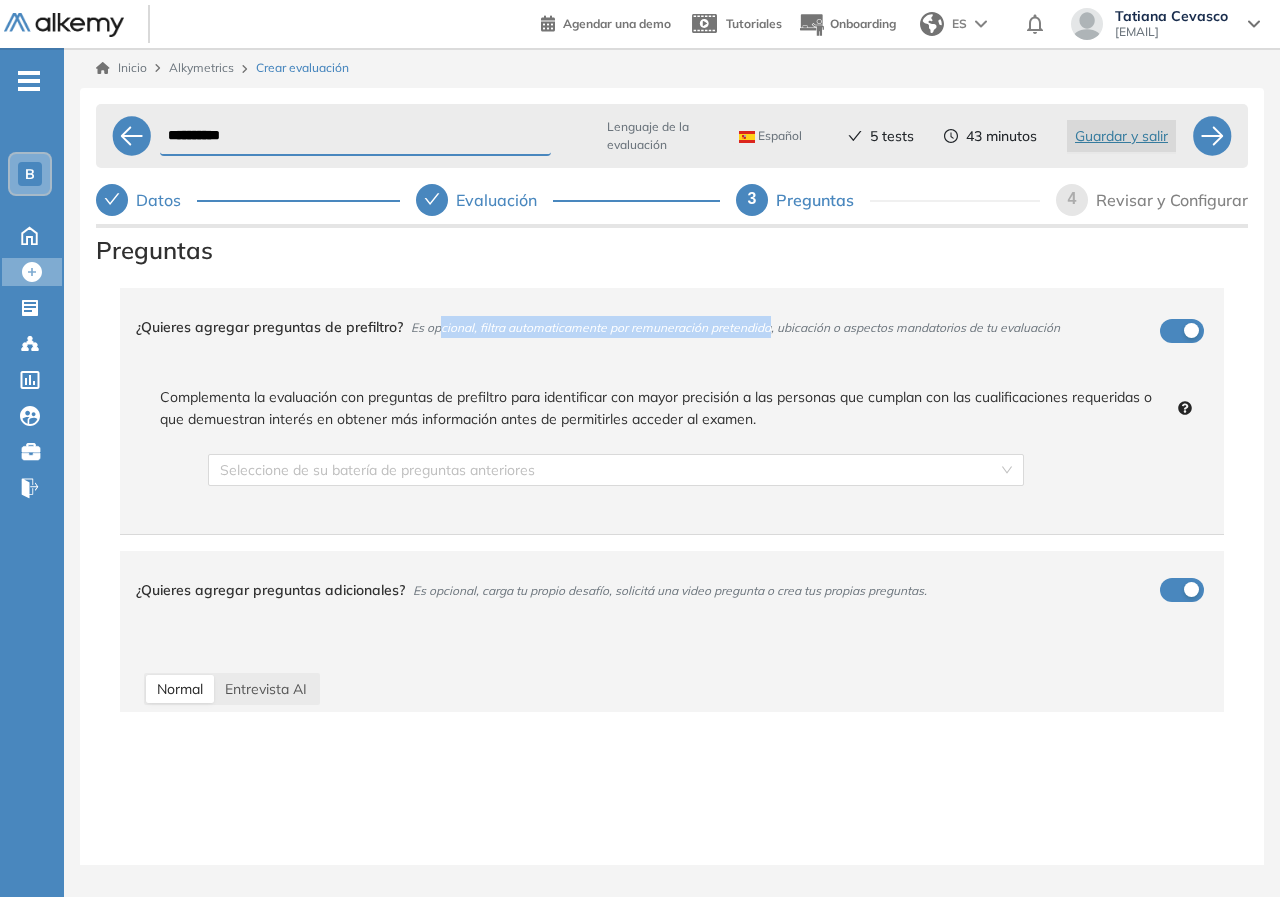 drag, startPoint x: 439, startPoint y: 326, endPoint x: 769, endPoint y: 324, distance: 330.00607 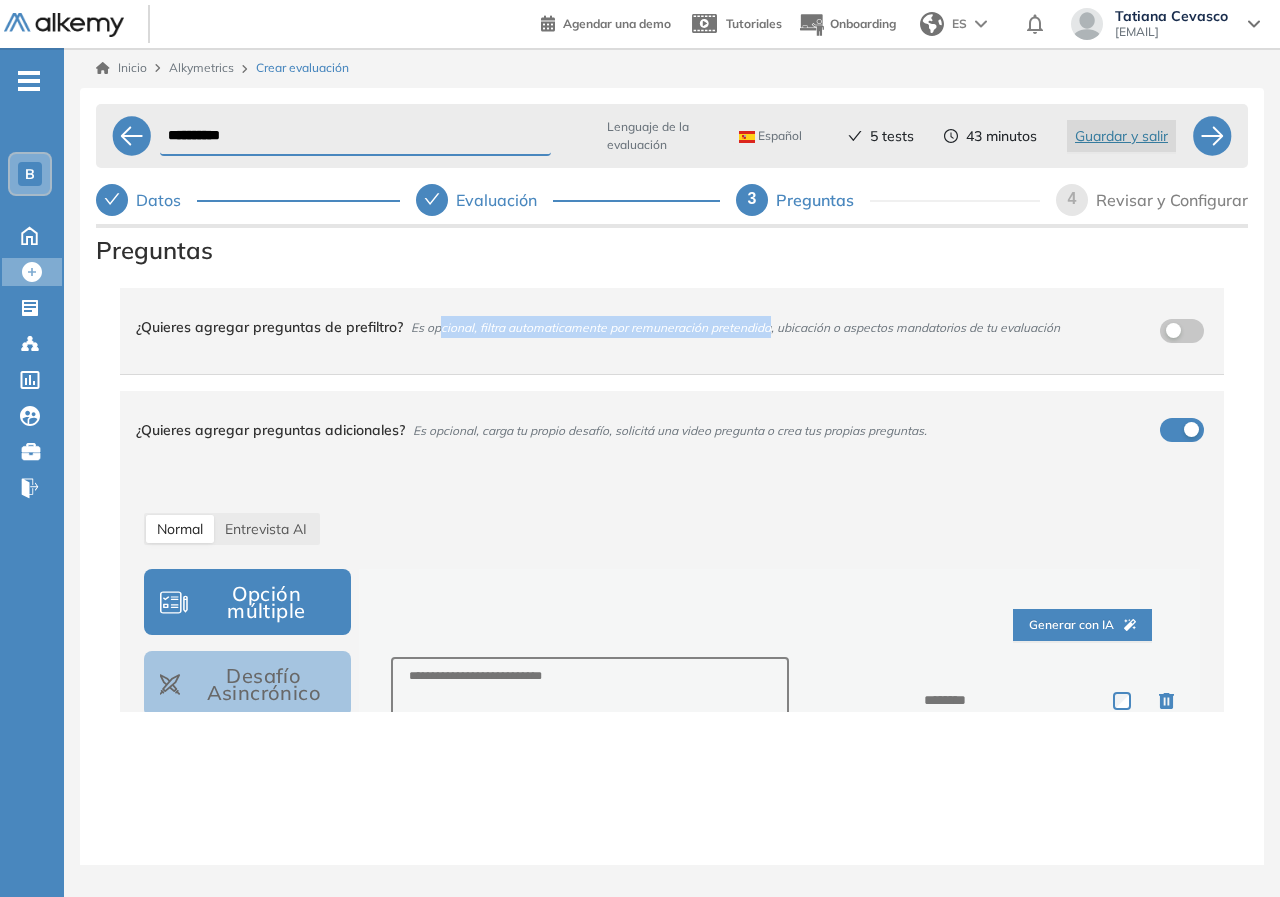 click on "Es opcional, filtra automaticamente por remuneración pretendida, ubicación o aspectos mandatorios de tu evaluación" at bounding box center [735, 327] 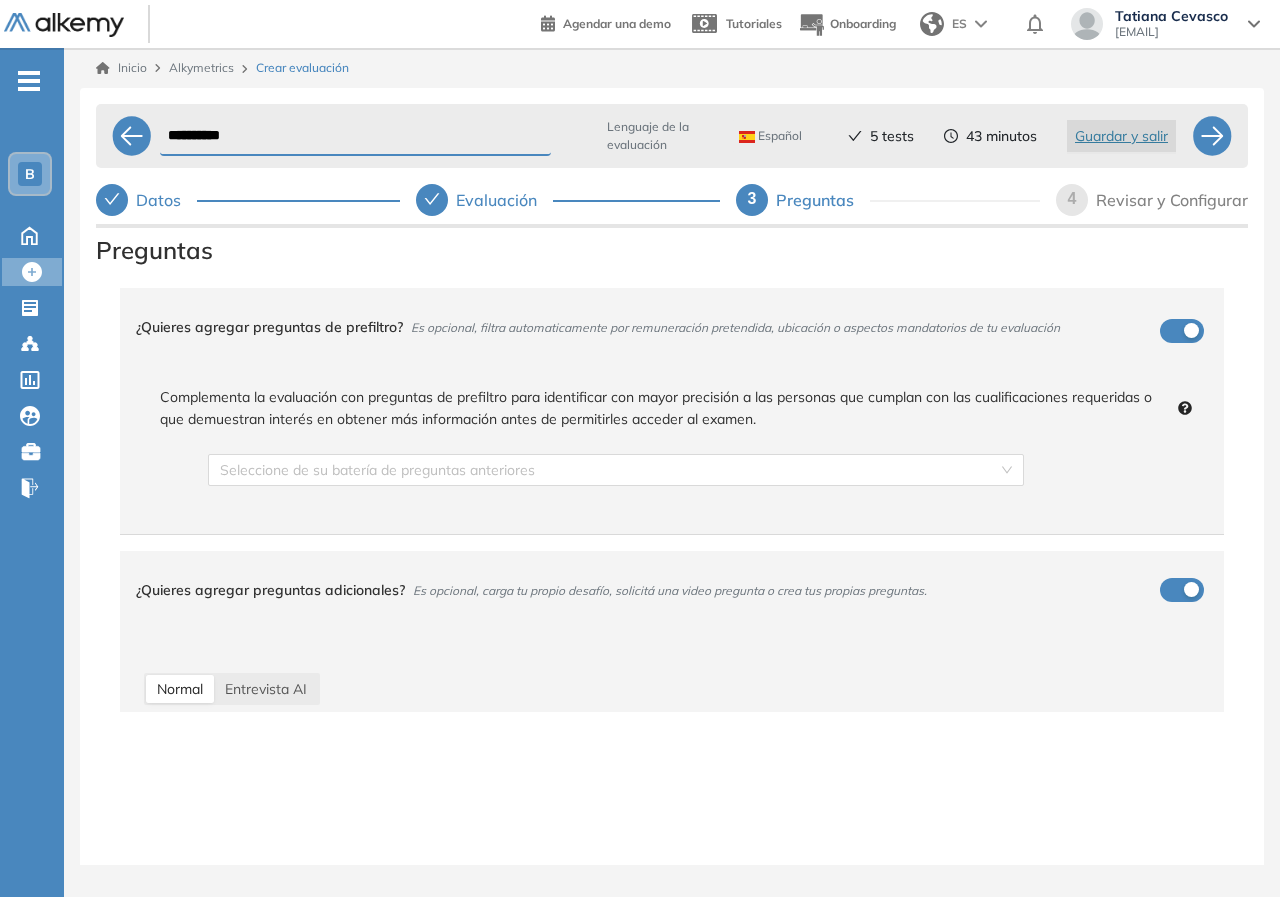 click on "¿Quieres agregar preguntas de prefiltro? Es opcional, filtra automaticamente por remuneración pretendida, ubicación o aspectos mandatorios de tu evaluación" at bounding box center [660, 327] 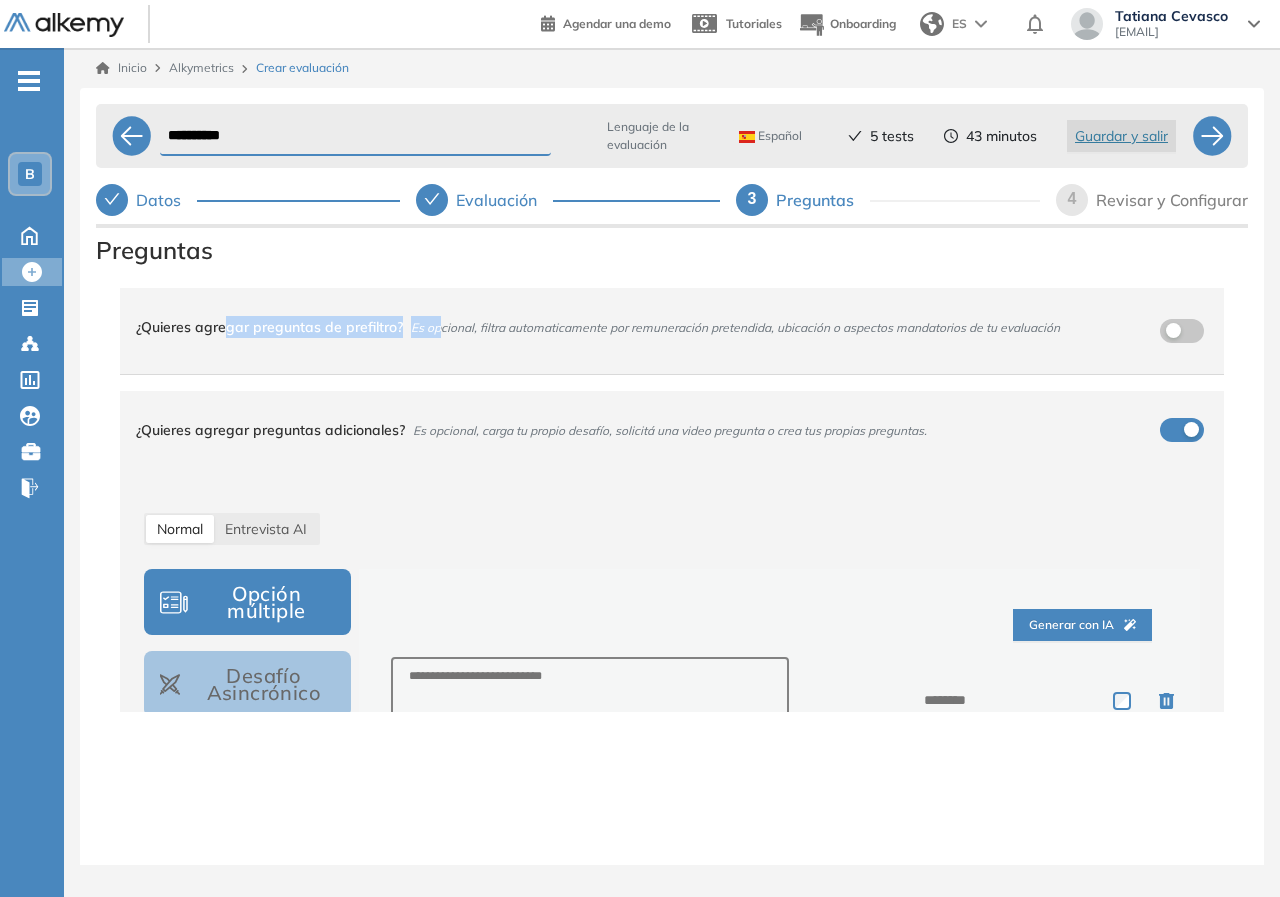 click on "¿Quieres agregar preguntas de prefiltro? Es opcional, filtra automaticamente por remuneración pretendida, ubicación o aspectos mandatorios de tu evaluación" at bounding box center (660, 327) 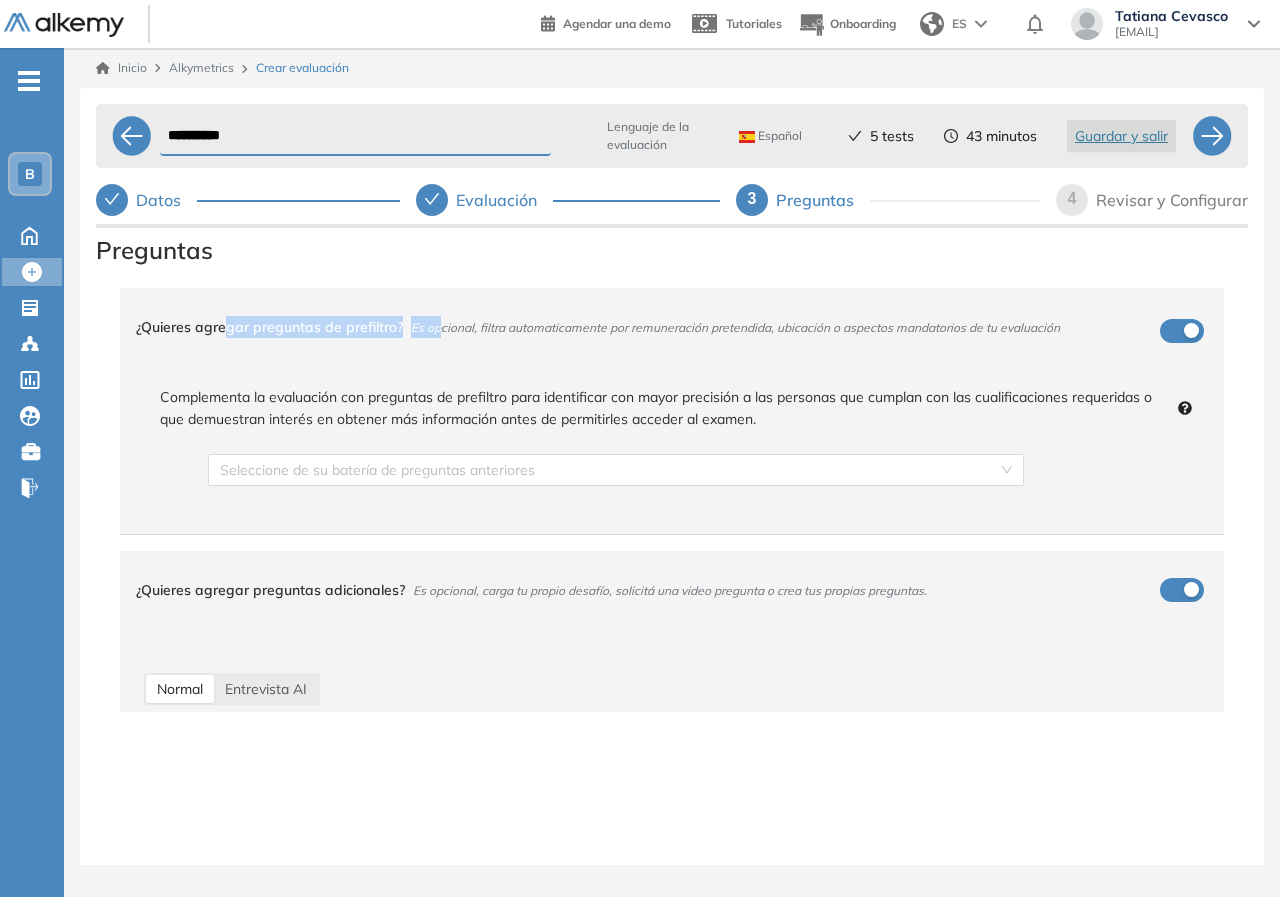 click on "Es opcional, filtra automaticamente por remuneración pretendida, ubicación o aspectos mandatorios de tu evaluación" at bounding box center (735, 327) 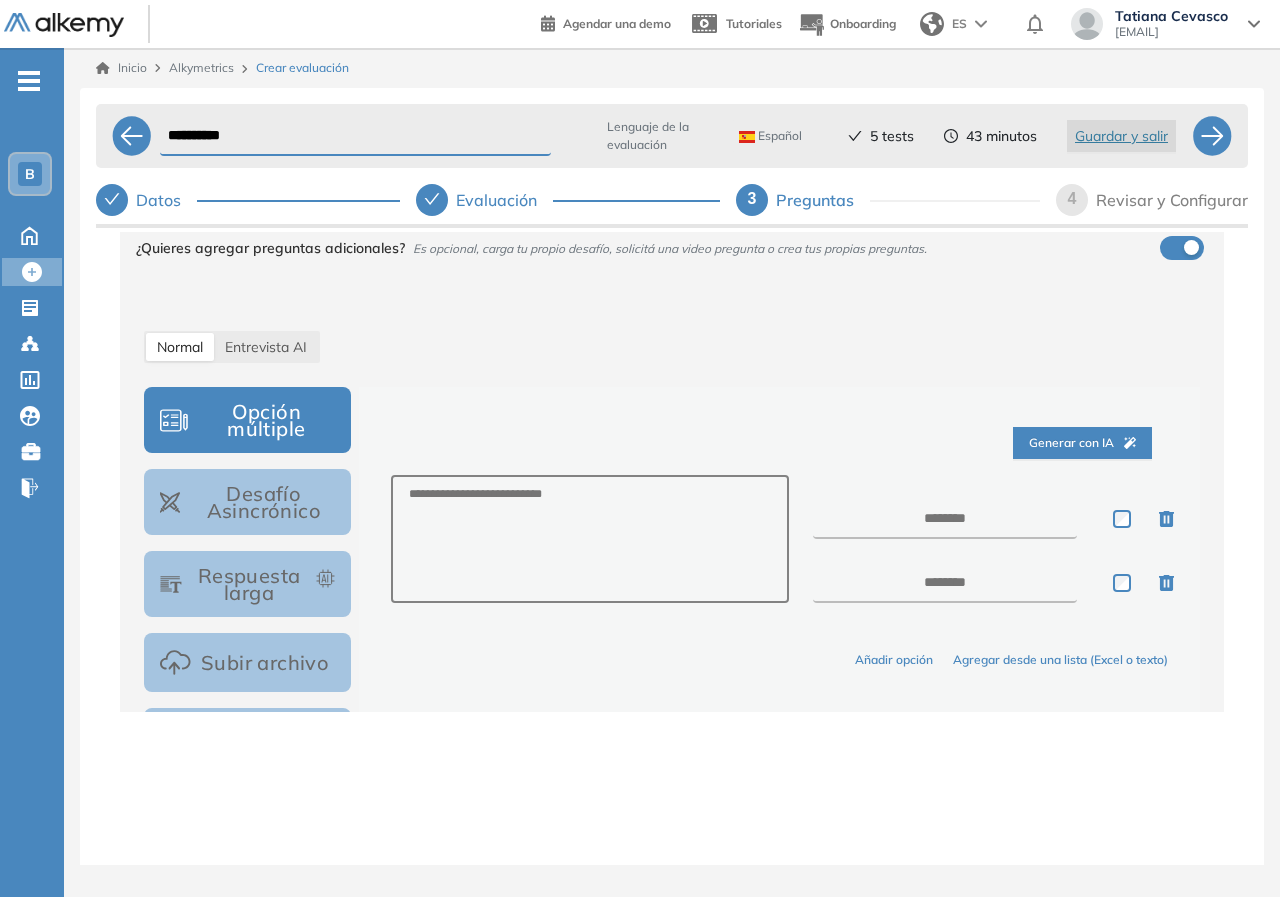 scroll, scrollTop: 0, scrollLeft: 0, axis: both 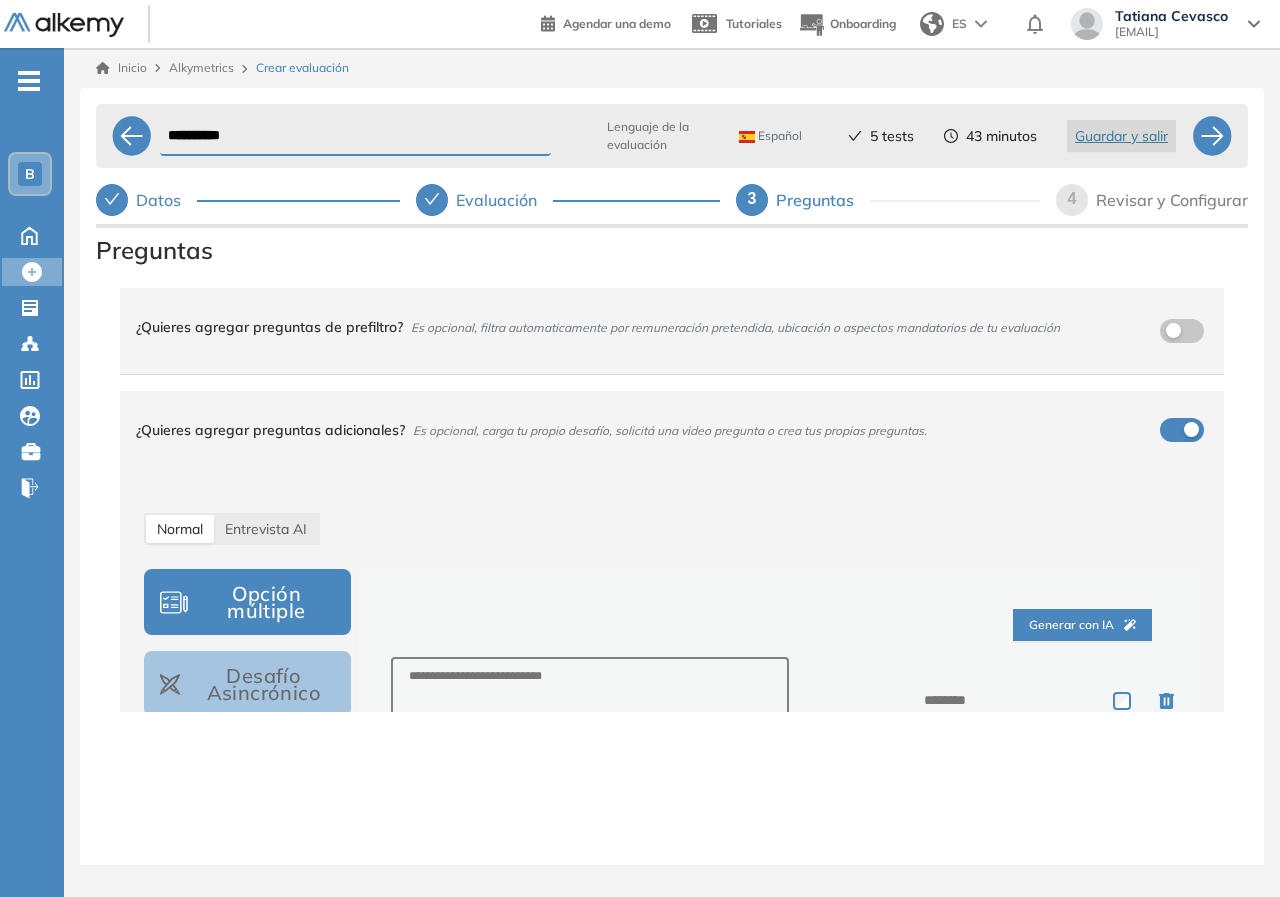 drag, startPoint x: 1222, startPoint y: 146, endPoint x: 1274, endPoint y: 135, distance: 53.15073 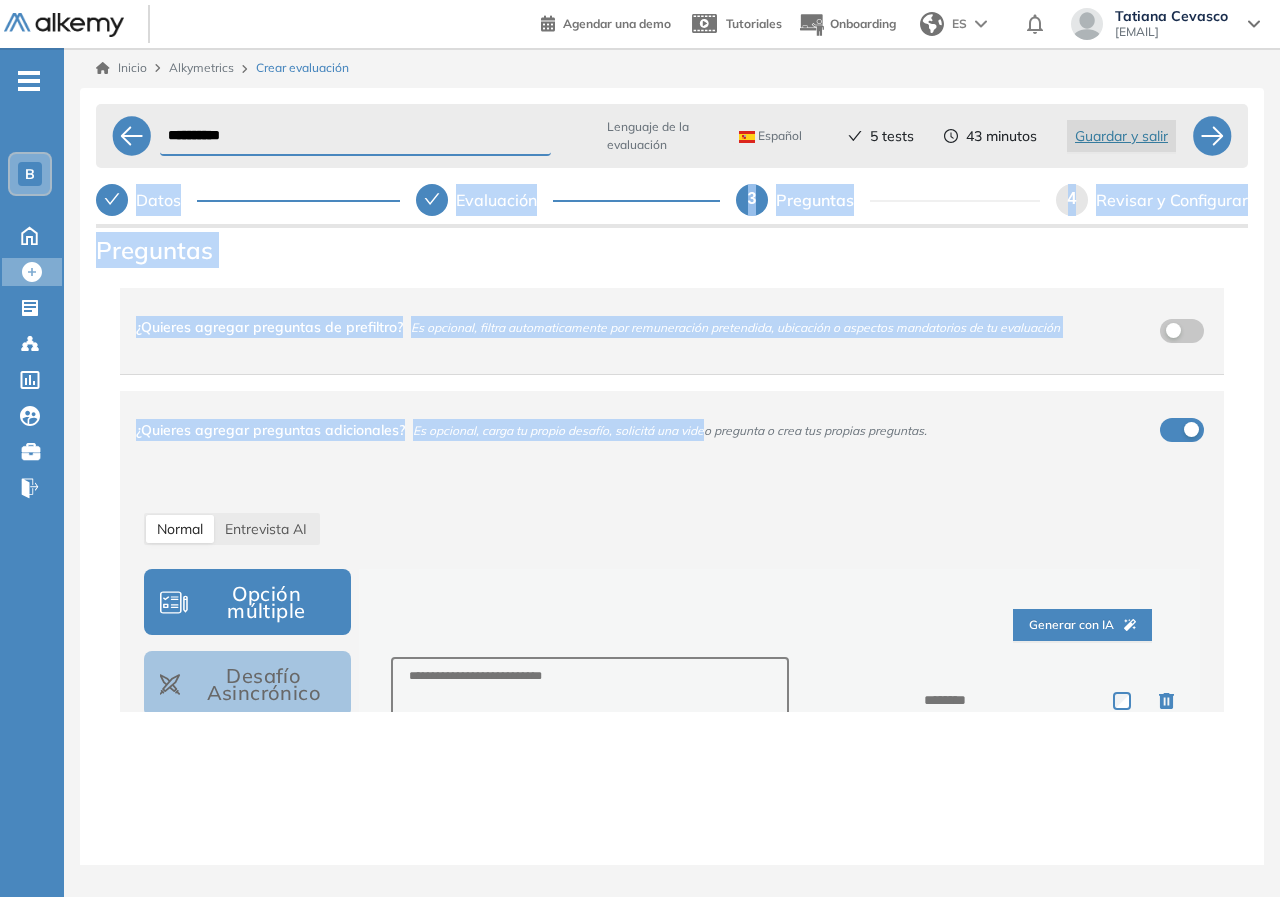 drag, startPoint x: 1218, startPoint y: 132, endPoint x: 702, endPoint y: 451, distance: 606.64404 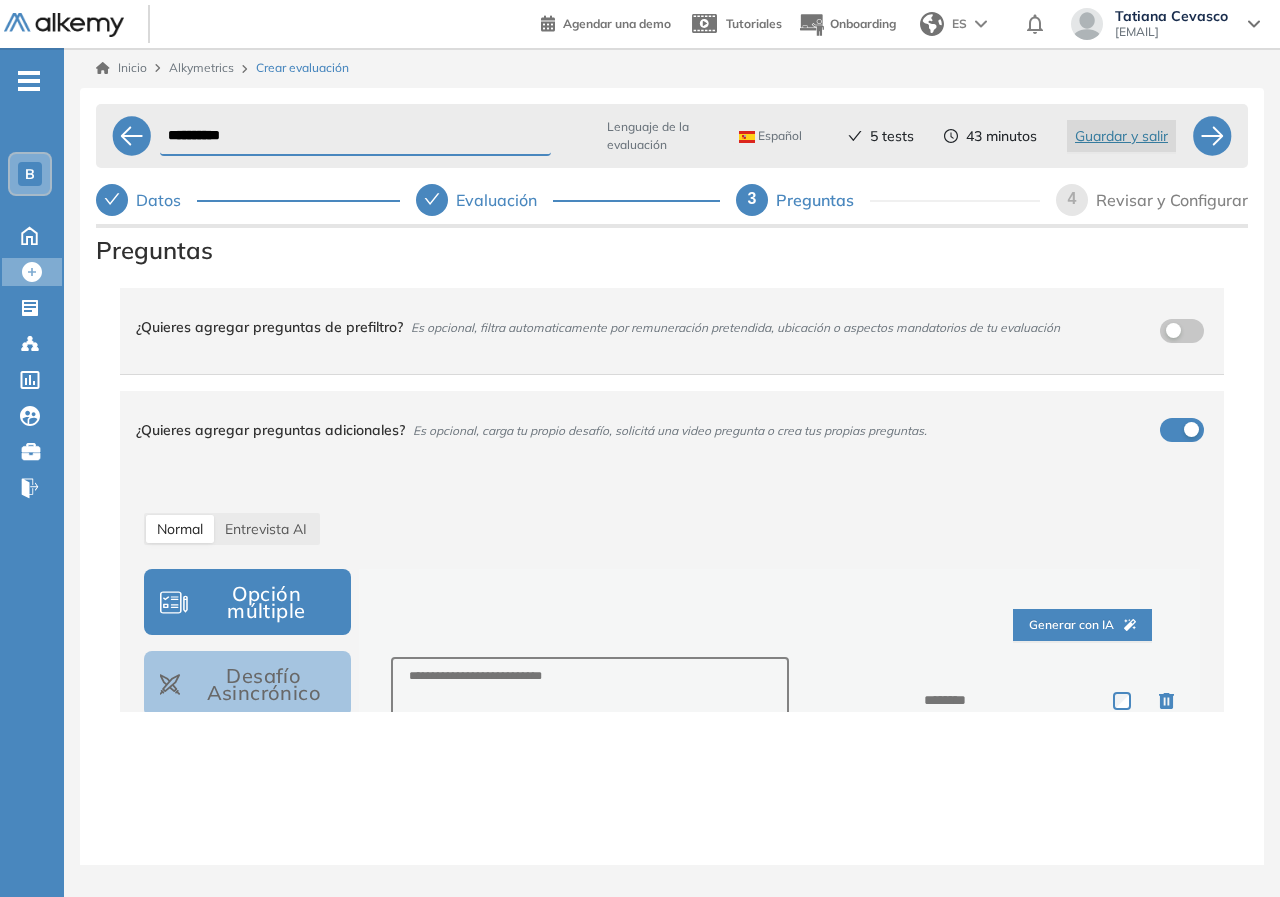 click on "¿Quieres agregar preguntas adicionales? Es opcional, carga tu propio desafío, solicitá una video pregunta o crea tus propias preguntas." at bounding box center (672, 430) 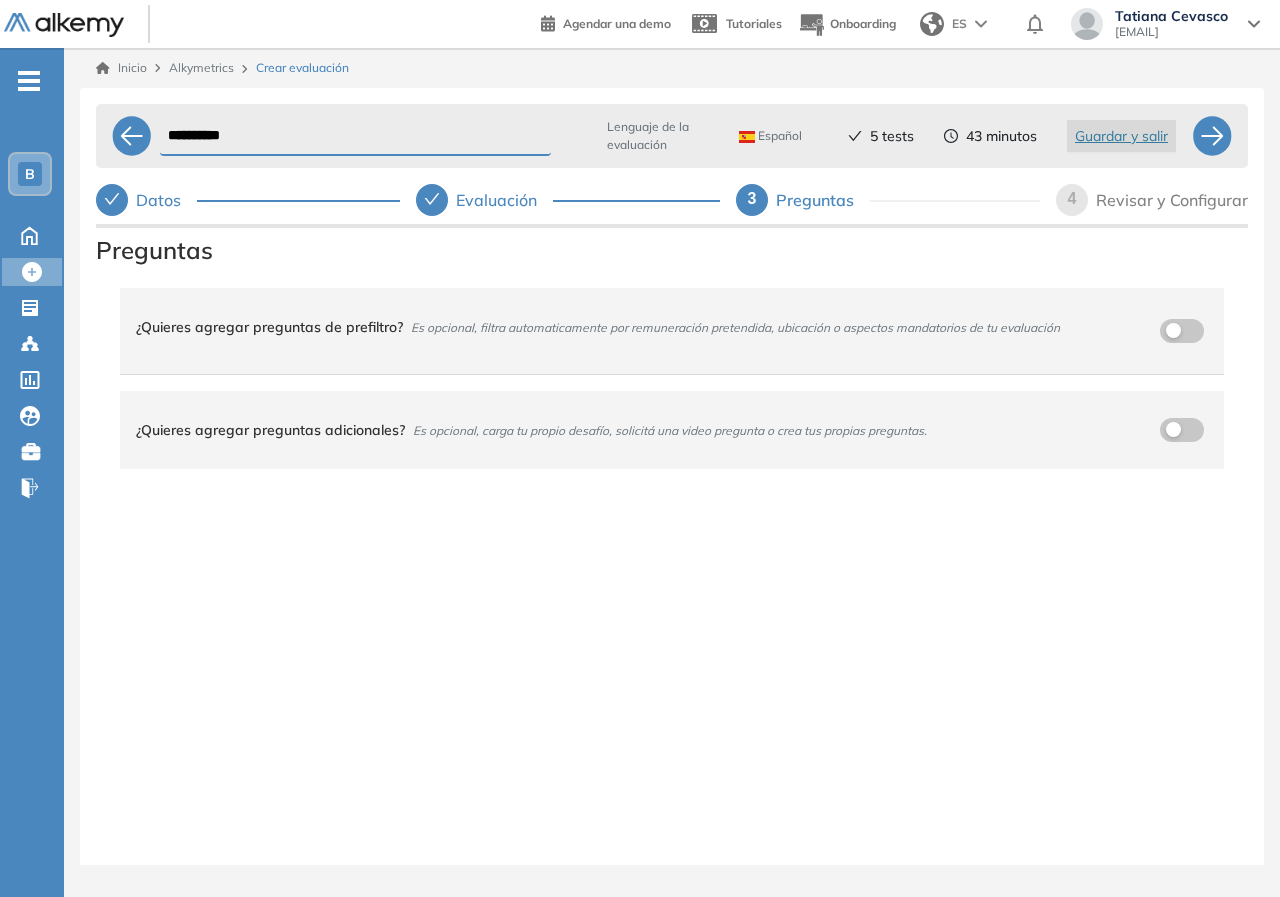 click on "¿Quieres agregar preguntas adicionales? Es opcional, carga tu propio desafío, solicitá una video pregunta o crea tus propias preguntas." at bounding box center [660, 430] 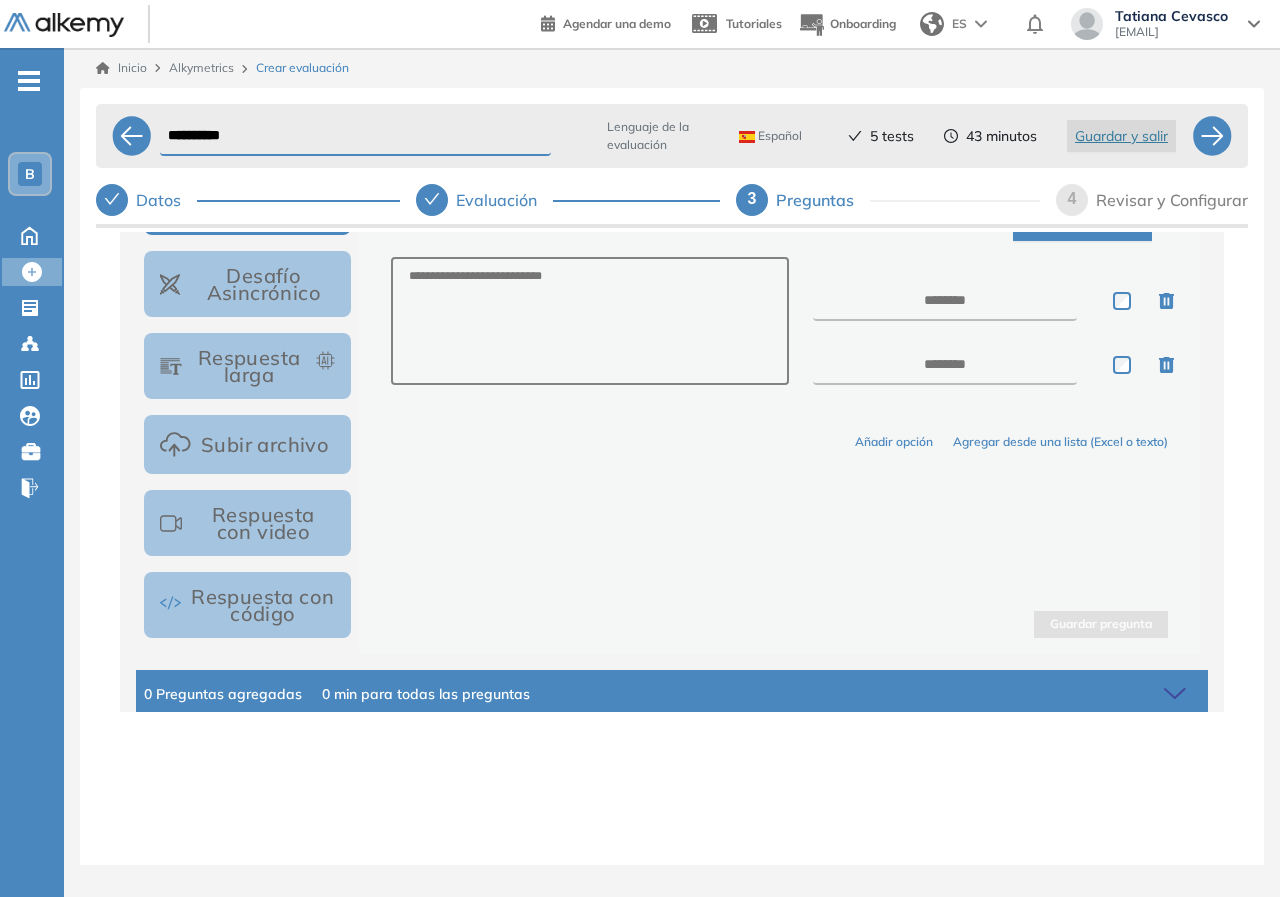 scroll, scrollTop: 100, scrollLeft: 0, axis: vertical 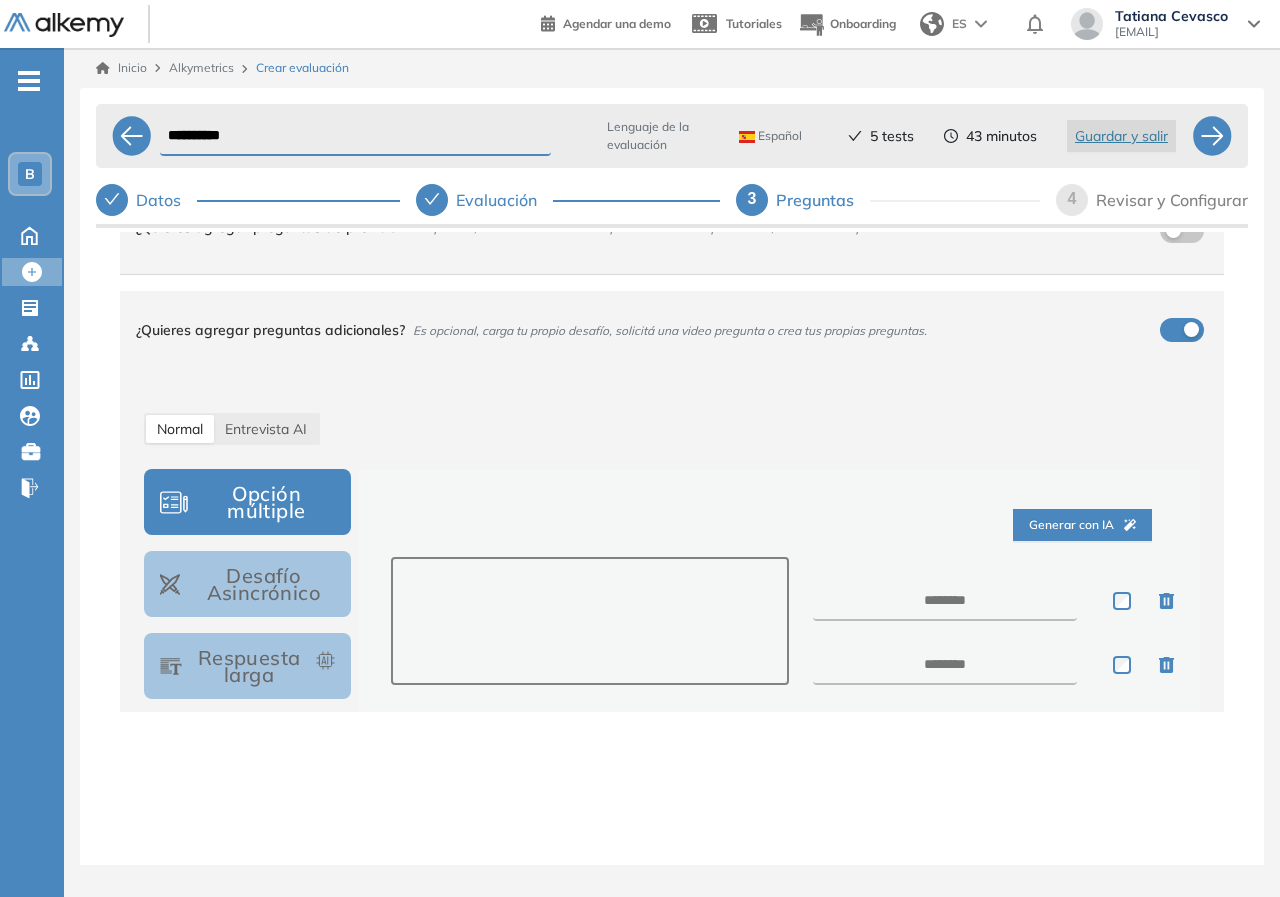 click at bounding box center [590, 621] 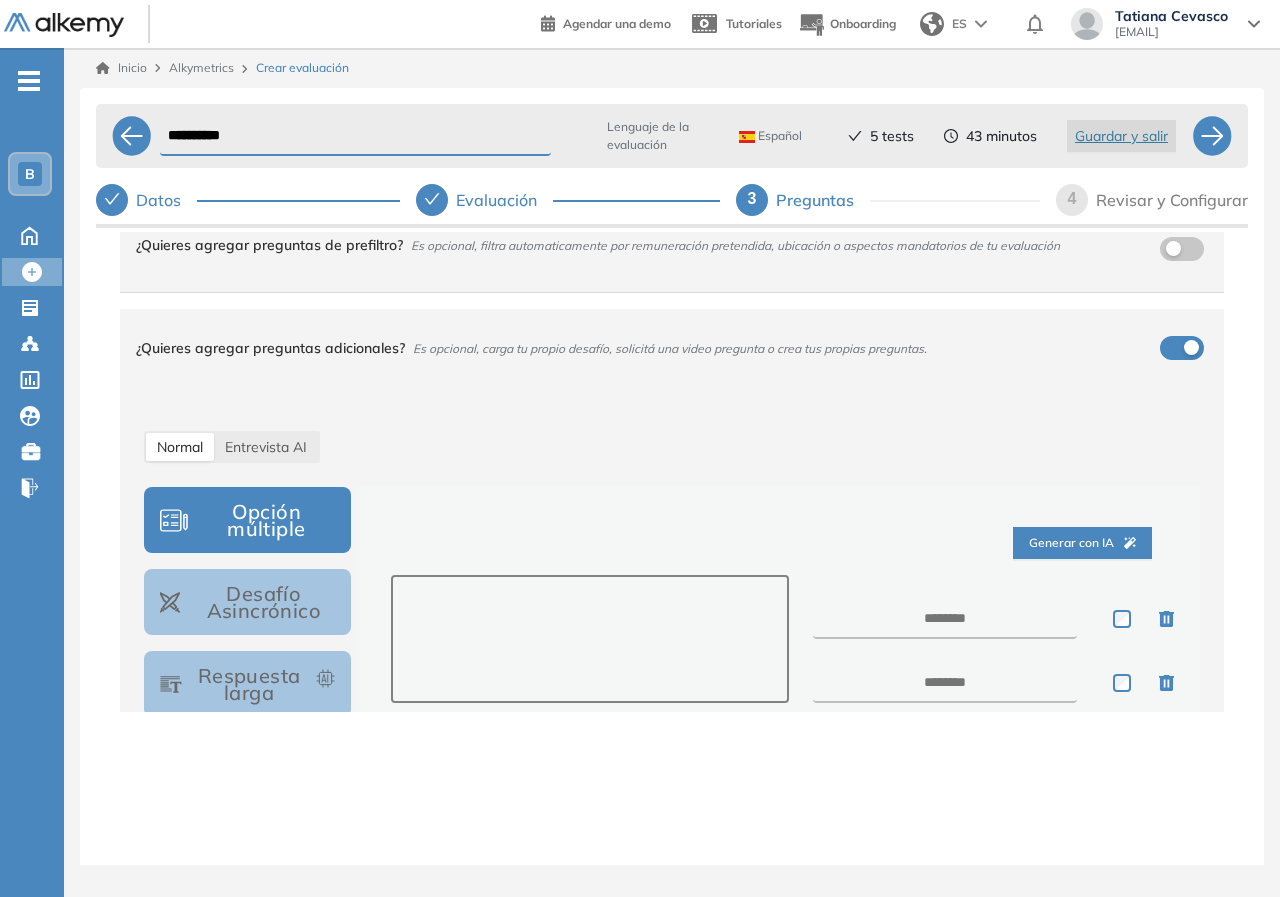 scroll, scrollTop: 0, scrollLeft: 0, axis: both 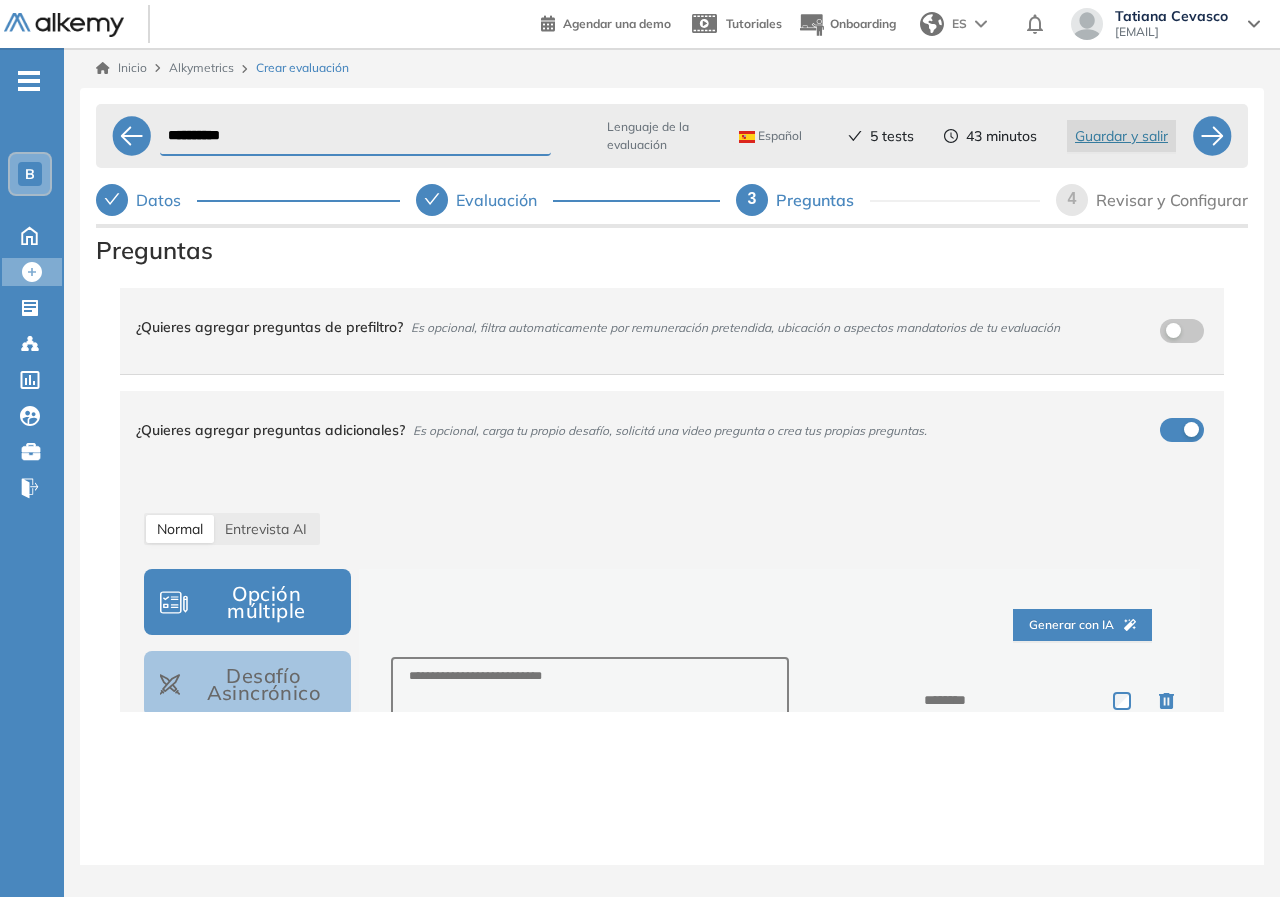 click on "Alkymetrics" at bounding box center (201, 67) 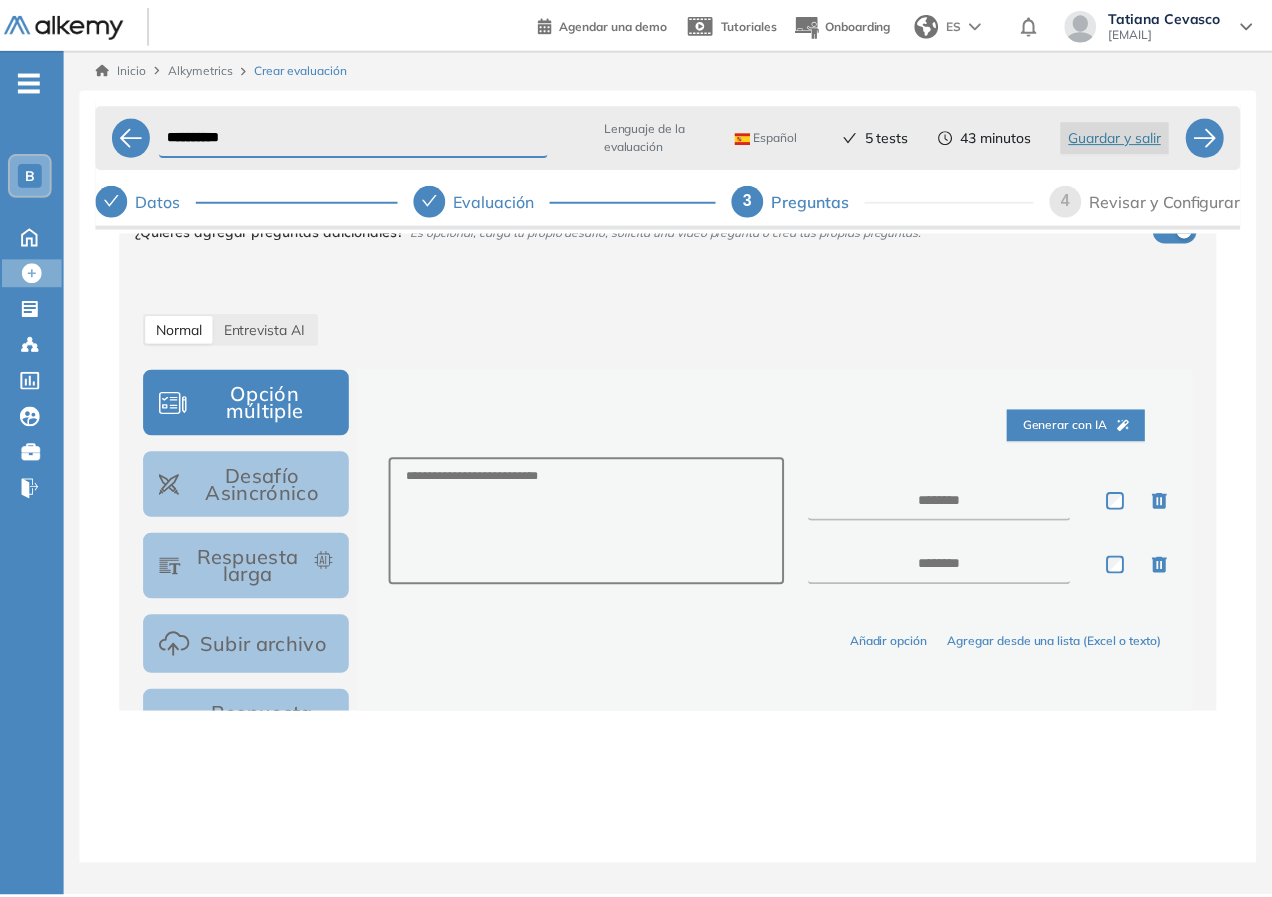 scroll, scrollTop: 482, scrollLeft: 0, axis: vertical 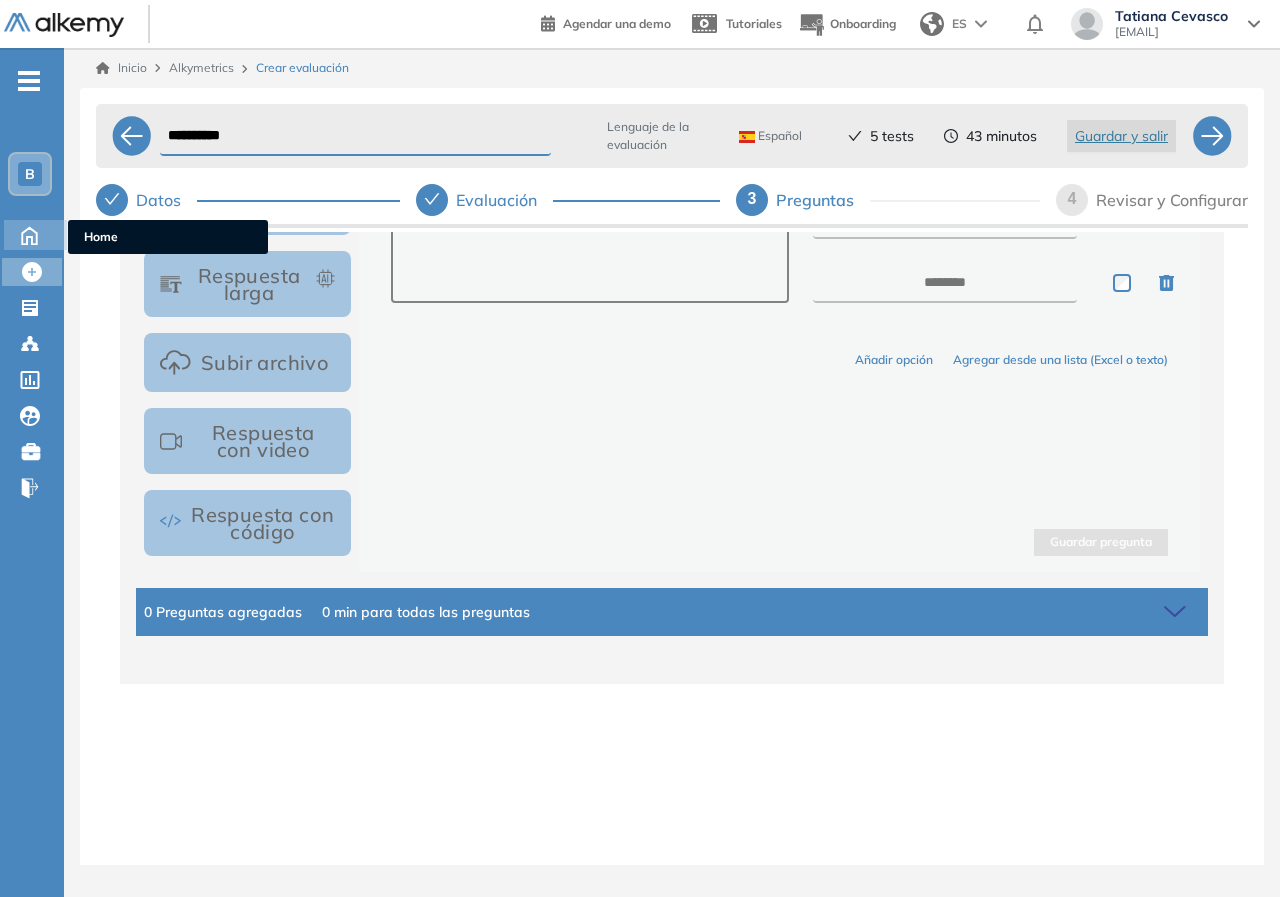 click 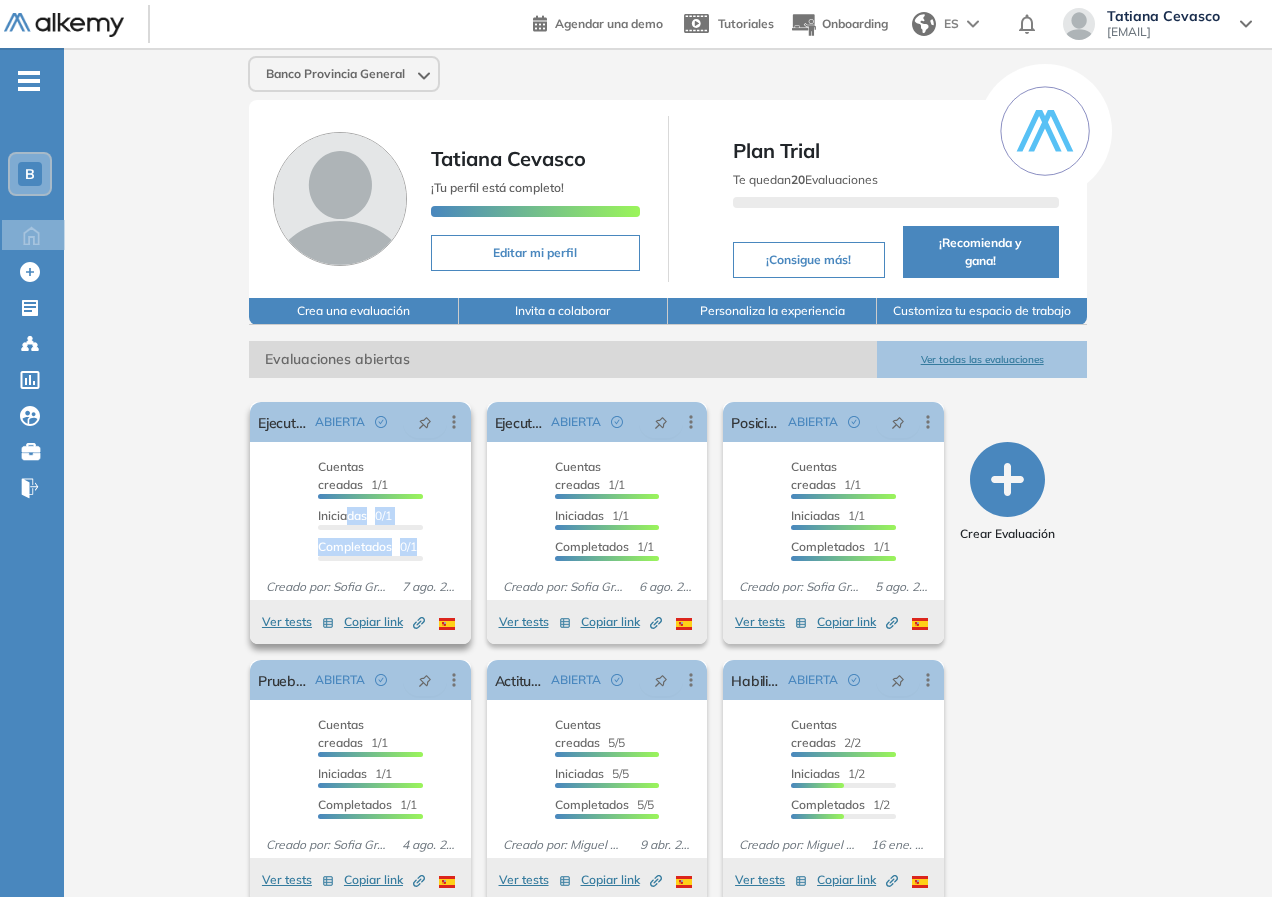 drag, startPoint x: 364, startPoint y: 483, endPoint x: 380, endPoint y: 526, distance: 45.88028 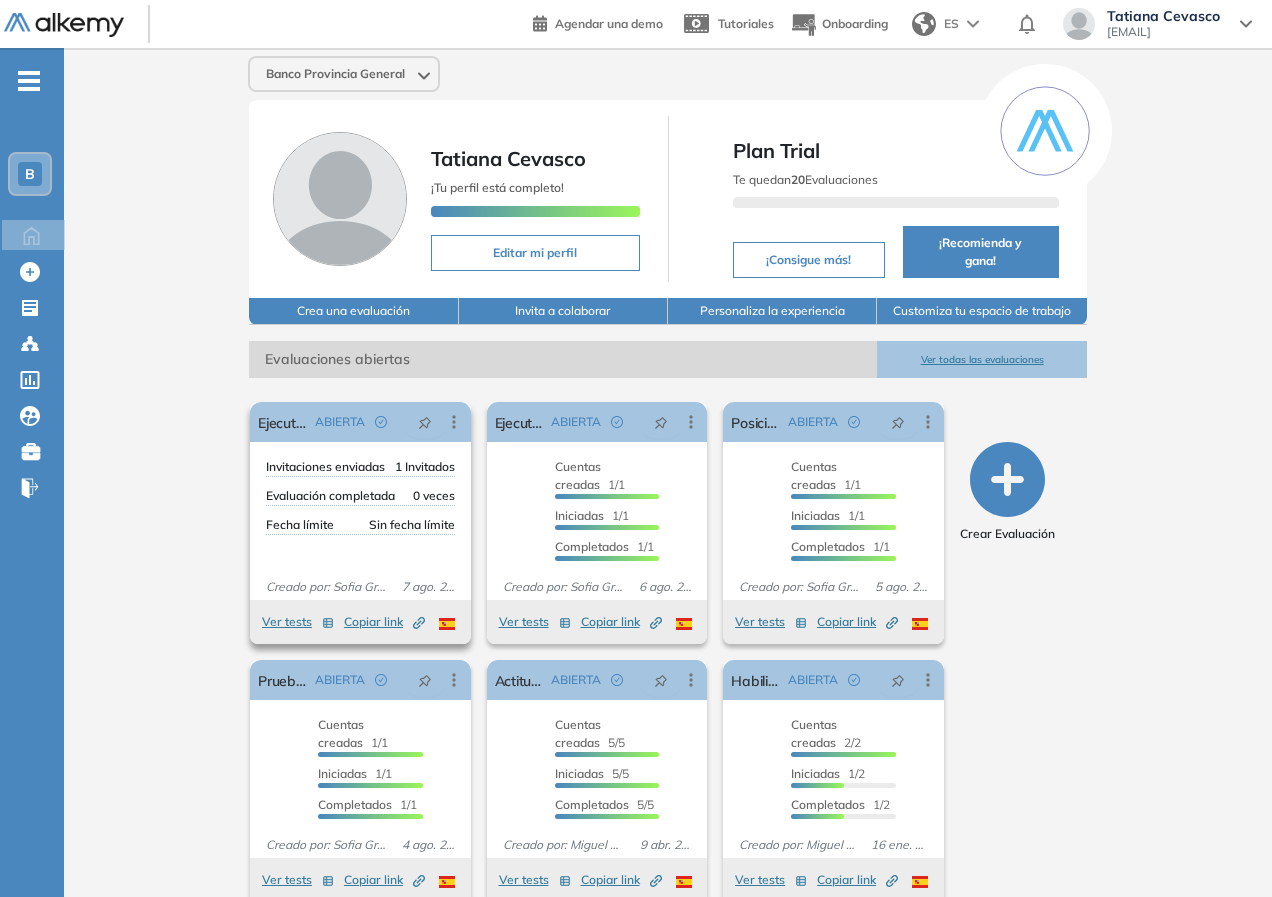 click at bounding box center [350, 558] 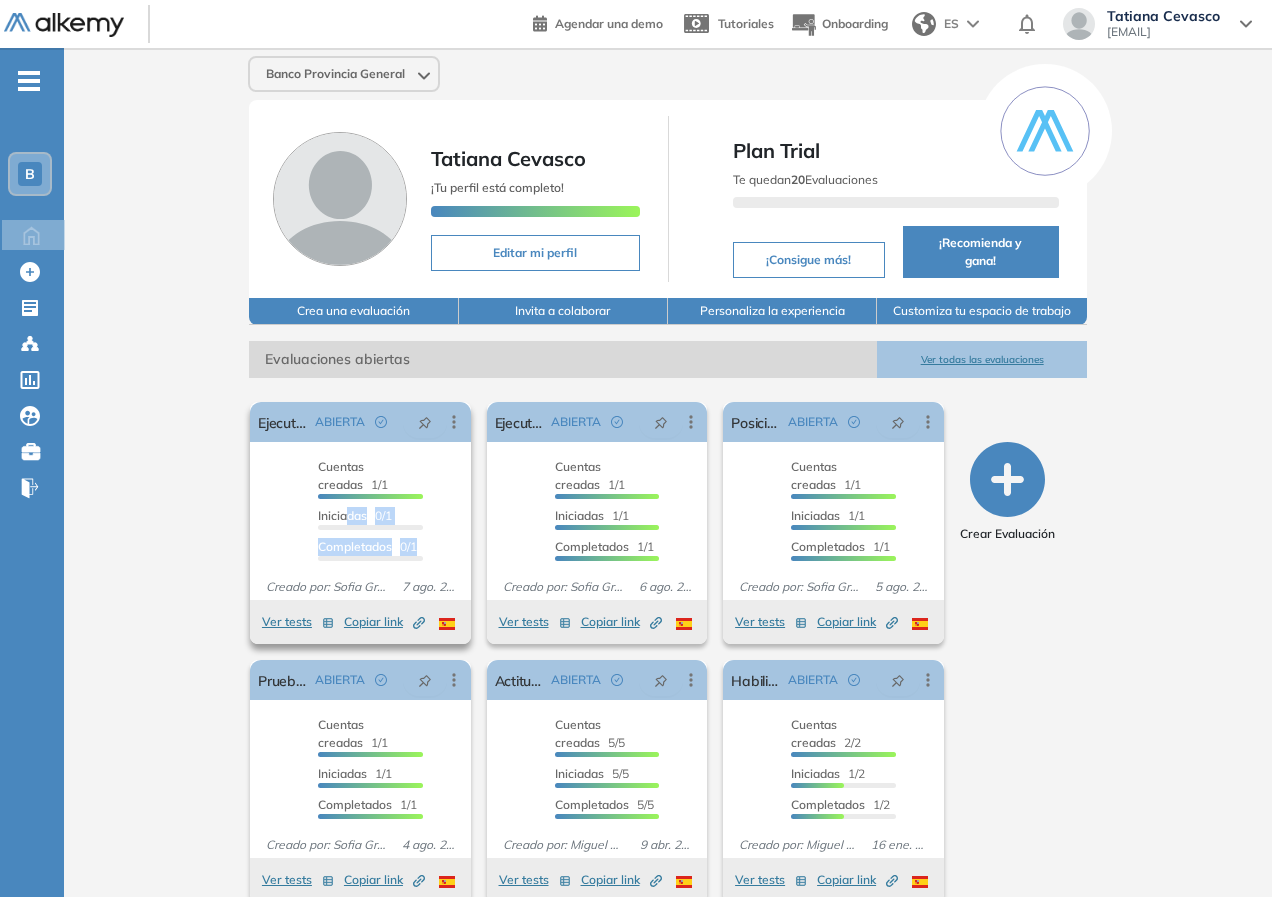 click at bounding box center (370, 527) 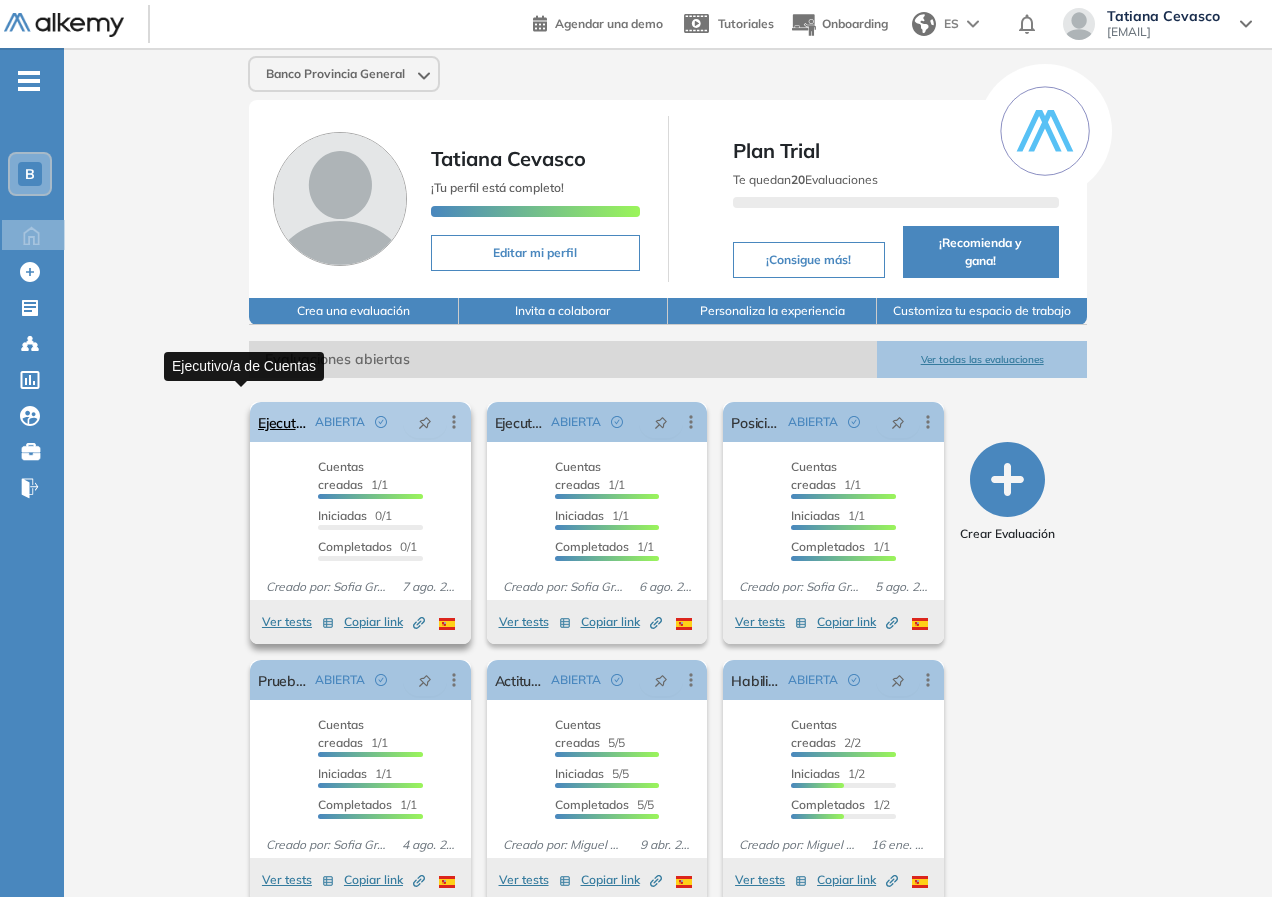 click on "Ejecutivo/a de Cuentas" at bounding box center [282, 422] 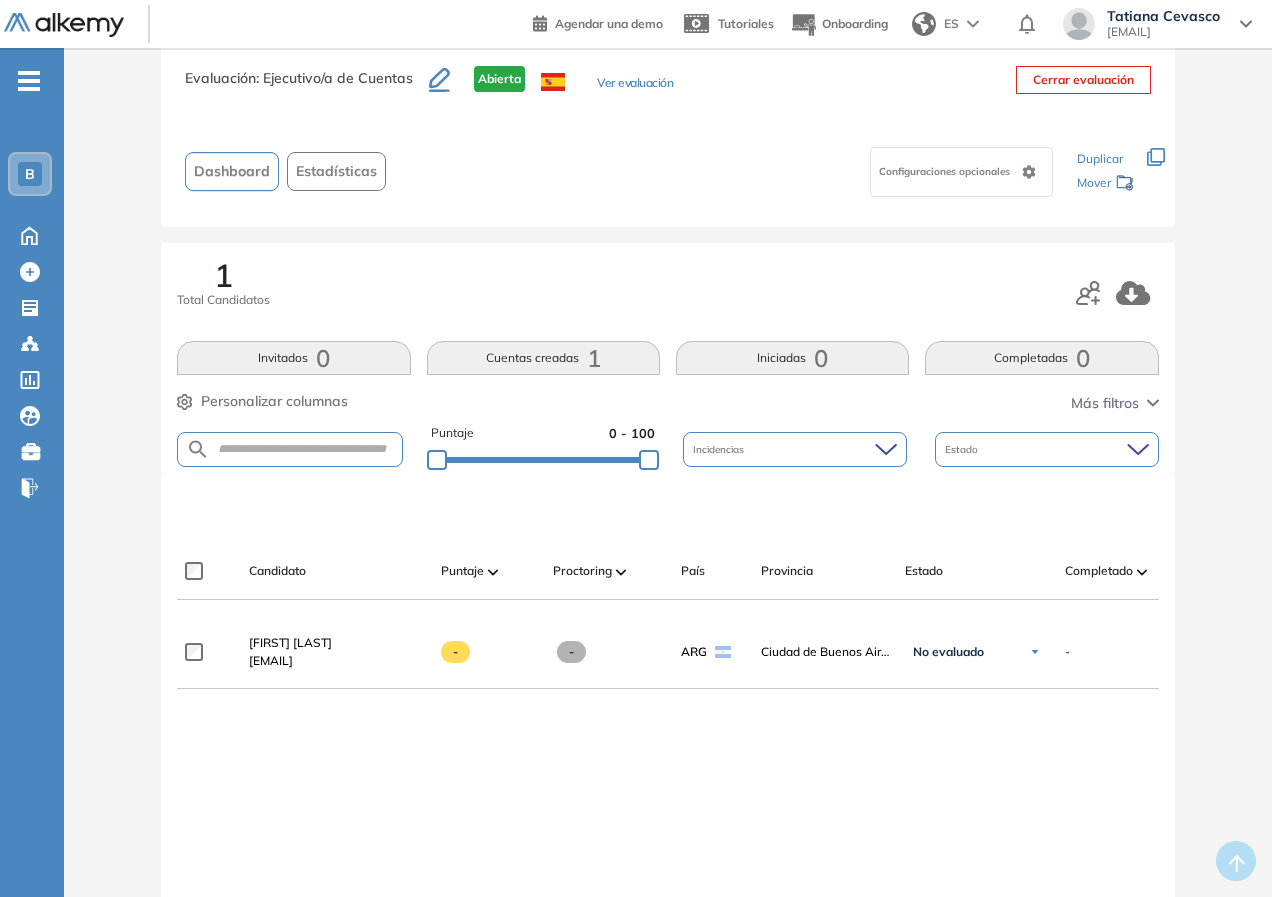 scroll, scrollTop: 0, scrollLeft: 0, axis: both 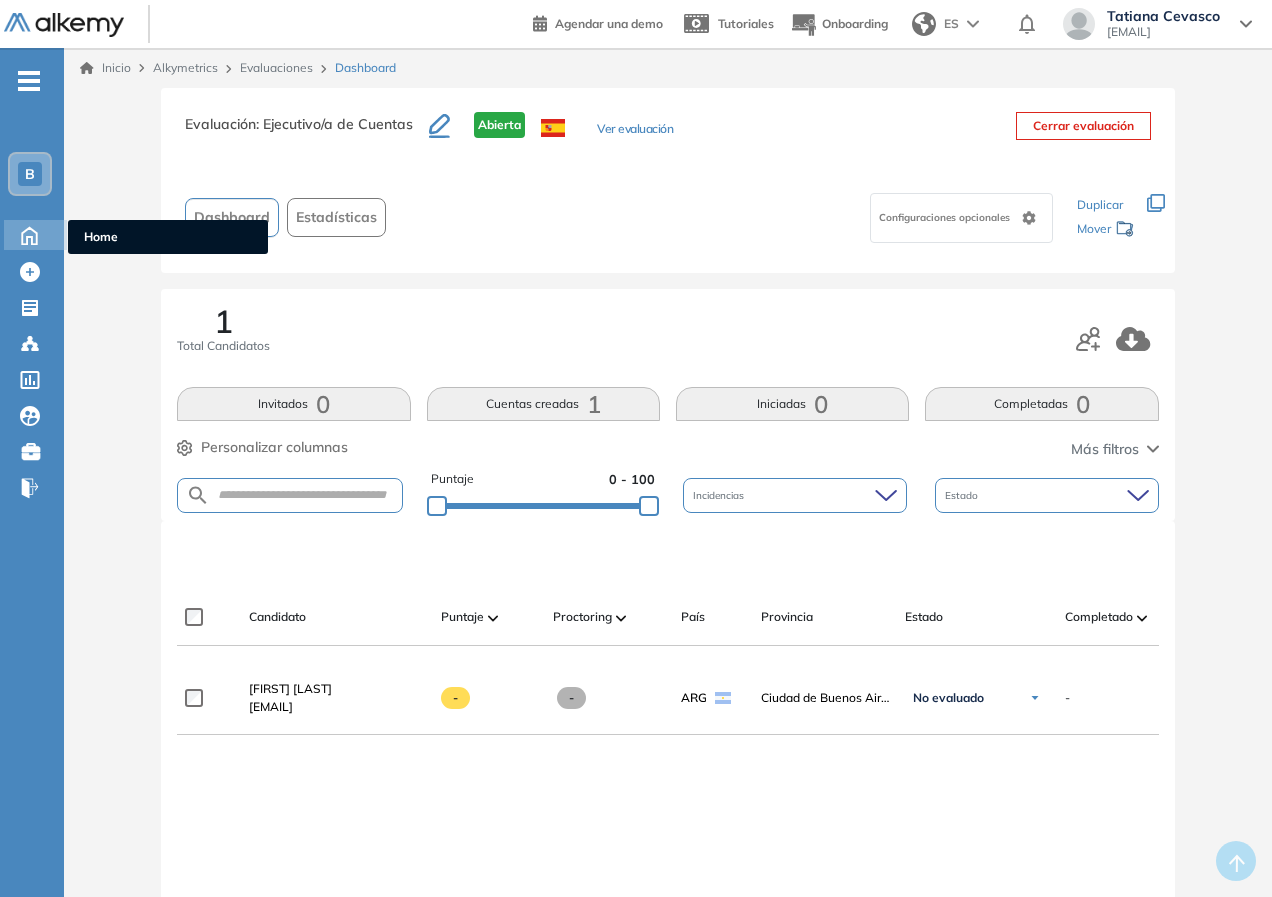 click 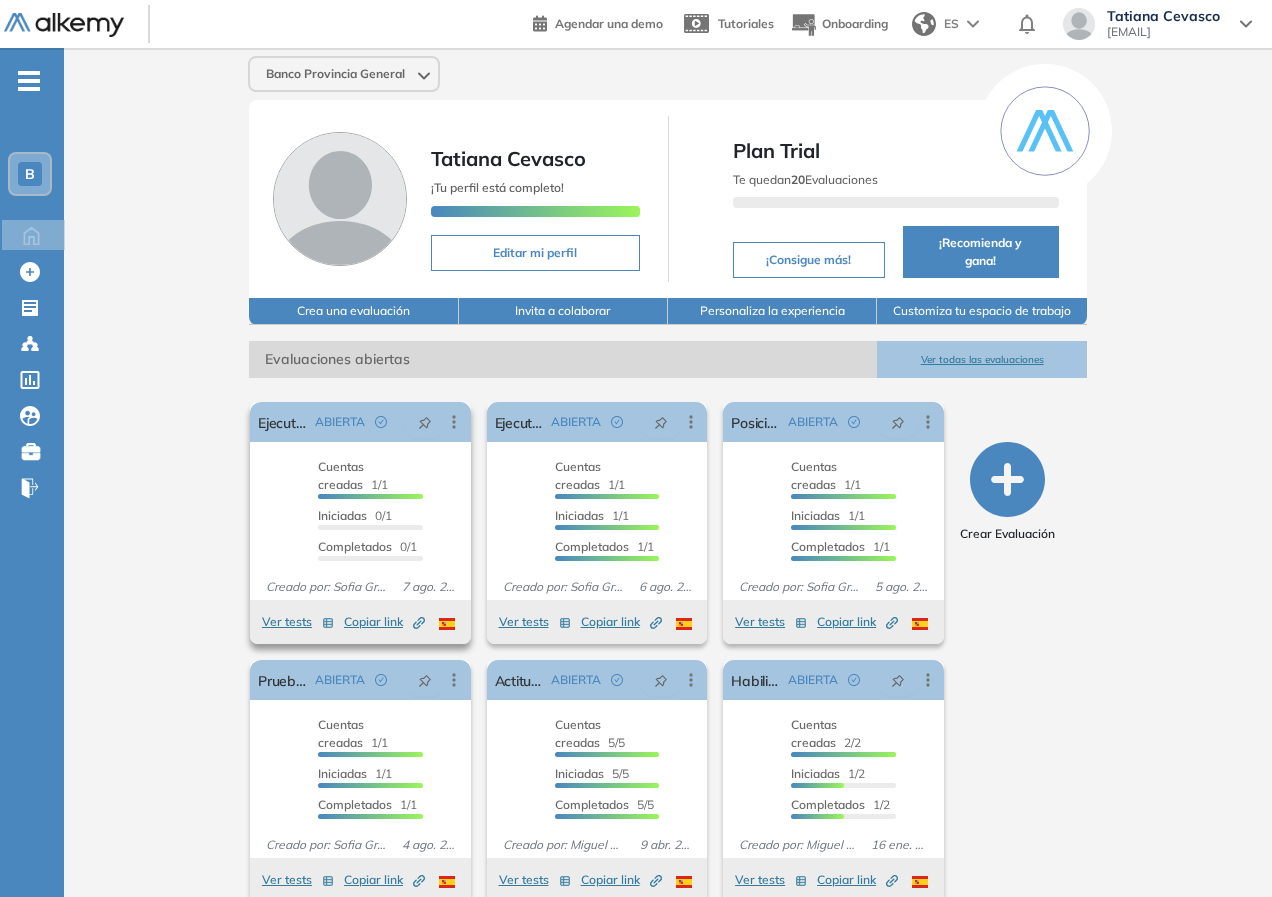 click on "Copiar link Created by potrace 1.16, written by Peter Selinger 2001-2019" at bounding box center [384, 622] 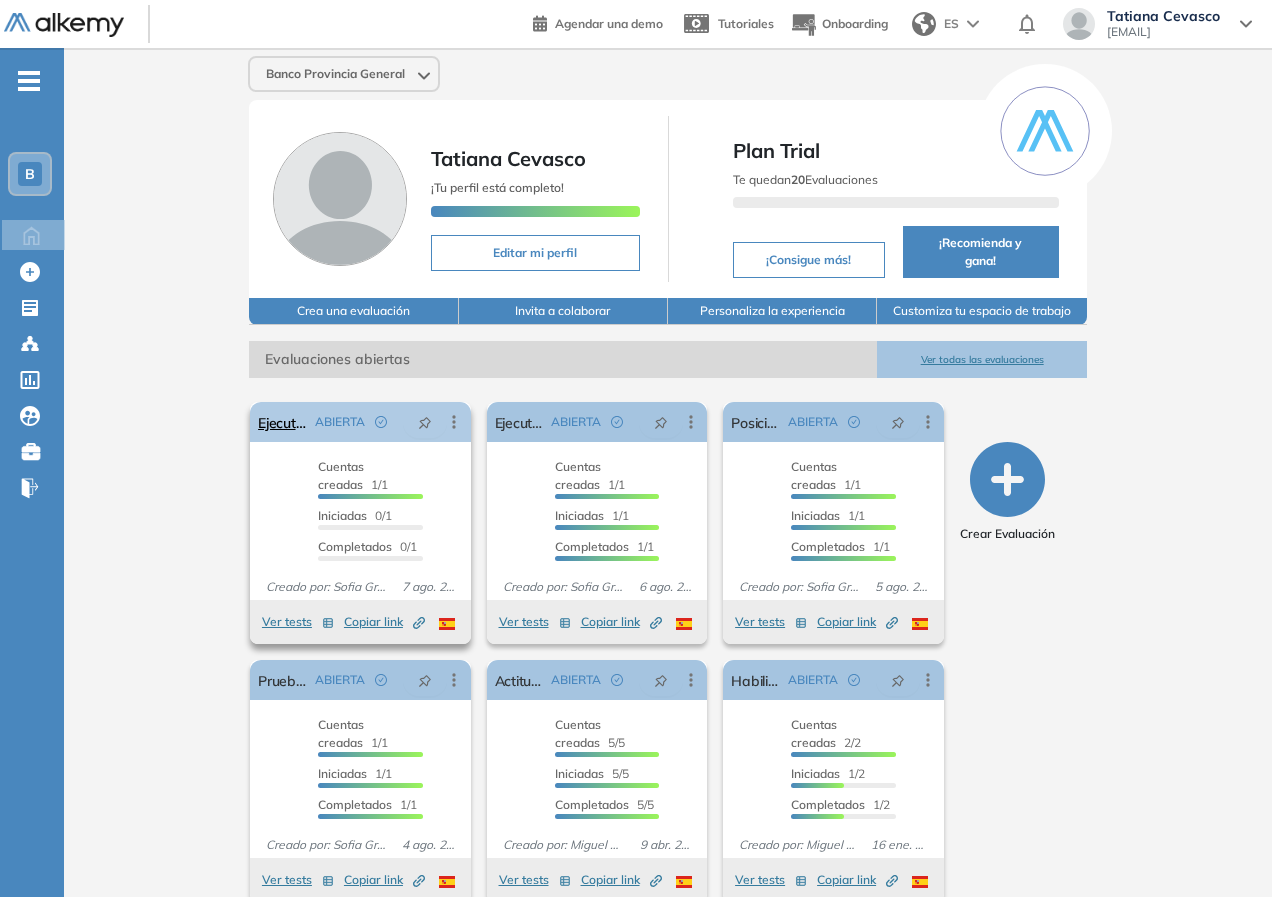 click 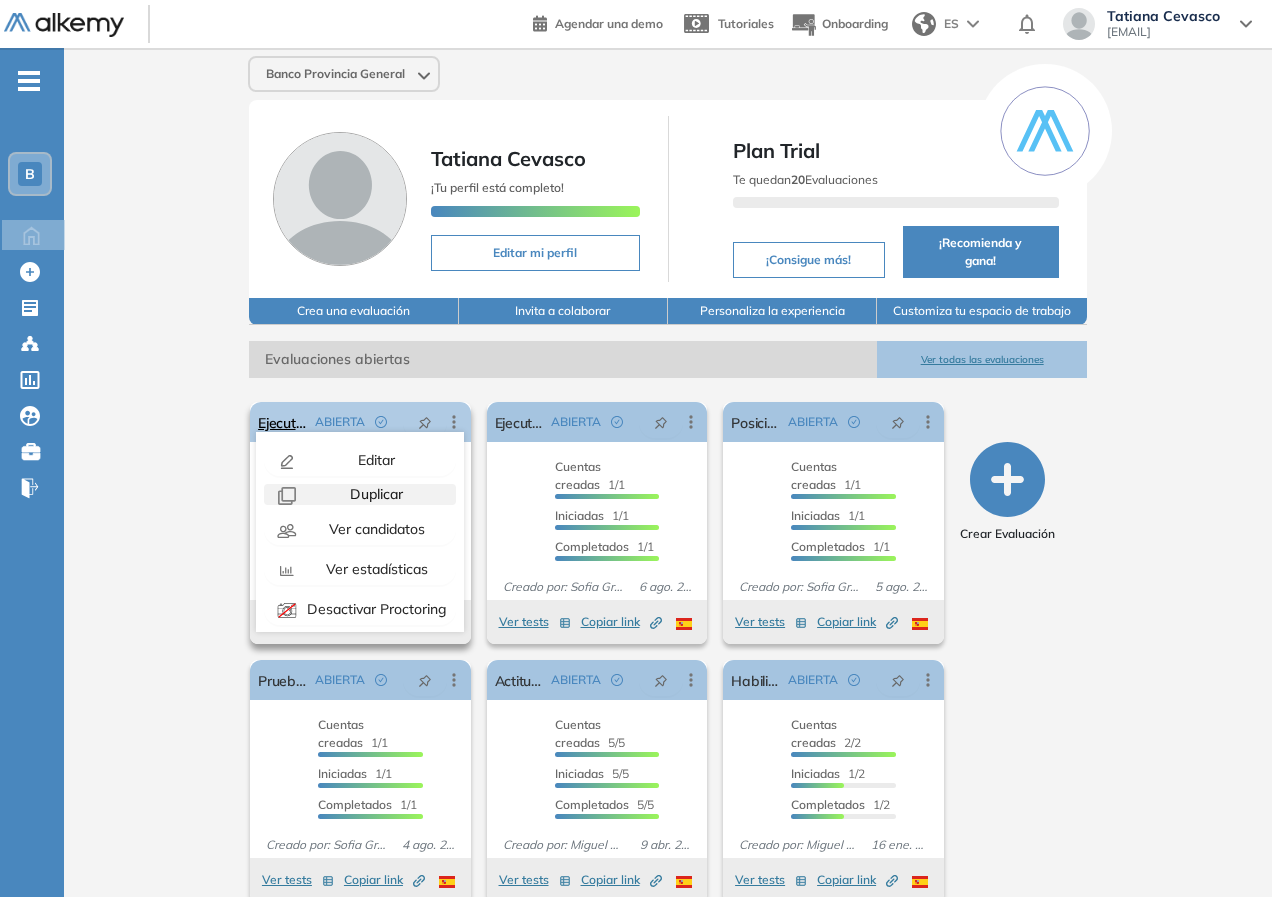 scroll, scrollTop: 125, scrollLeft: 0, axis: vertical 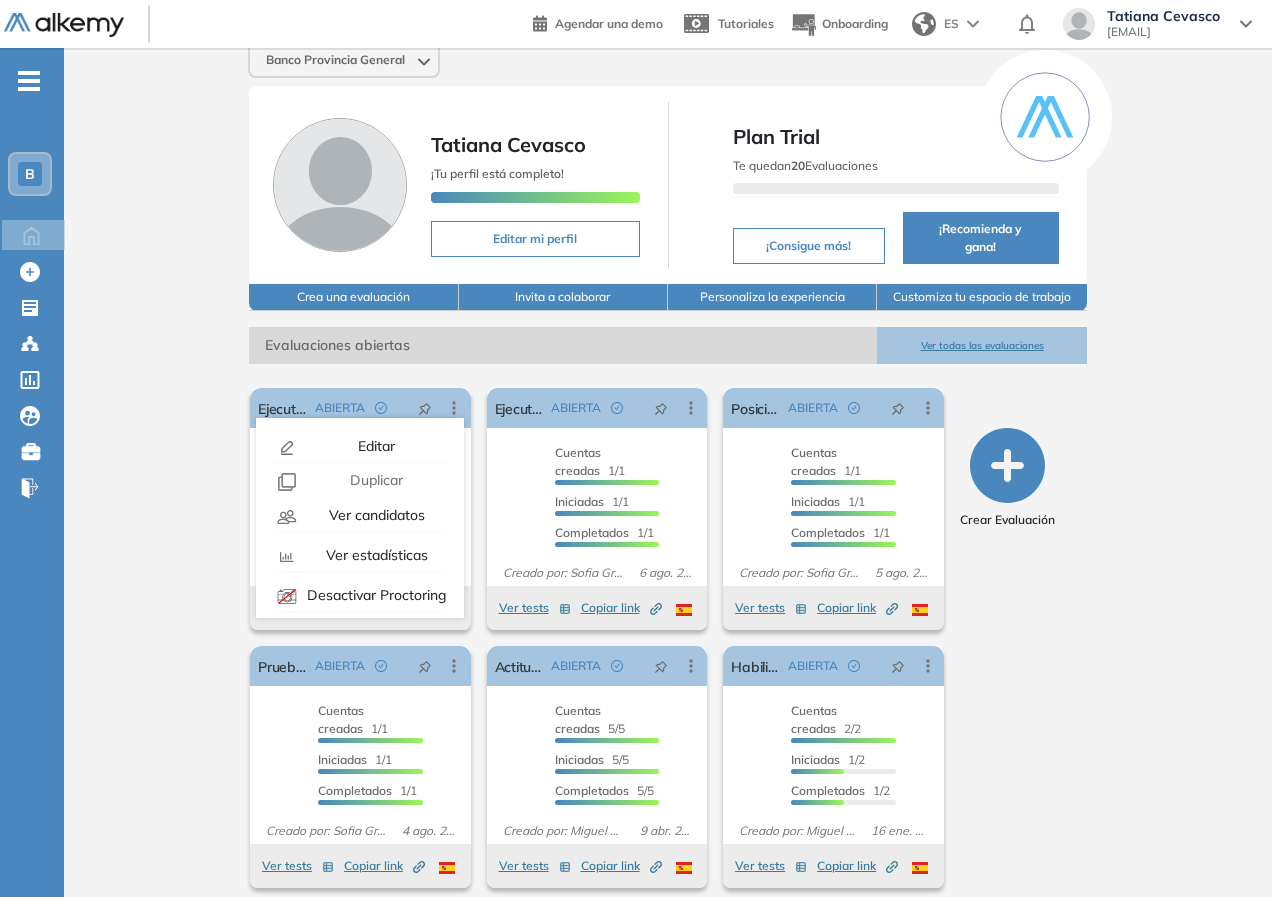 click on "Plan Trial" at bounding box center [896, 137] 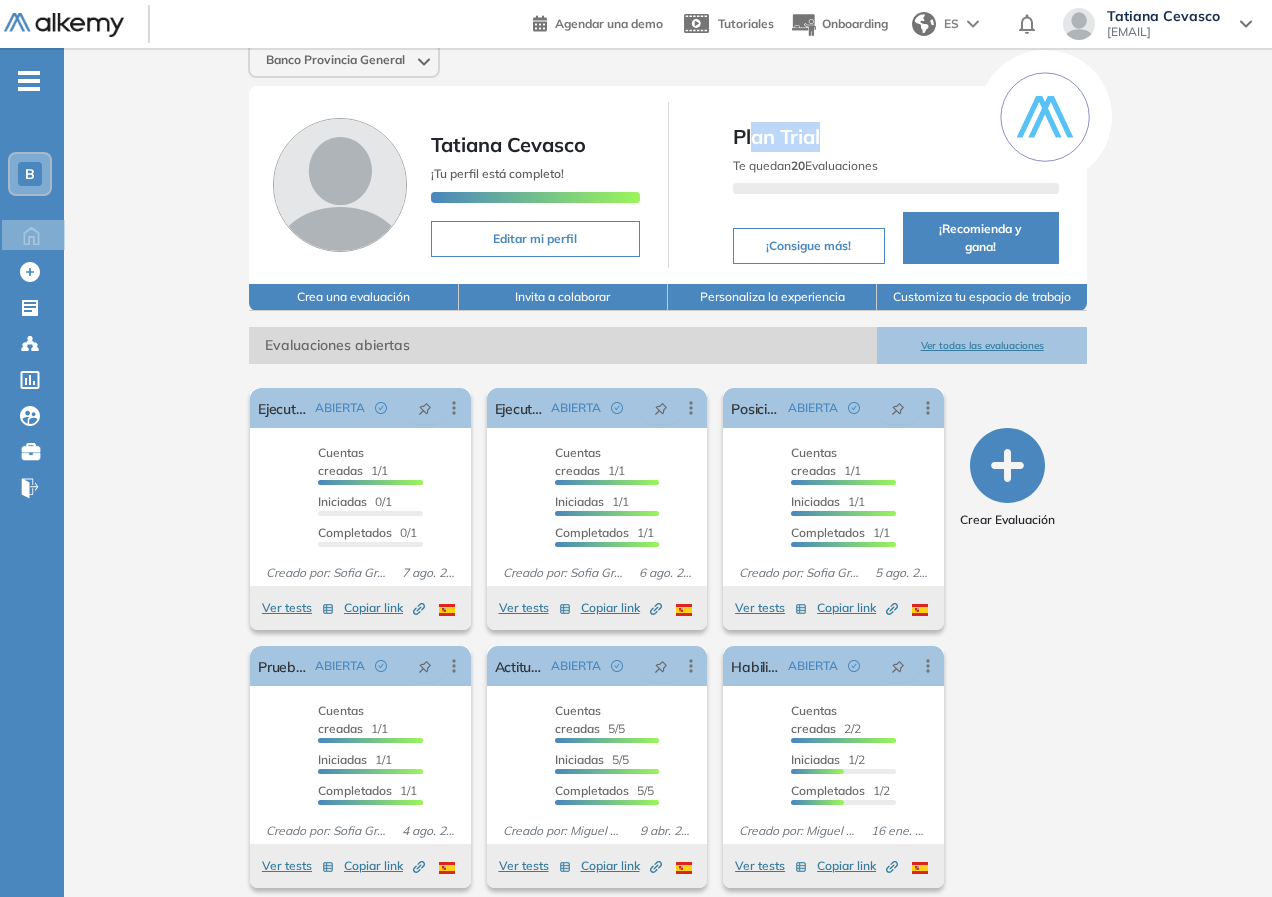 drag, startPoint x: 751, startPoint y: 129, endPoint x: 909, endPoint y: 153, distance: 159.8124 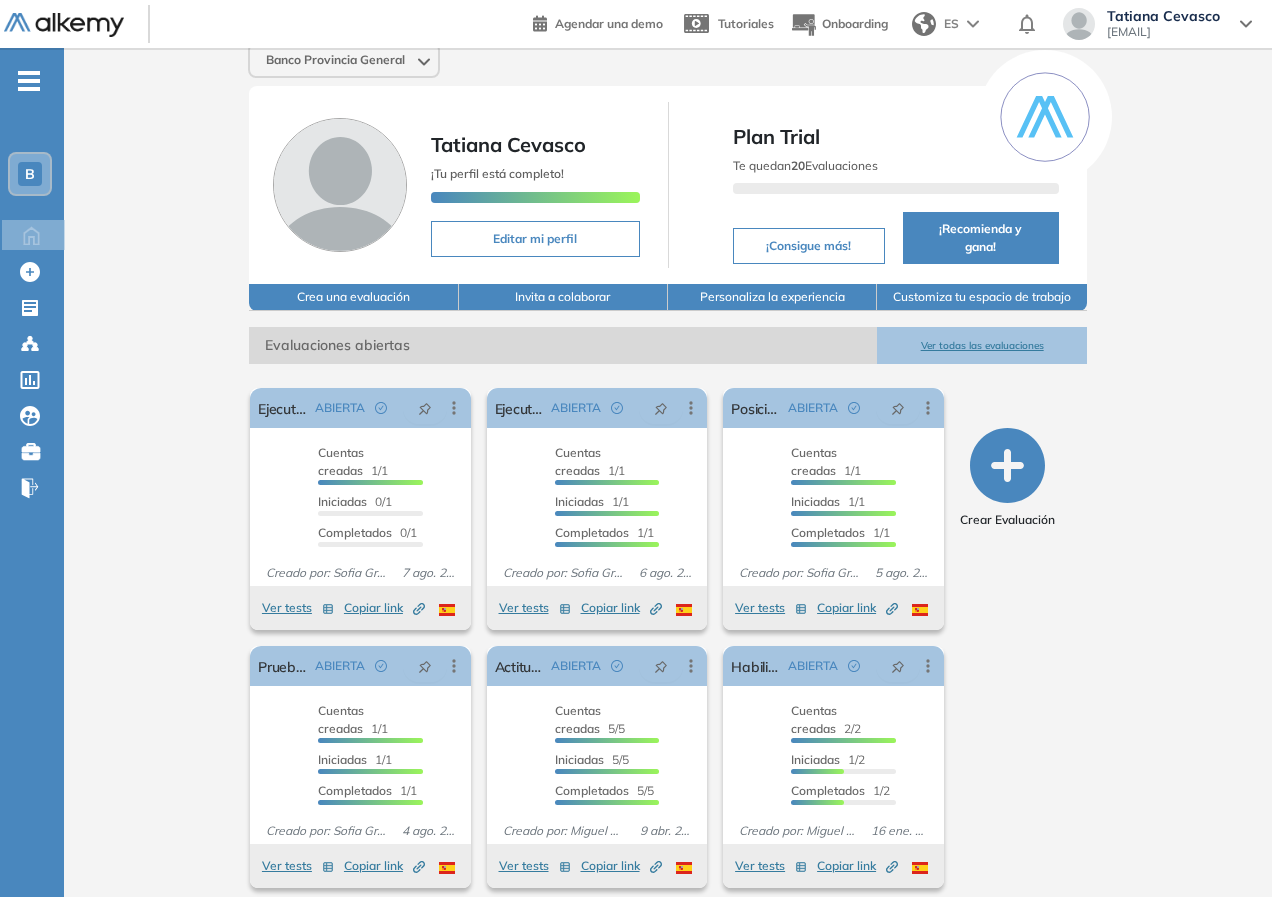 click on "Banco Provincia  General Tatiana Cevasco ¡Tu perfil está completo! Editar mi perfil Plan Trial Te quedan  20  Evaluaciones ¡Consigue más! ¡Recomienda y gana! Crea una evaluación Invita a colaborar Personaliza la experiencia Customiza tu espacio de trabajo Evaluaciones abiertas Ver todas las evaluaciones El proctoring será activado ¡Importante!: Los usuarios que ya realizaron la evaluación no tendrán registros del proctoring Cancelar operación Activar Ejecutivo/a de Cuentas ABIERTA Editar Los siguientes tests ya no están disponibles o tienen una nueva versión Revisa en el catálogo otras opciones o su detalle. Entendido Duplicar Reabrir Eliminar Ver candidatos Ver estadísticas Desactivar Proctoring Finalizar evaluación Mover de workspace Created by potrace 1.16, written by Peter Selinger 2001-2019 Copiar ID Publico Cuentas creadas 1/1 Prefiltrados 0/1 Iniciadas 0/1 Completados 0/1 Invitaciones enviadas 1 Invitados Evaluación completada 0 veces Fecha límite Sin fecha límite 7 ago. 2025 Activar" at bounding box center [668, 473] 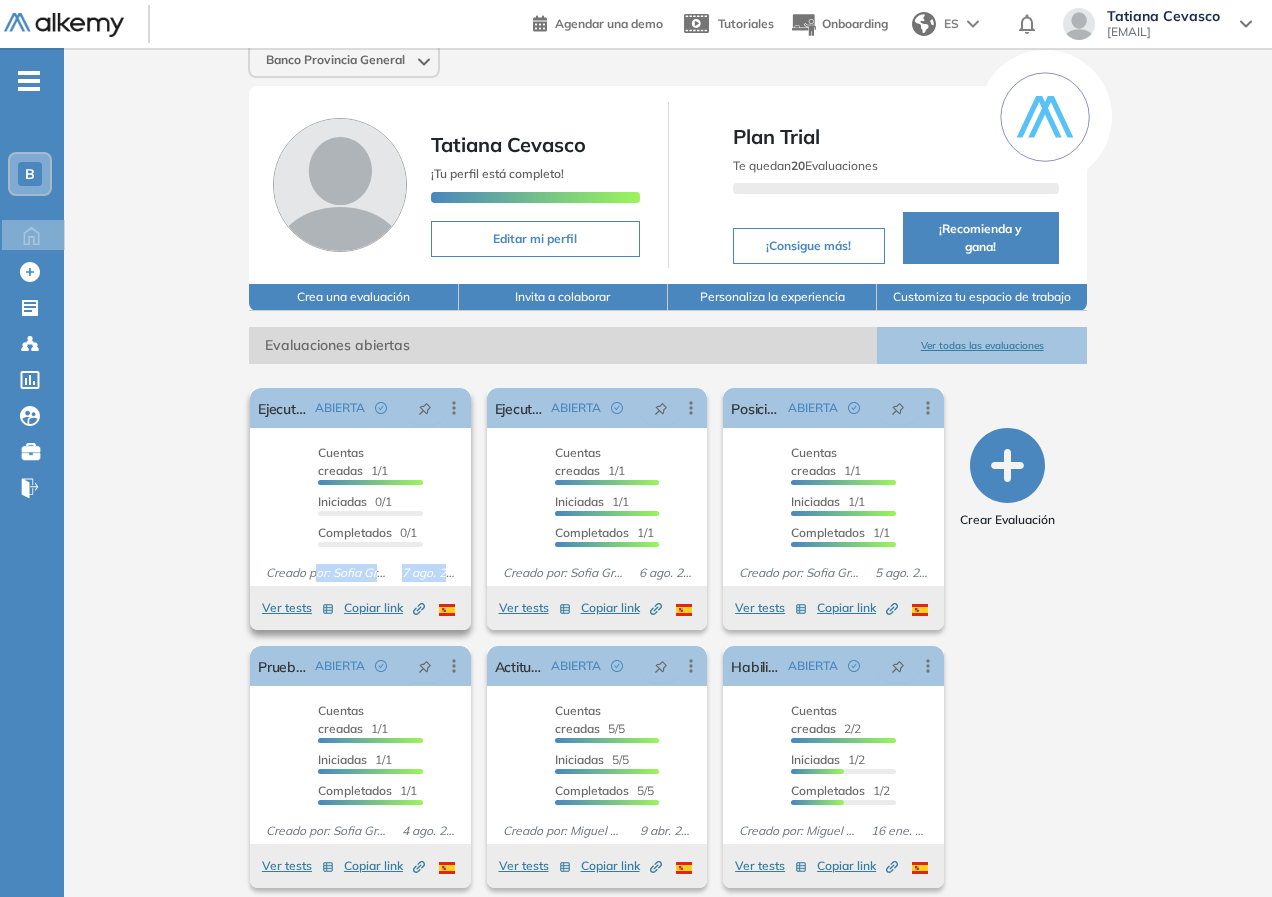 drag, startPoint x: 258, startPoint y: 558, endPoint x: 418, endPoint y: 556, distance: 160.0125 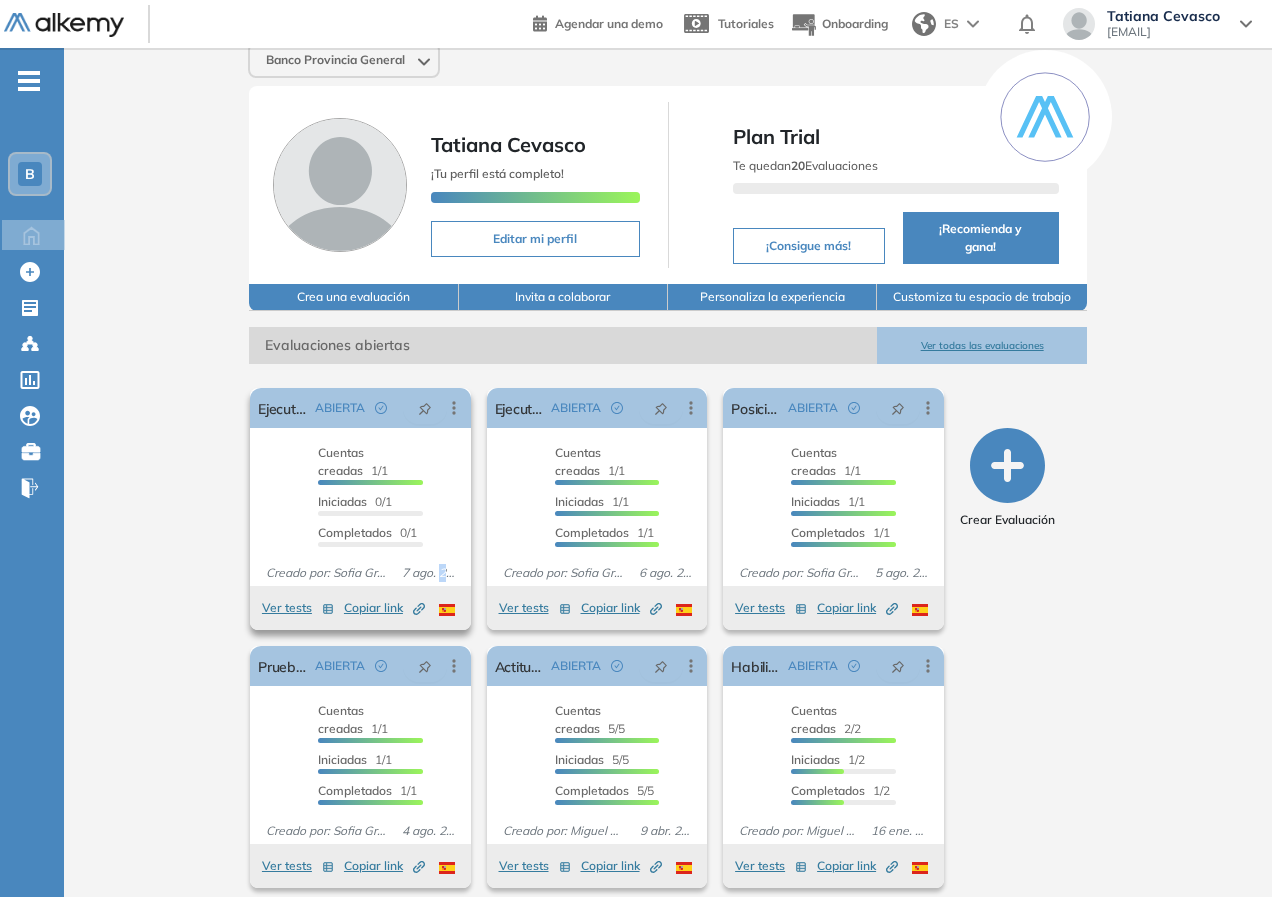 click on "7 ago. 2025" at bounding box center (428, 573) 